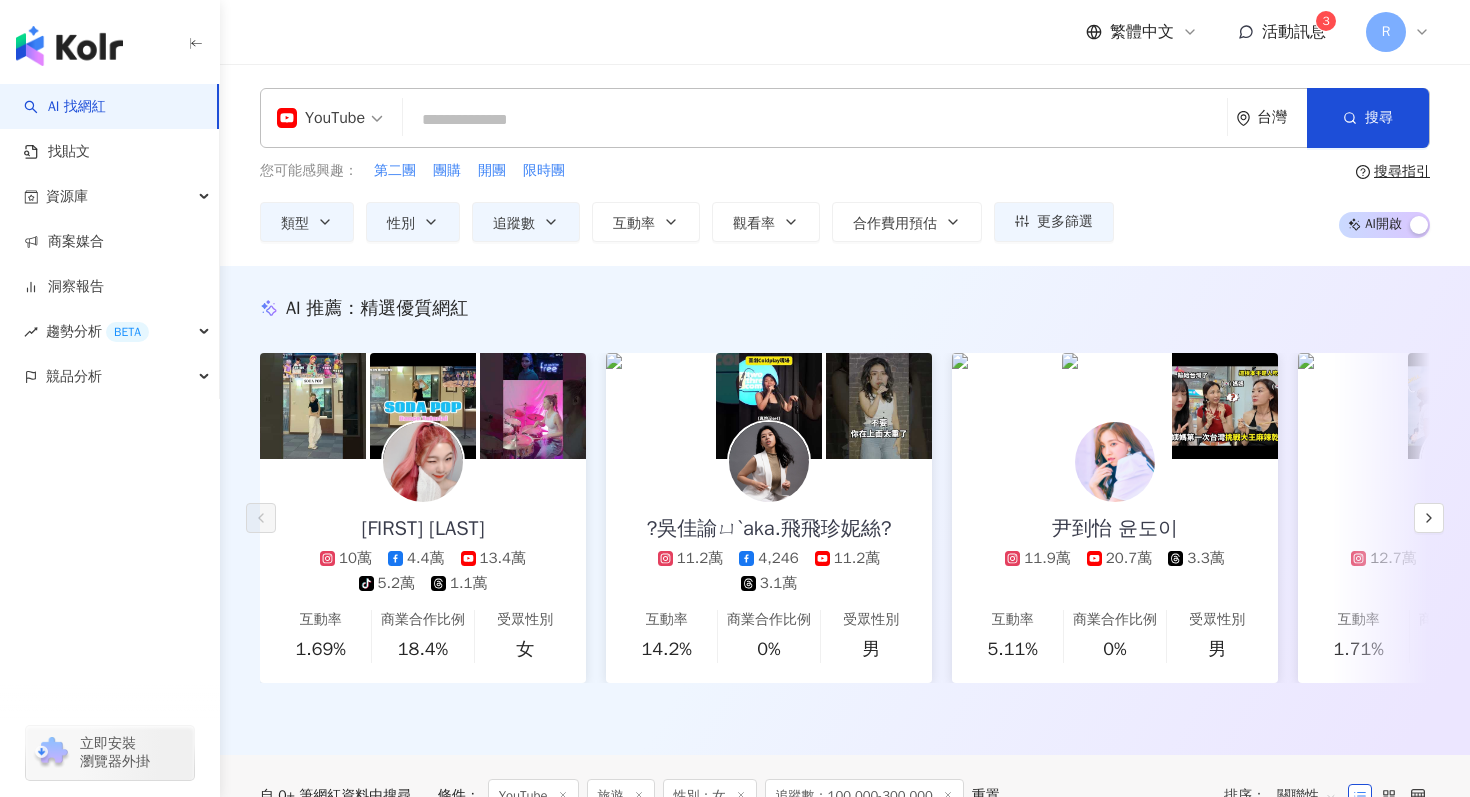 scroll, scrollTop: 0, scrollLeft: 0, axis: both 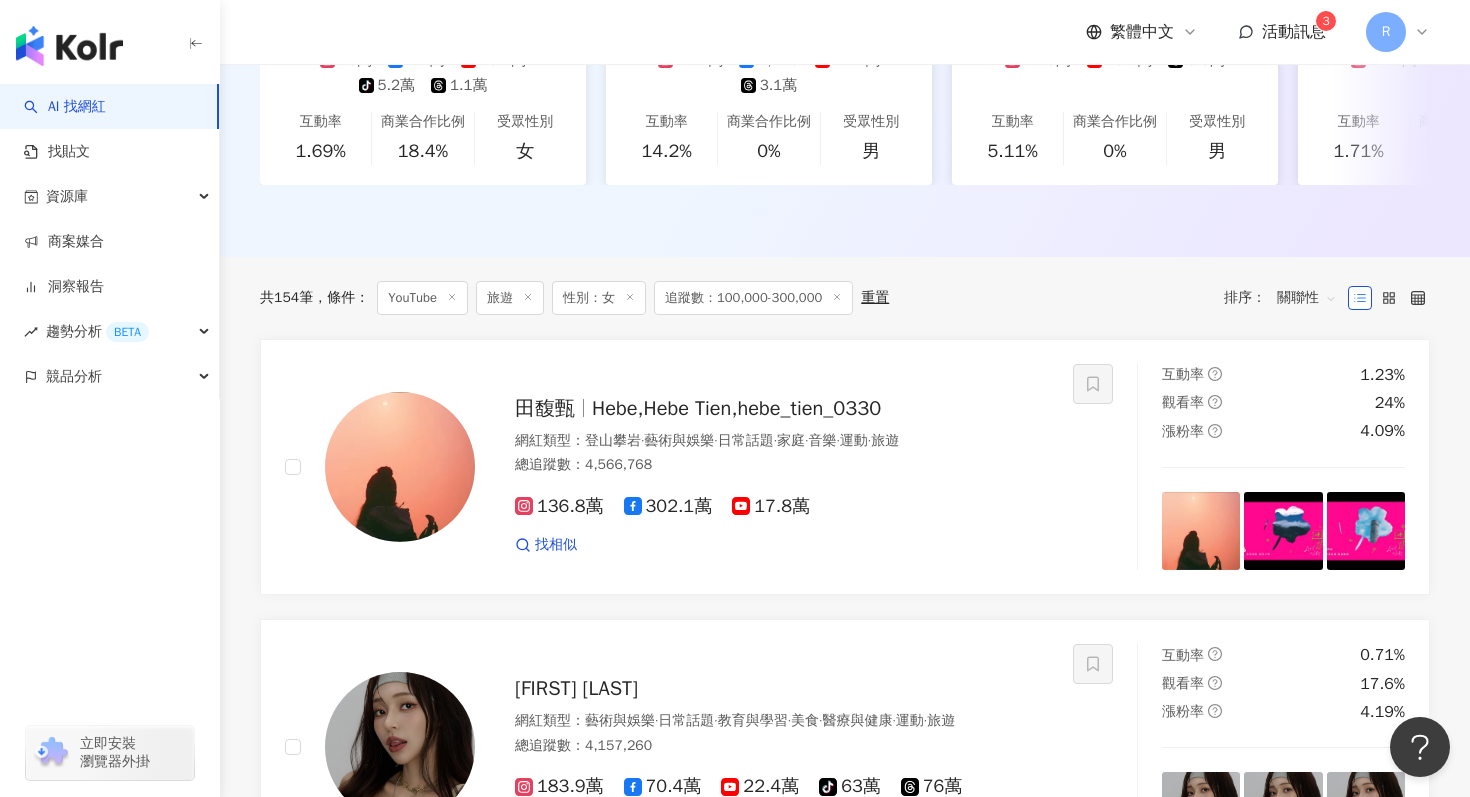 click 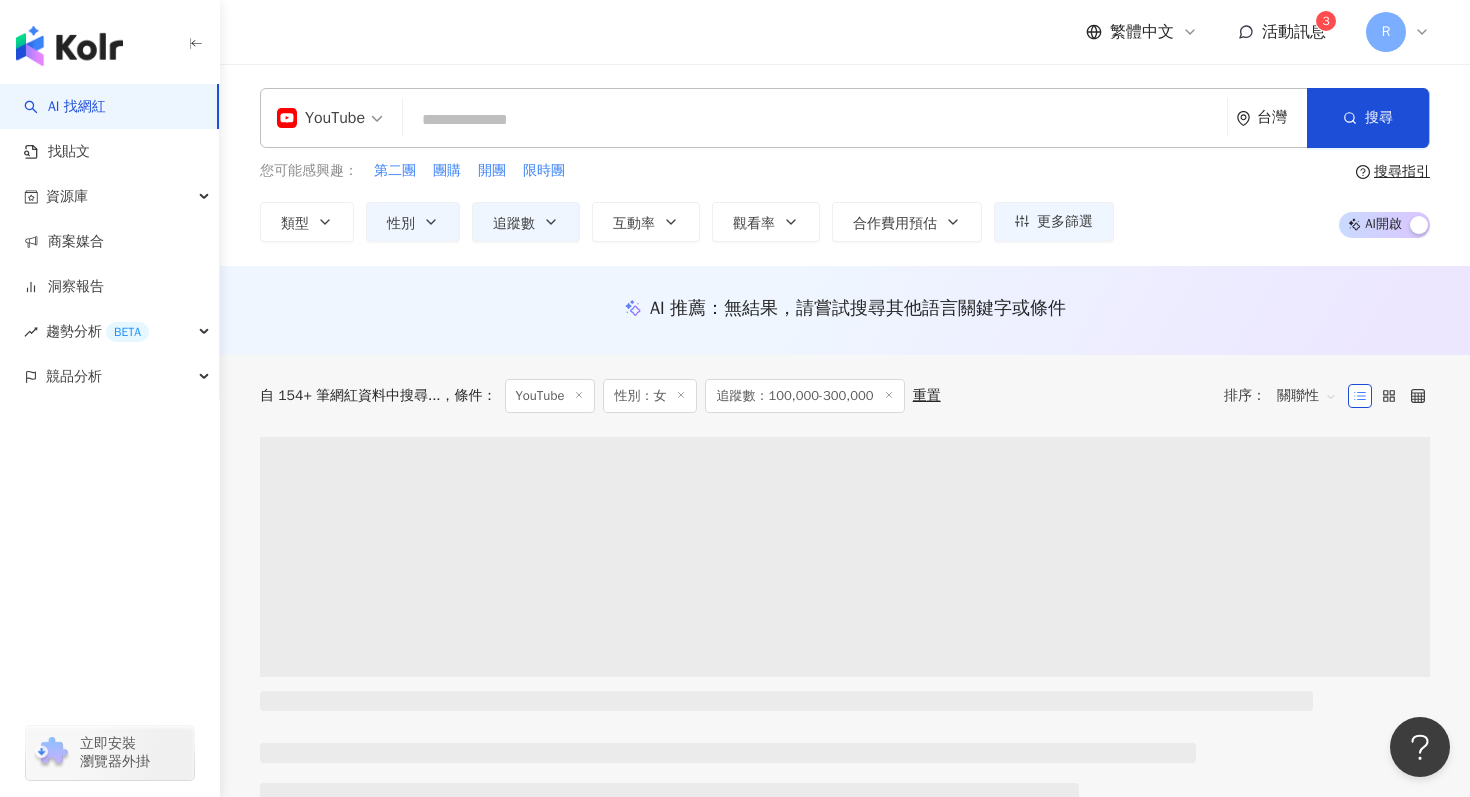 click at bounding box center [815, 120] 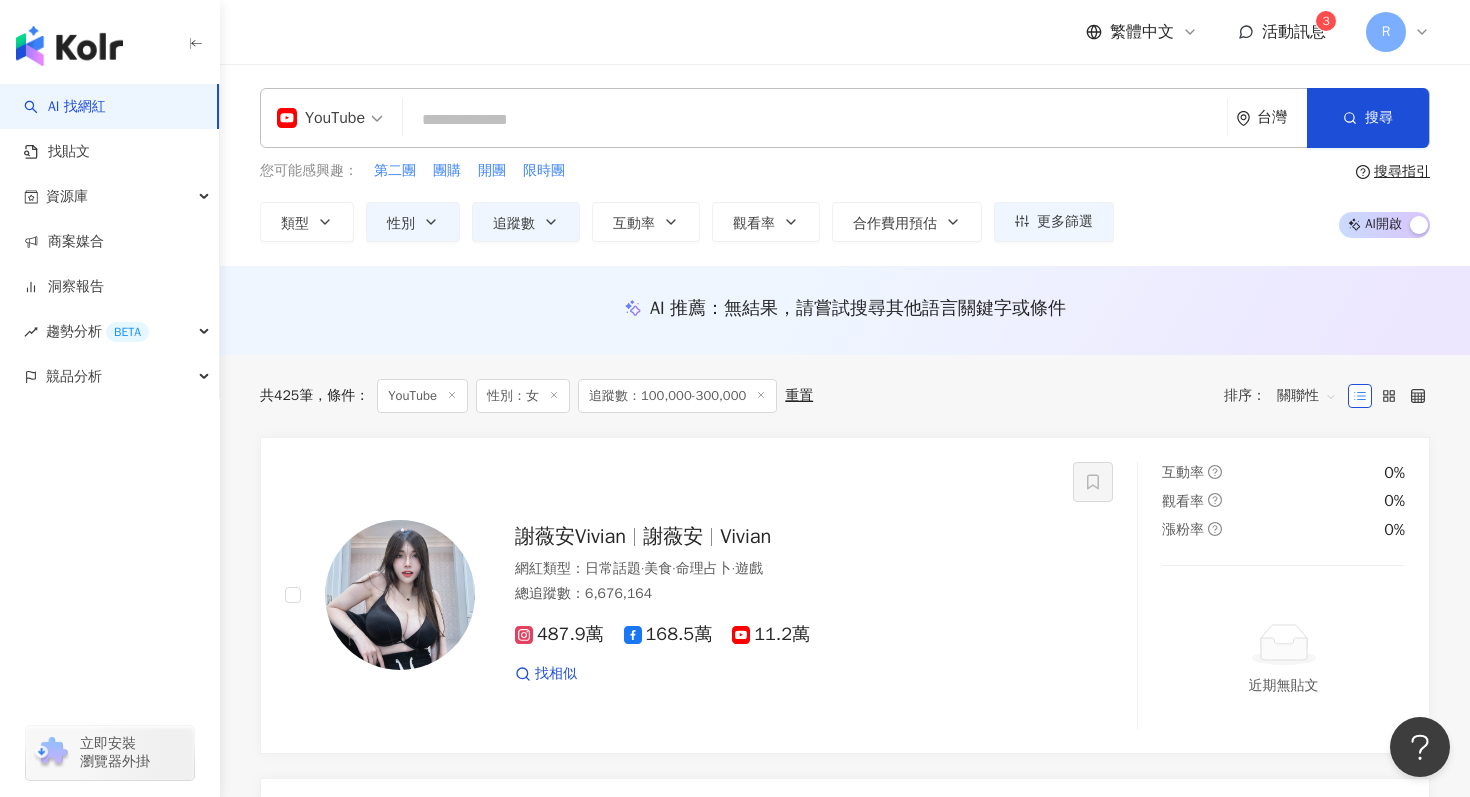click at bounding box center [815, 120] 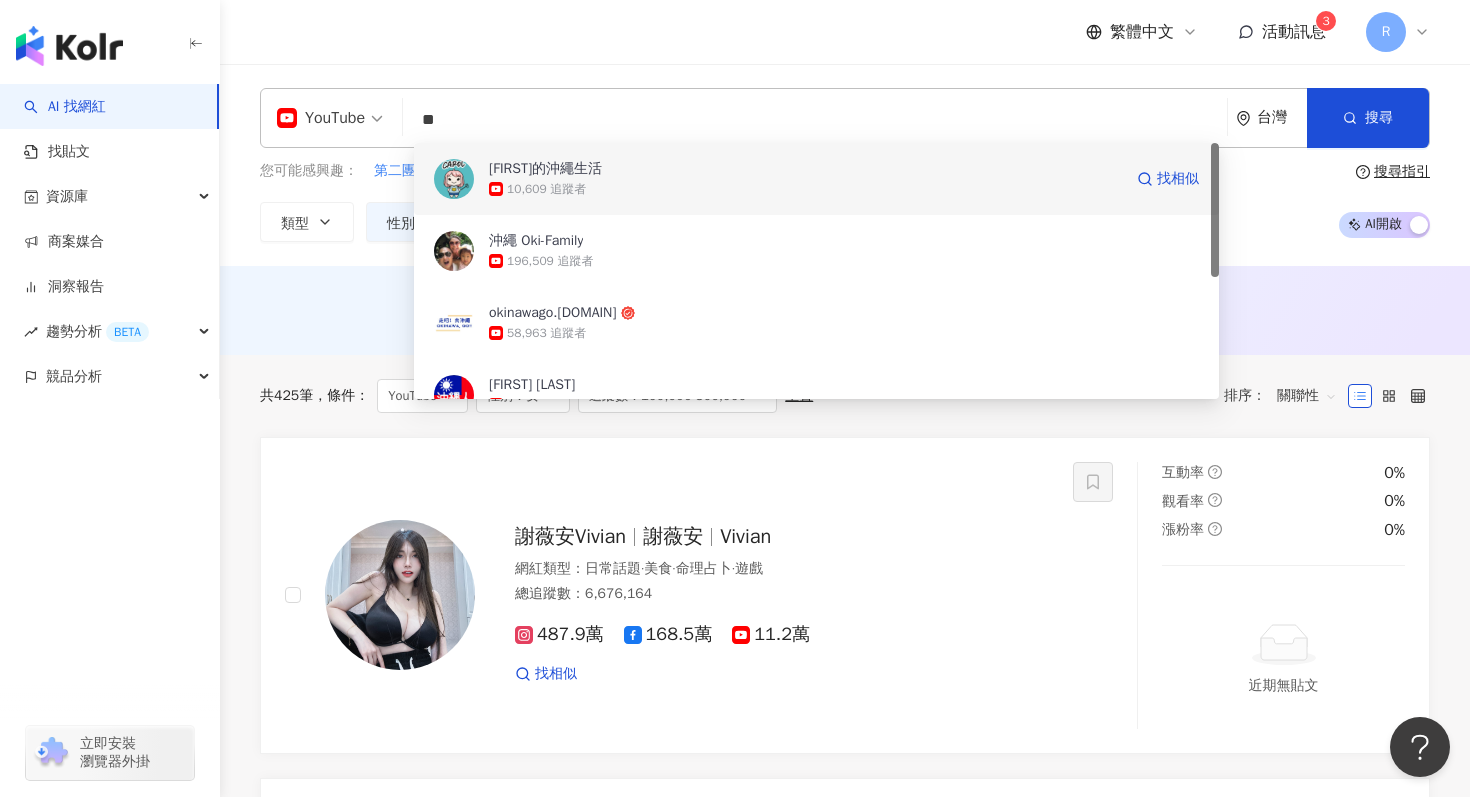 type on "*" 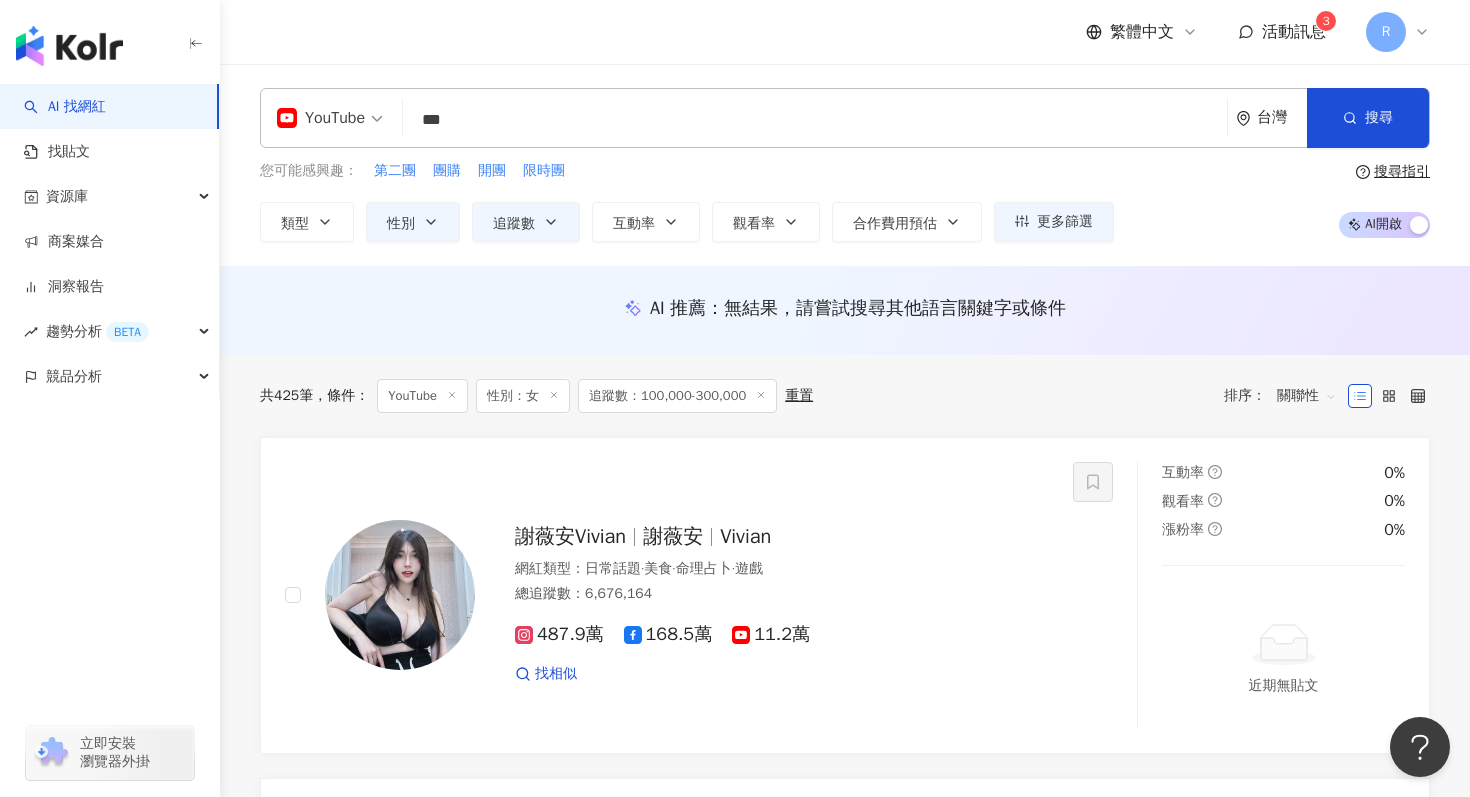 type on "*" 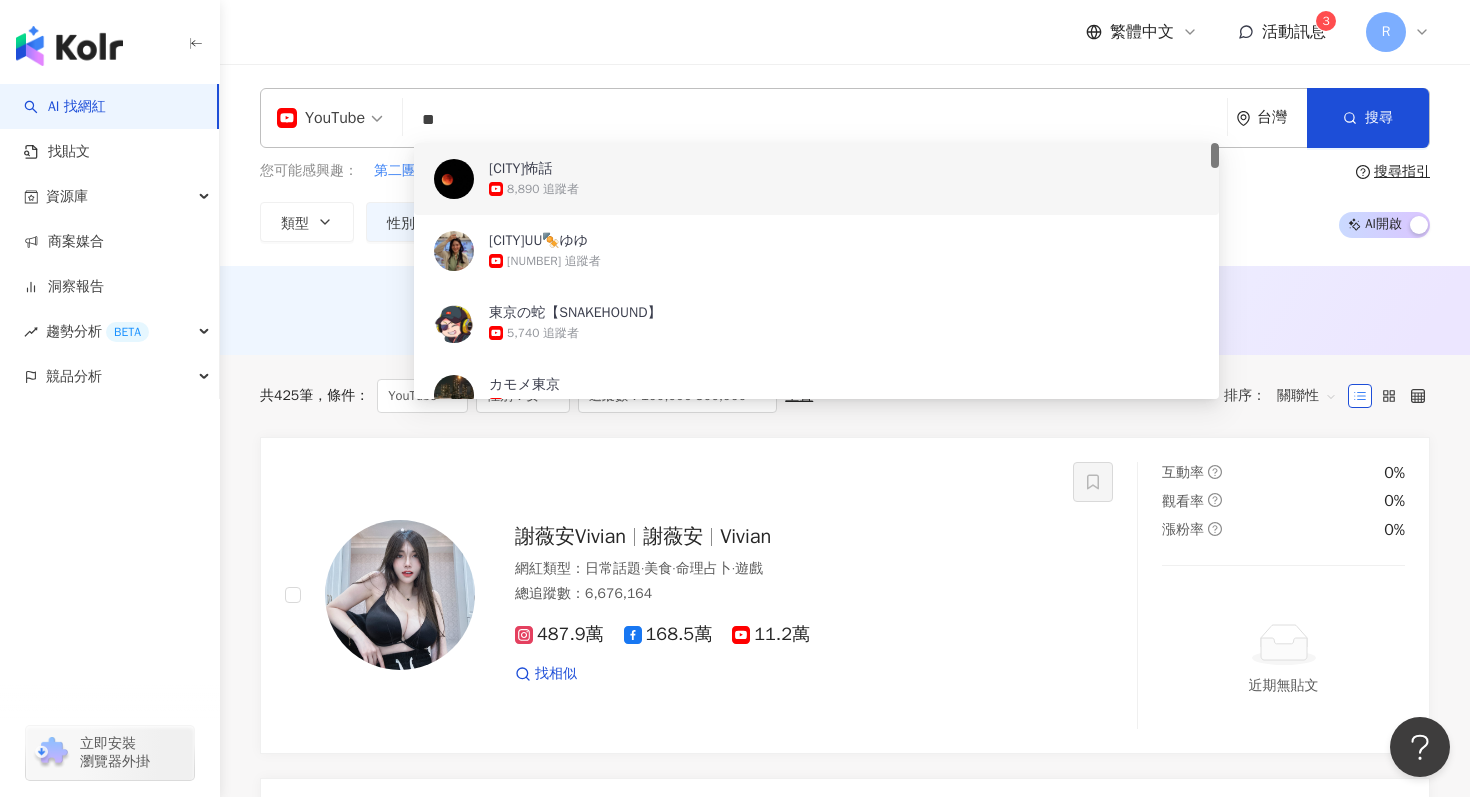 type on "**" 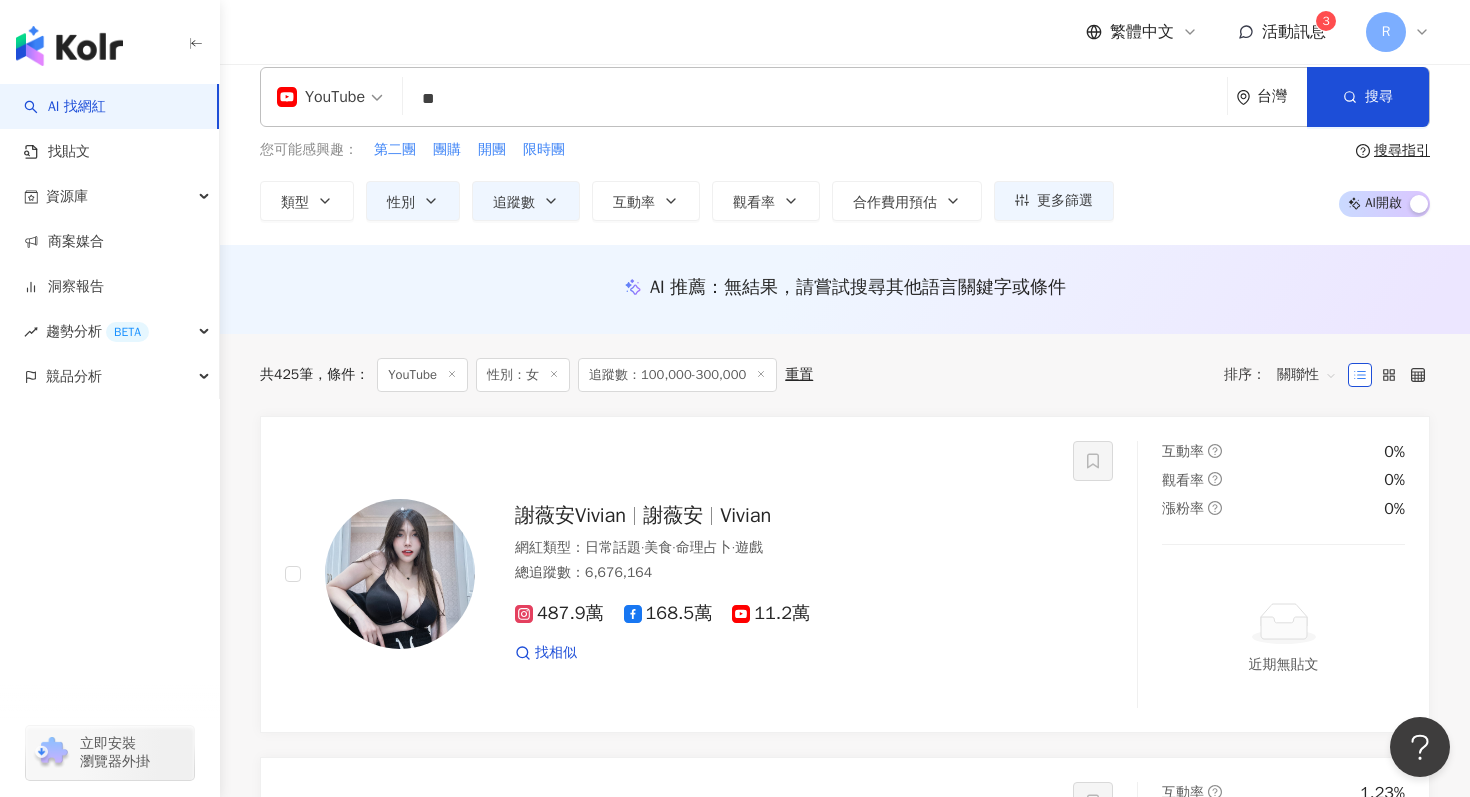 scroll, scrollTop: 0, scrollLeft: 0, axis: both 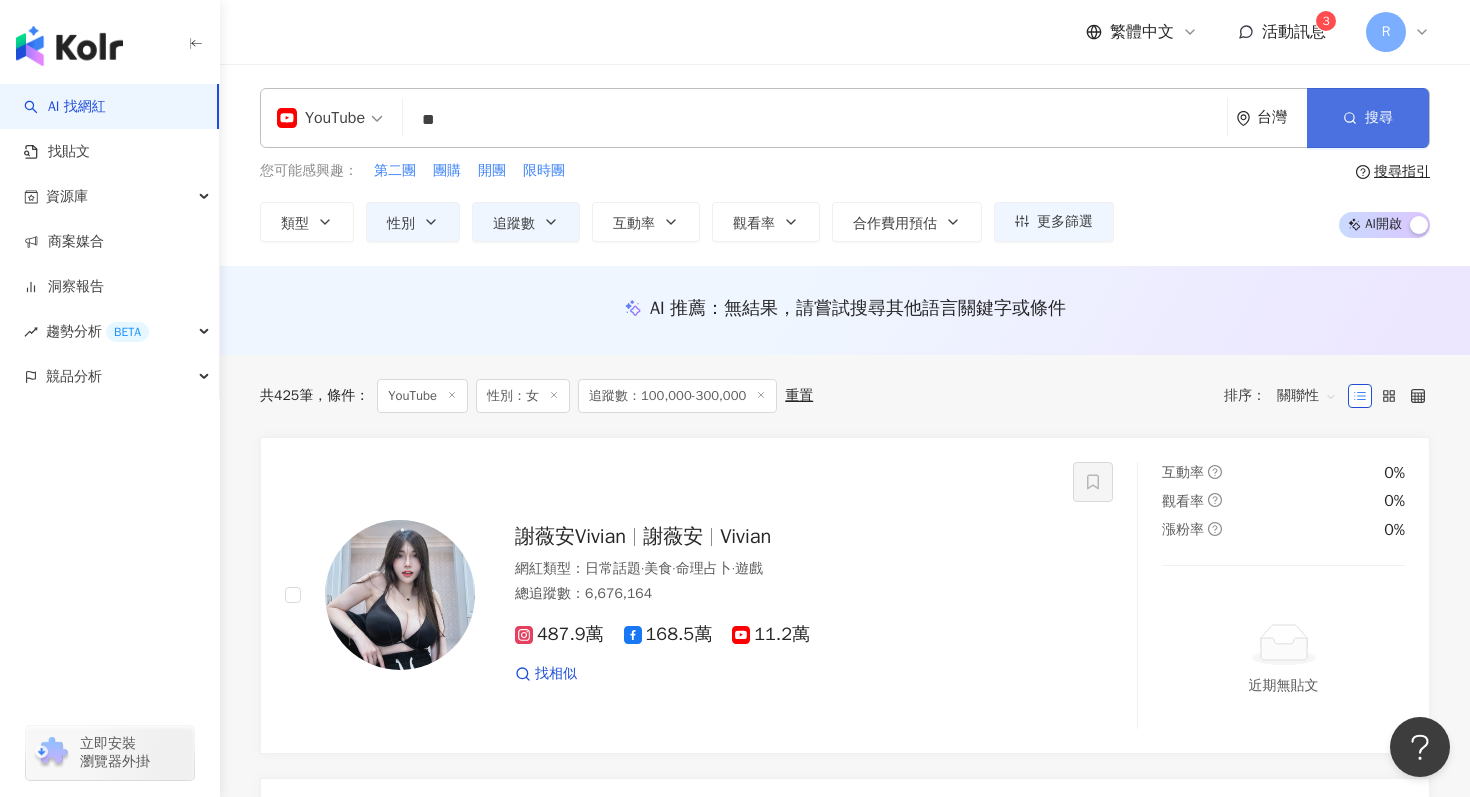 click 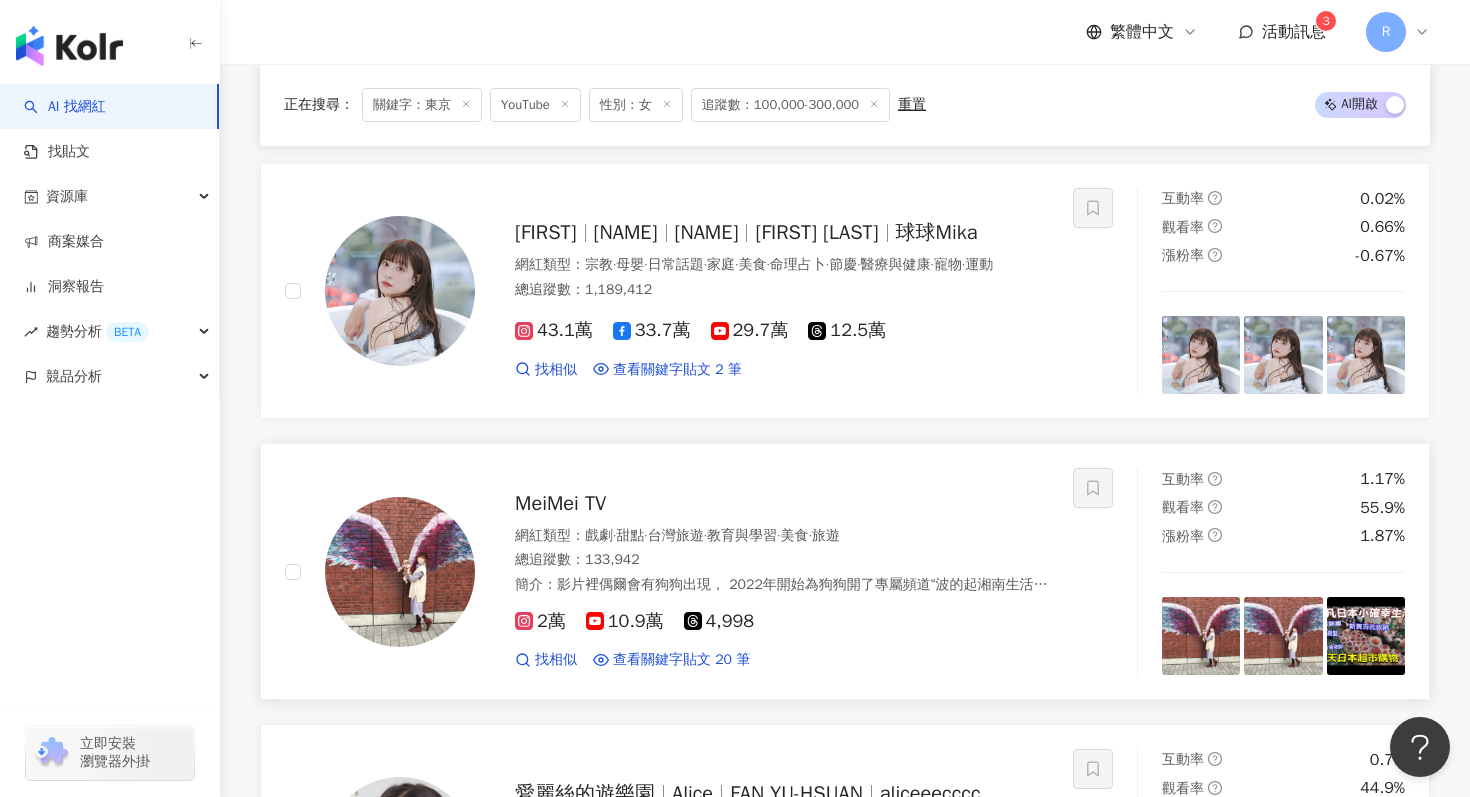 scroll, scrollTop: 3158, scrollLeft: 0, axis: vertical 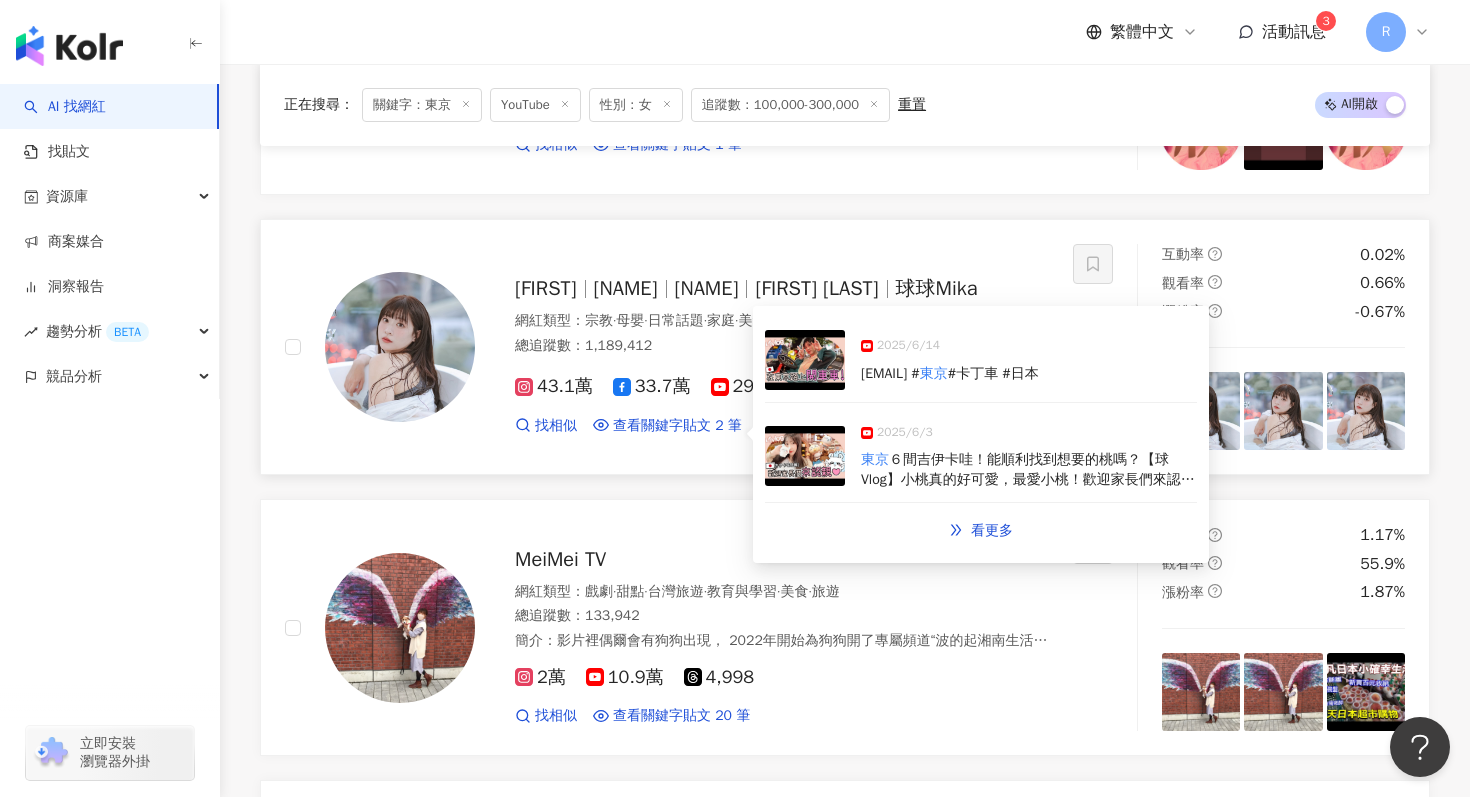 click at bounding box center [805, 456] 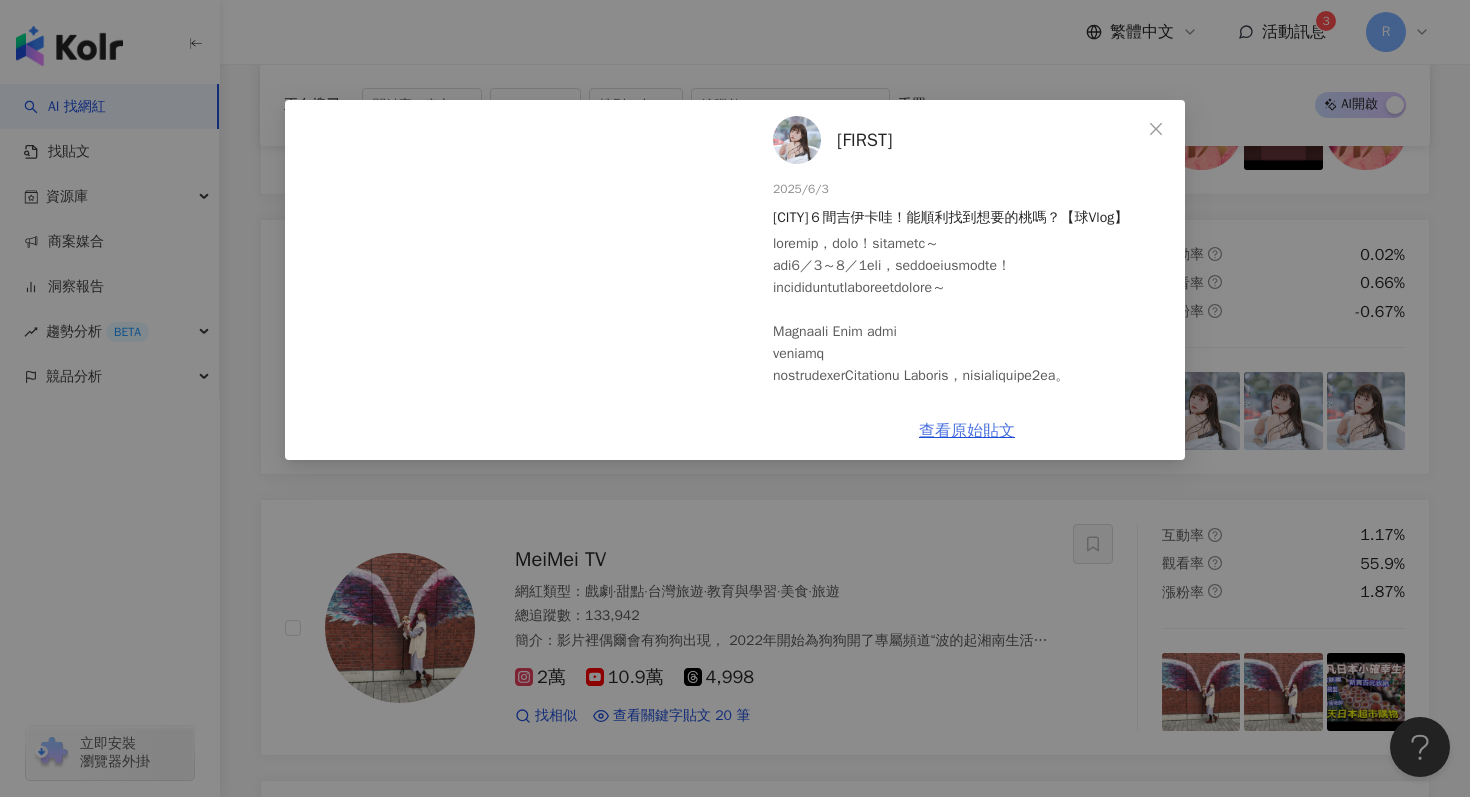click on "查看原始貼文" at bounding box center (967, 431) 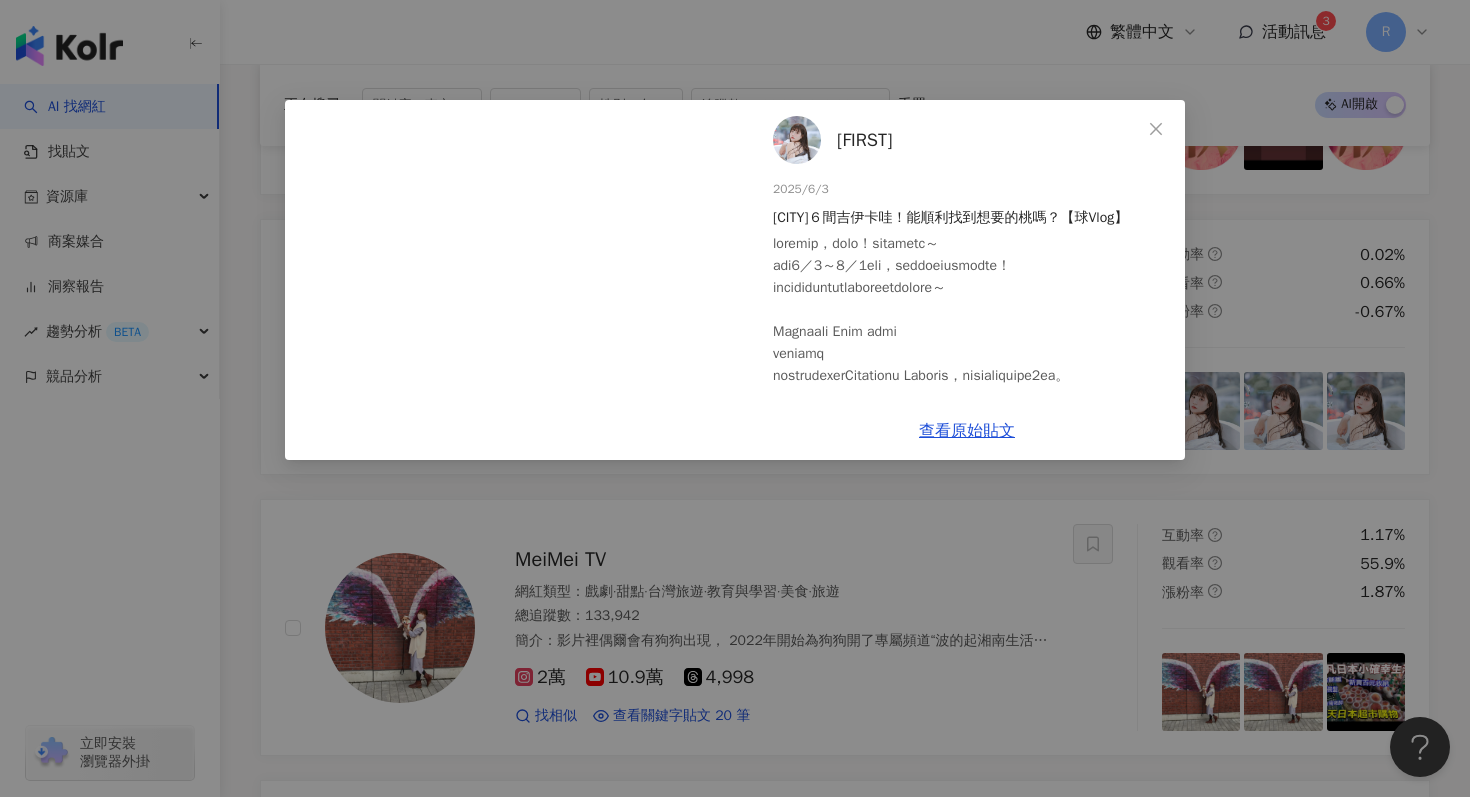 click on "[FIRST] 2025/6/3 東京６間吉伊卡哇！能順利找到想要的桃嗎？【球Vlog】 131 12 [NUMBER] 查看原始貼文" at bounding box center [735, 398] 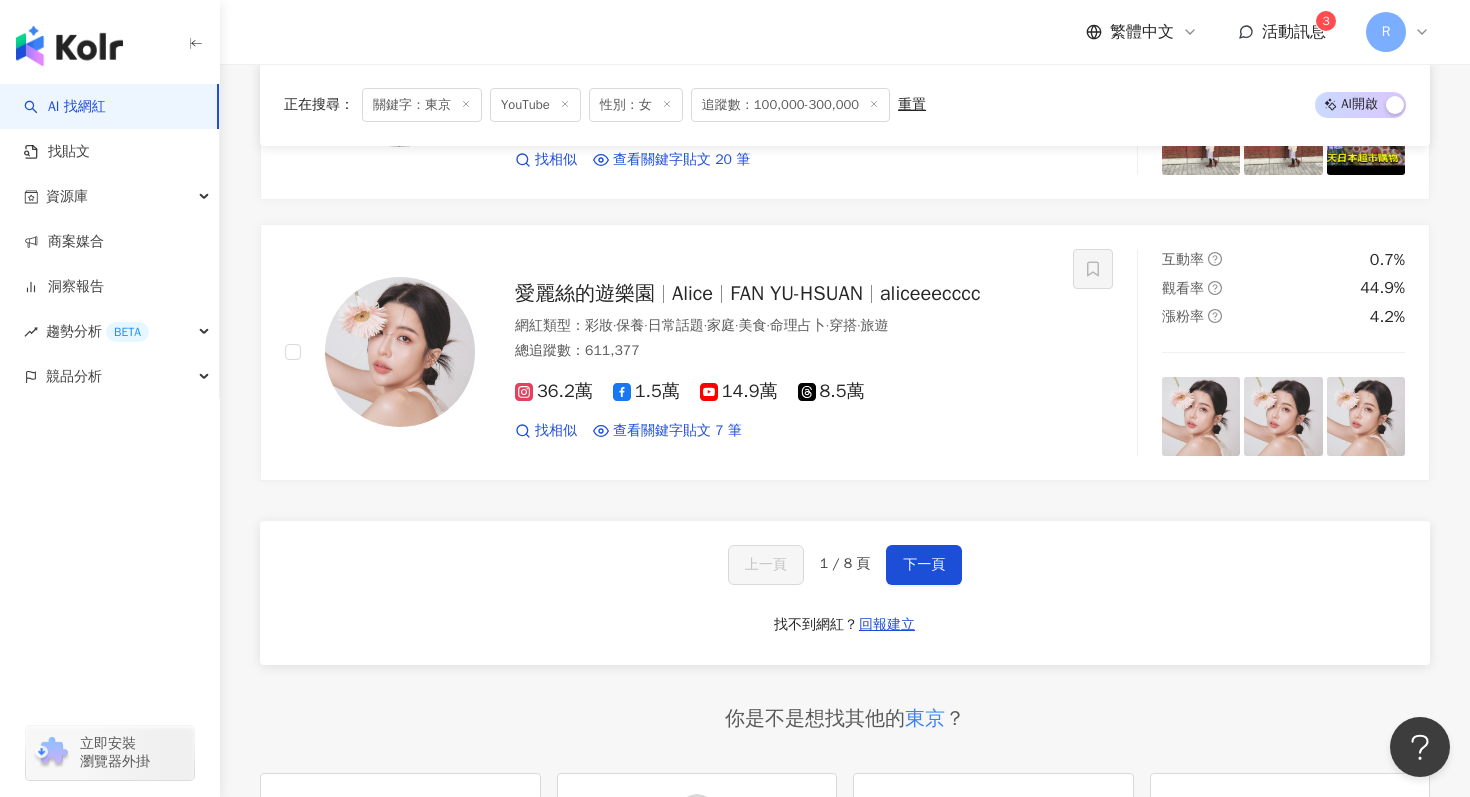 scroll, scrollTop: 3755, scrollLeft: 0, axis: vertical 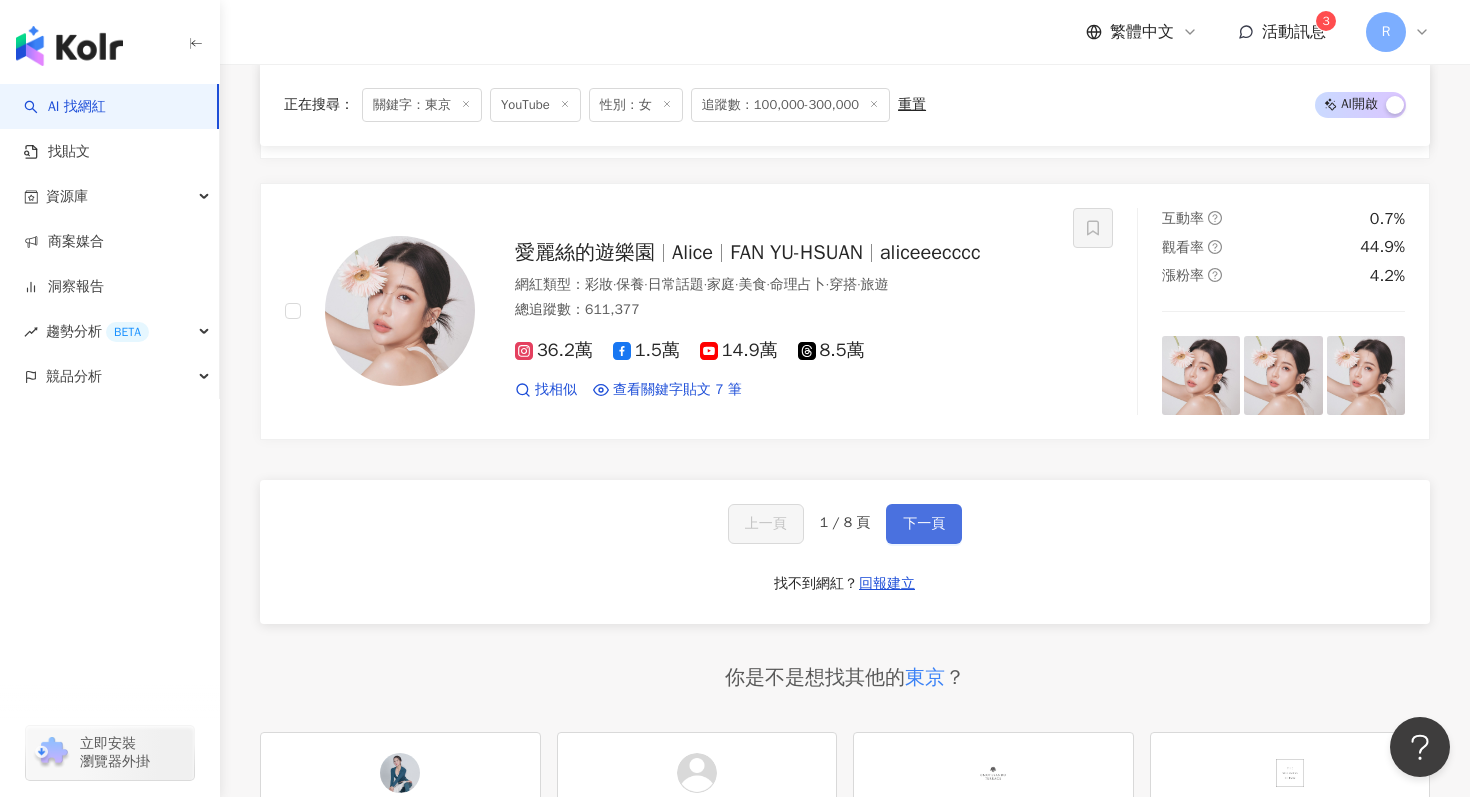 click on "下一頁" at bounding box center (924, 524) 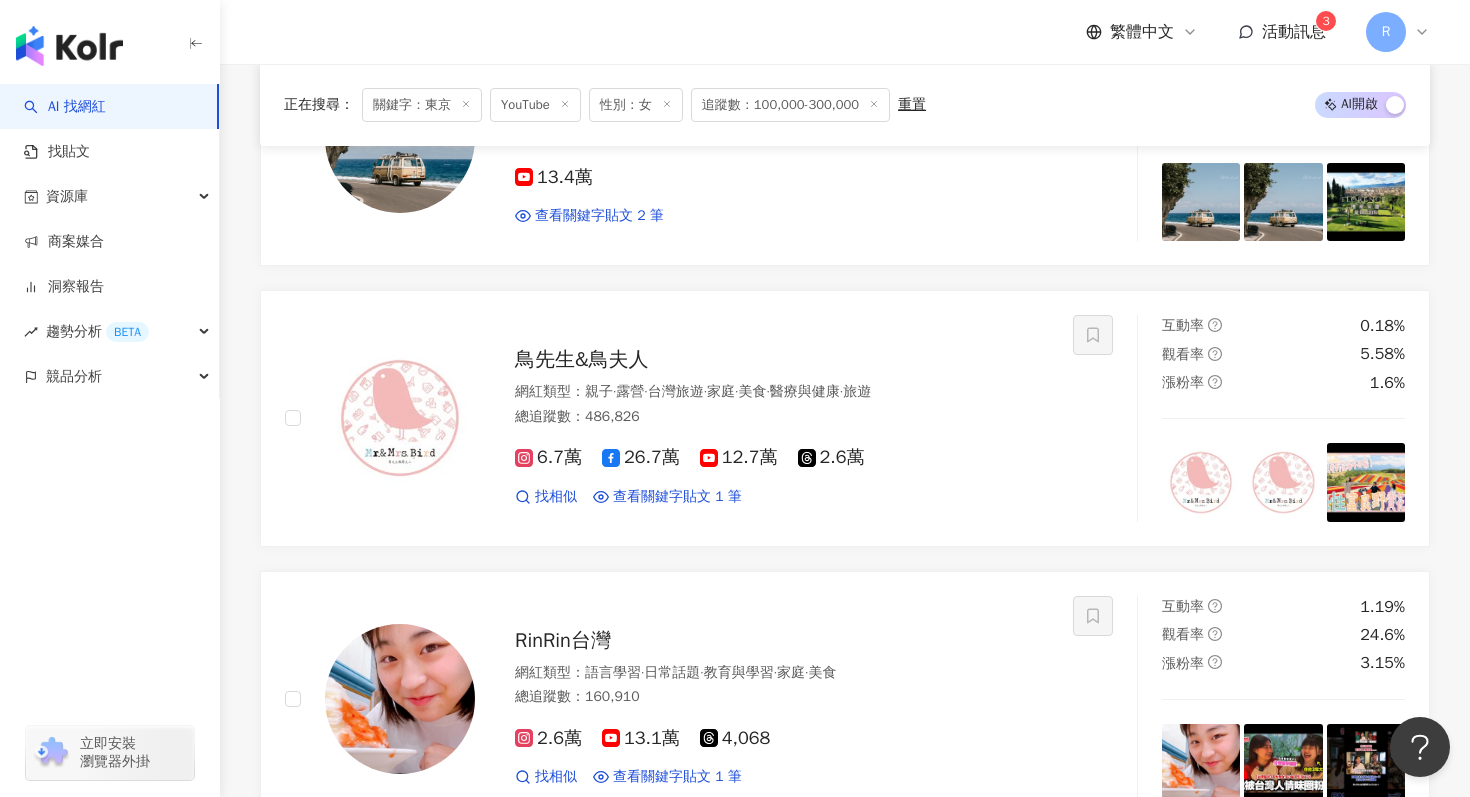 scroll, scrollTop: 2196, scrollLeft: 0, axis: vertical 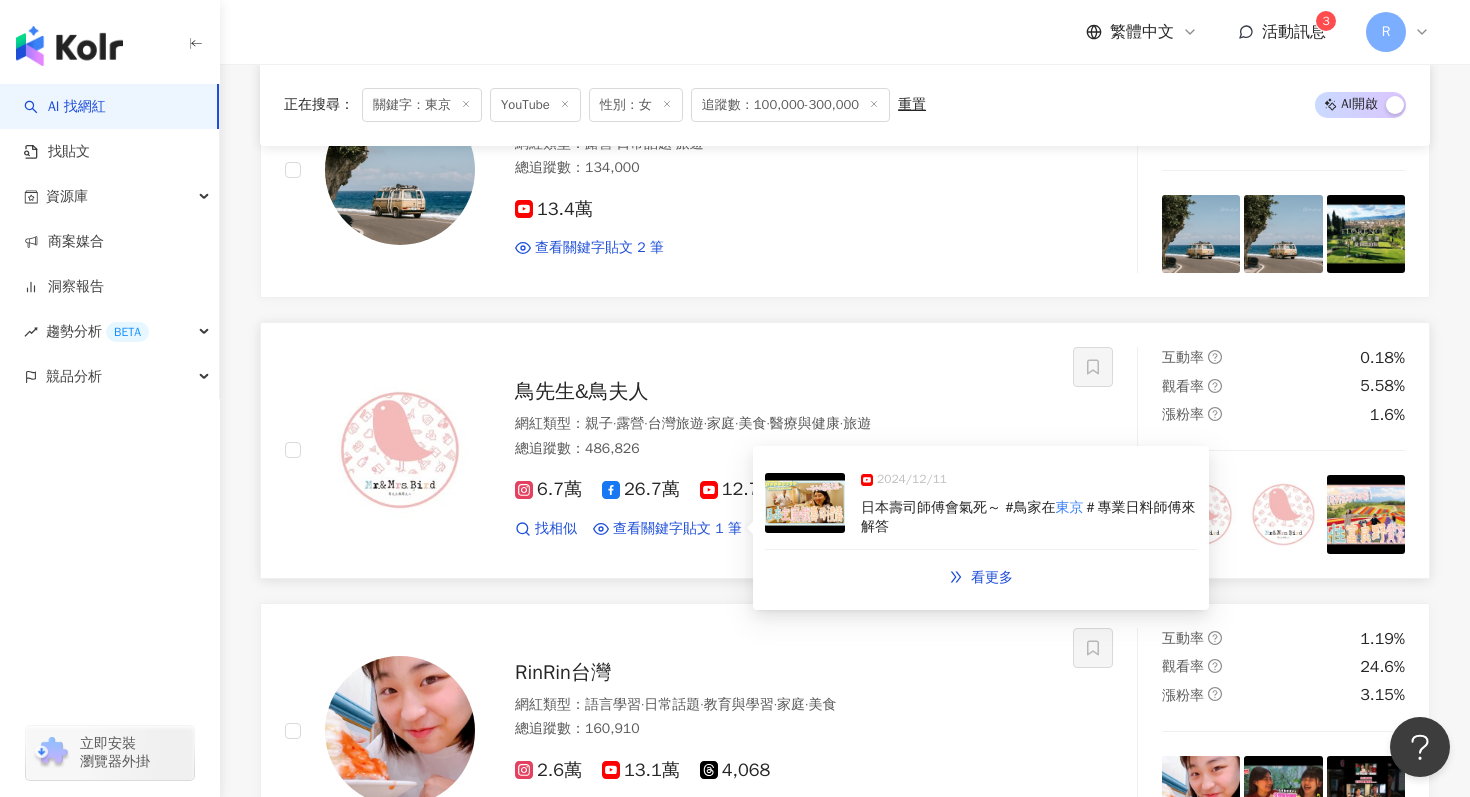 click at bounding box center (805, 503) 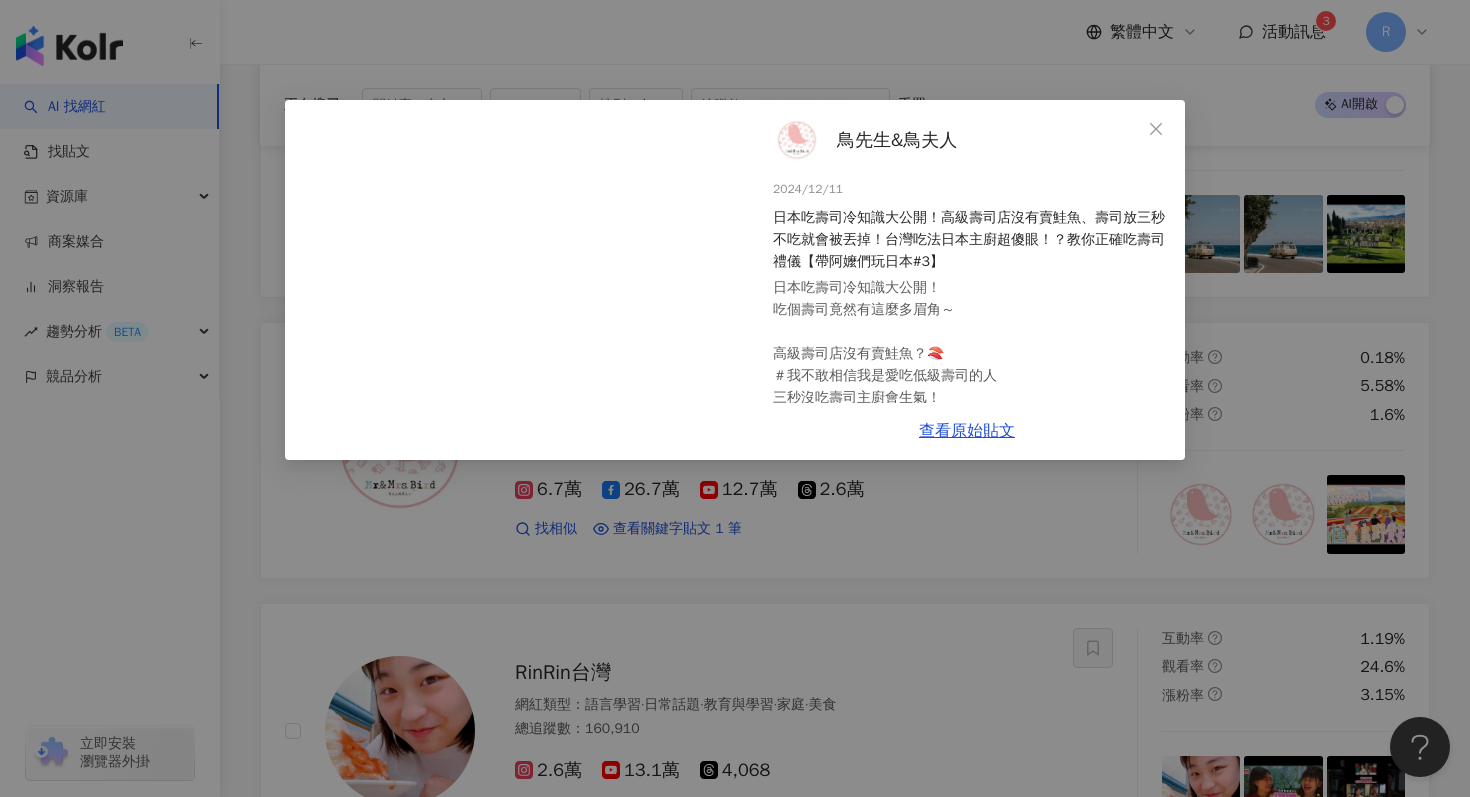 click on "2024/12/11 日本吃壽司冷知識大公開！高級壽司店沒有賣鮭魚、壽司放三秒不吃就會被丟掉！台灣吃法日本主廚超傻眼！？教你正確吃壽司禮儀【帶阿嬤們玩日本#3】 日本吃壽司冷知識大公開！
吃個壽司竟然有這麼多眉角～
高級壽司店沒有賣鮭魚？🍣
＃我不敢相信我是愛吃低級壽司的人
三秒沒吃壽司主廚會生氣！
#這樣我很趕而且不能聊天🤣
然後台灣人愛沾醬油和芥末...
日本壽司師傅會氣死～
#鳥家在東京 ＃專業日料師傅來解答 83 2 2,644 查看原始貼文" at bounding box center (735, 398) 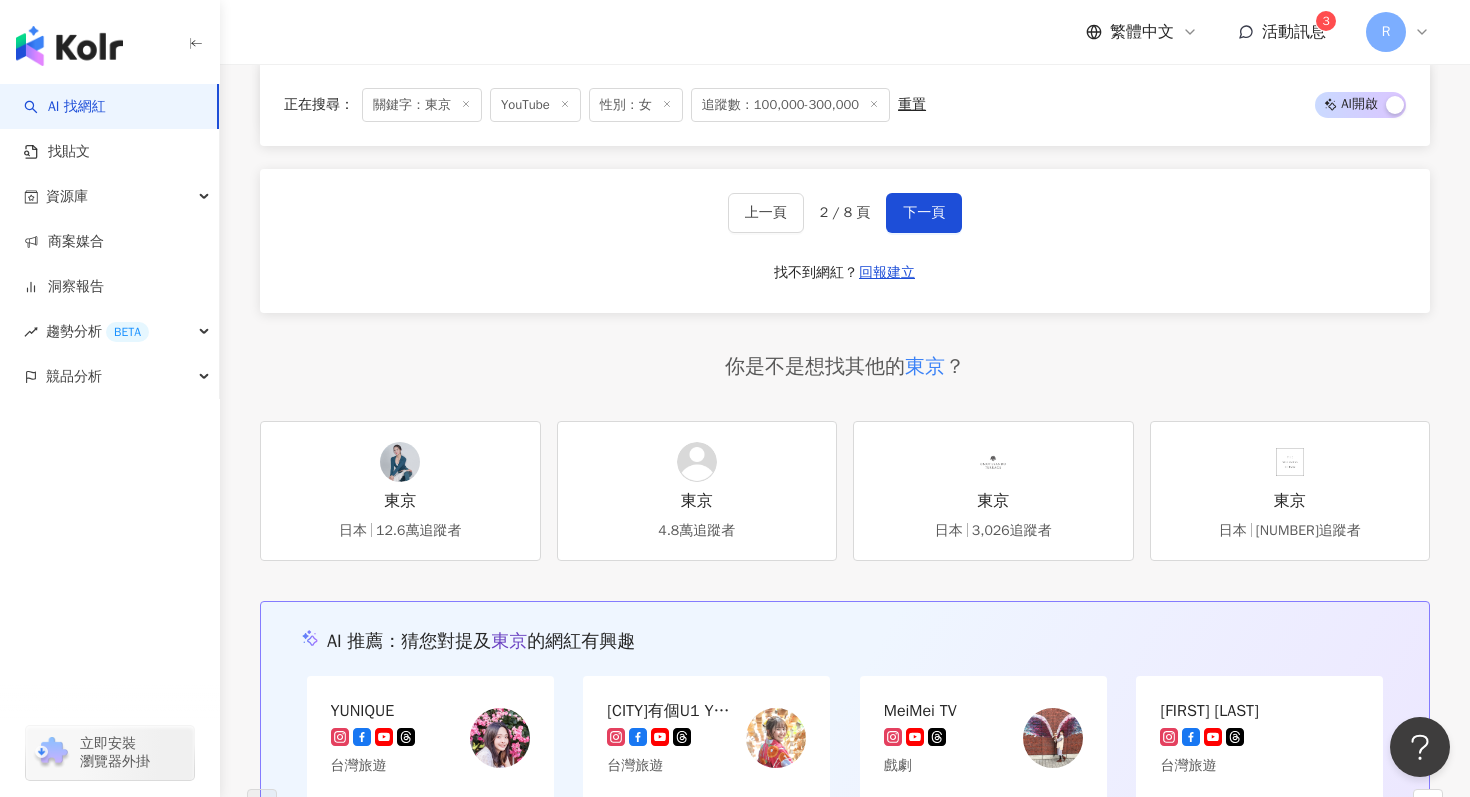 scroll, scrollTop: 3937, scrollLeft: 0, axis: vertical 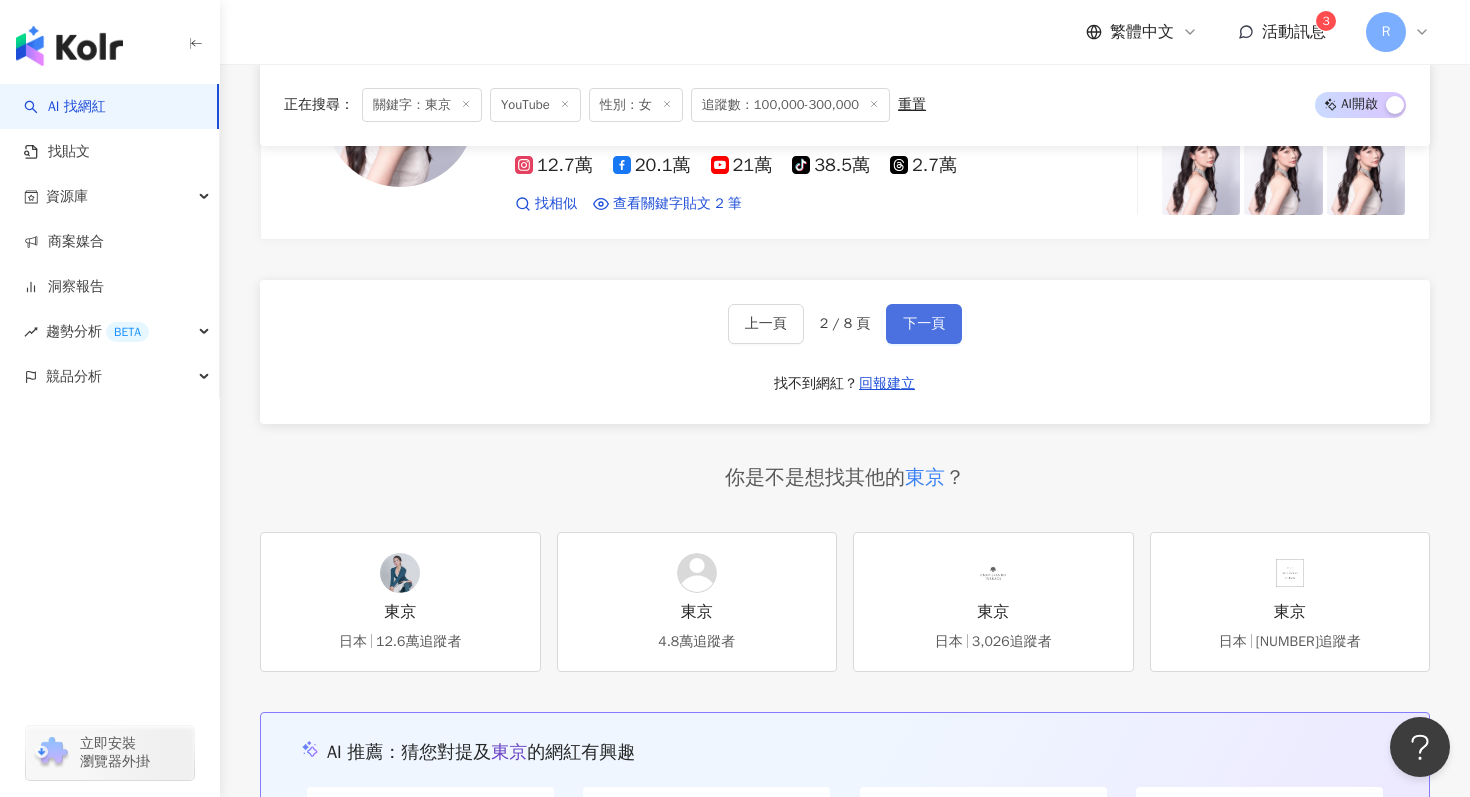 click on "下一頁" at bounding box center (924, 324) 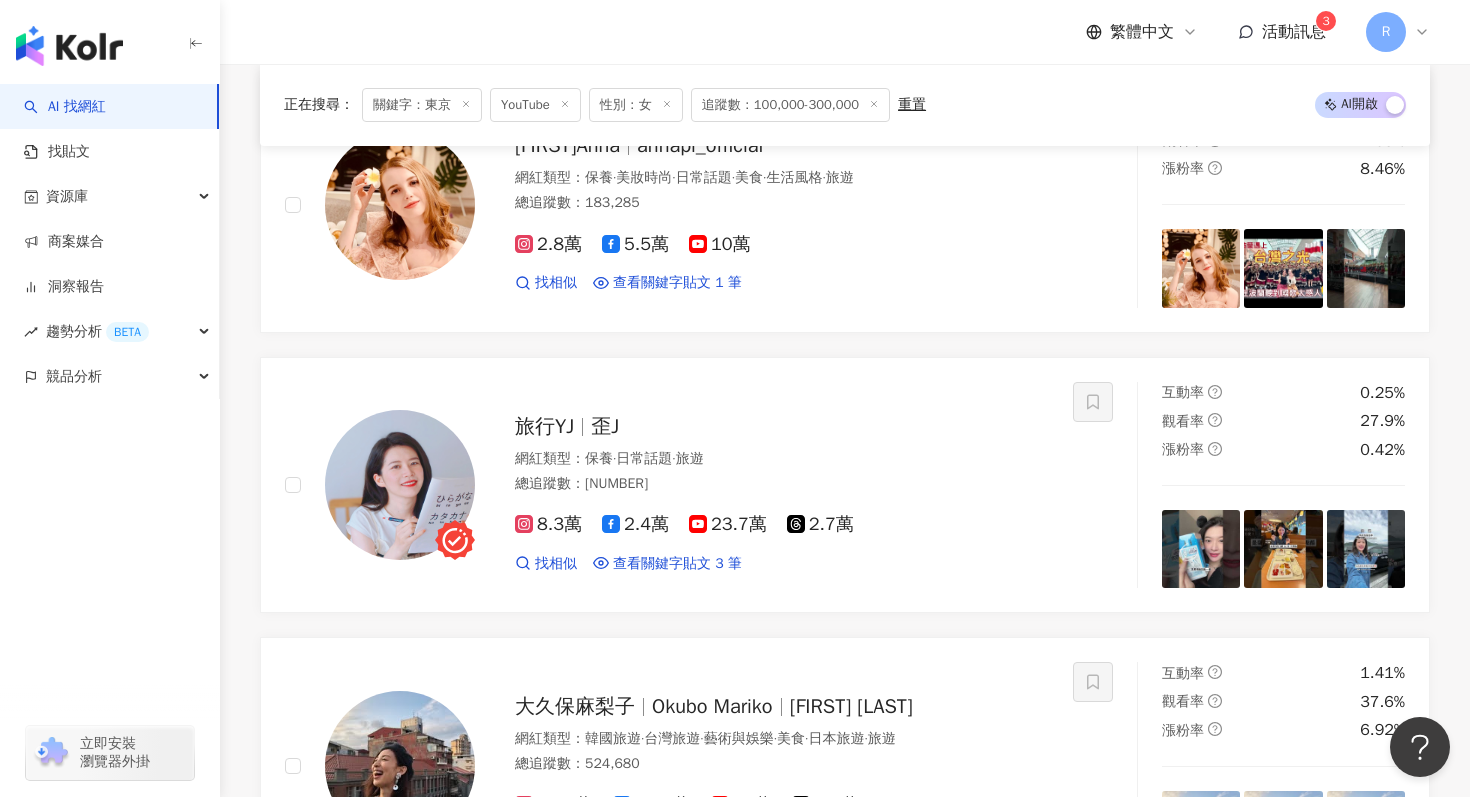 scroll, scrollTop: 1041, scrollLeft: 0, axis: vertical 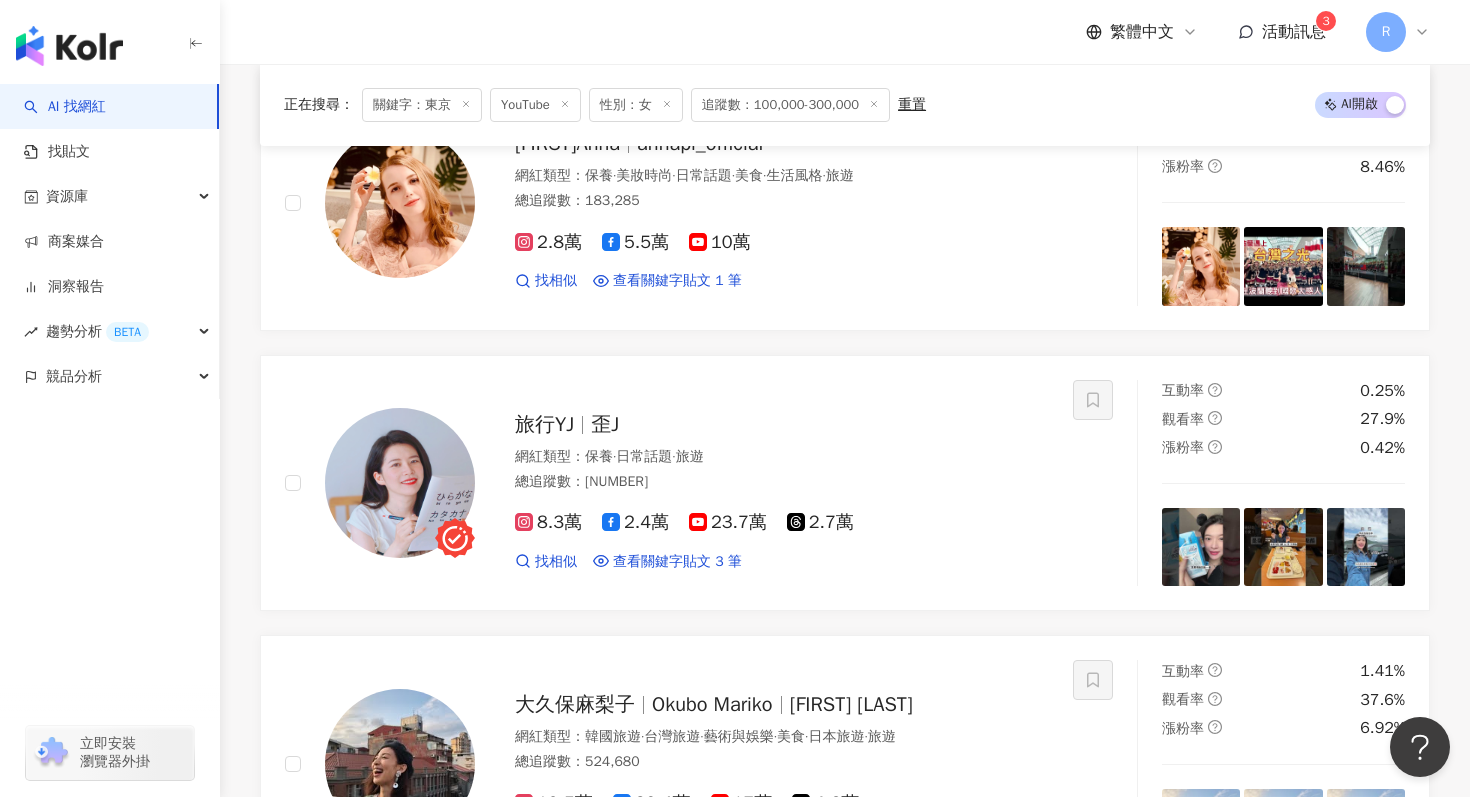 click on "性別：女" at bounding box center [636, 105] 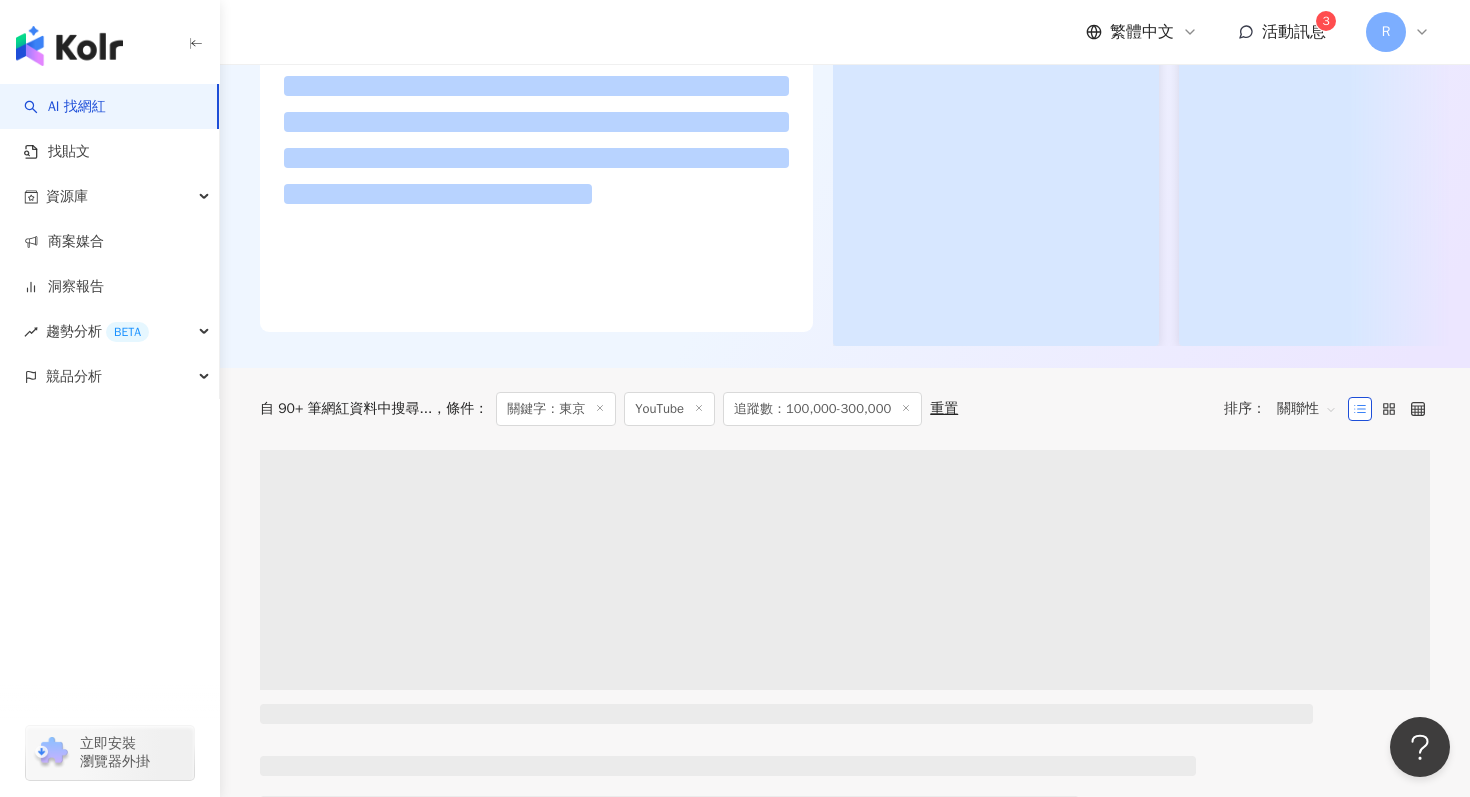 scroll, scrollTop: 356, scrollLeft: 0, axis: vertical 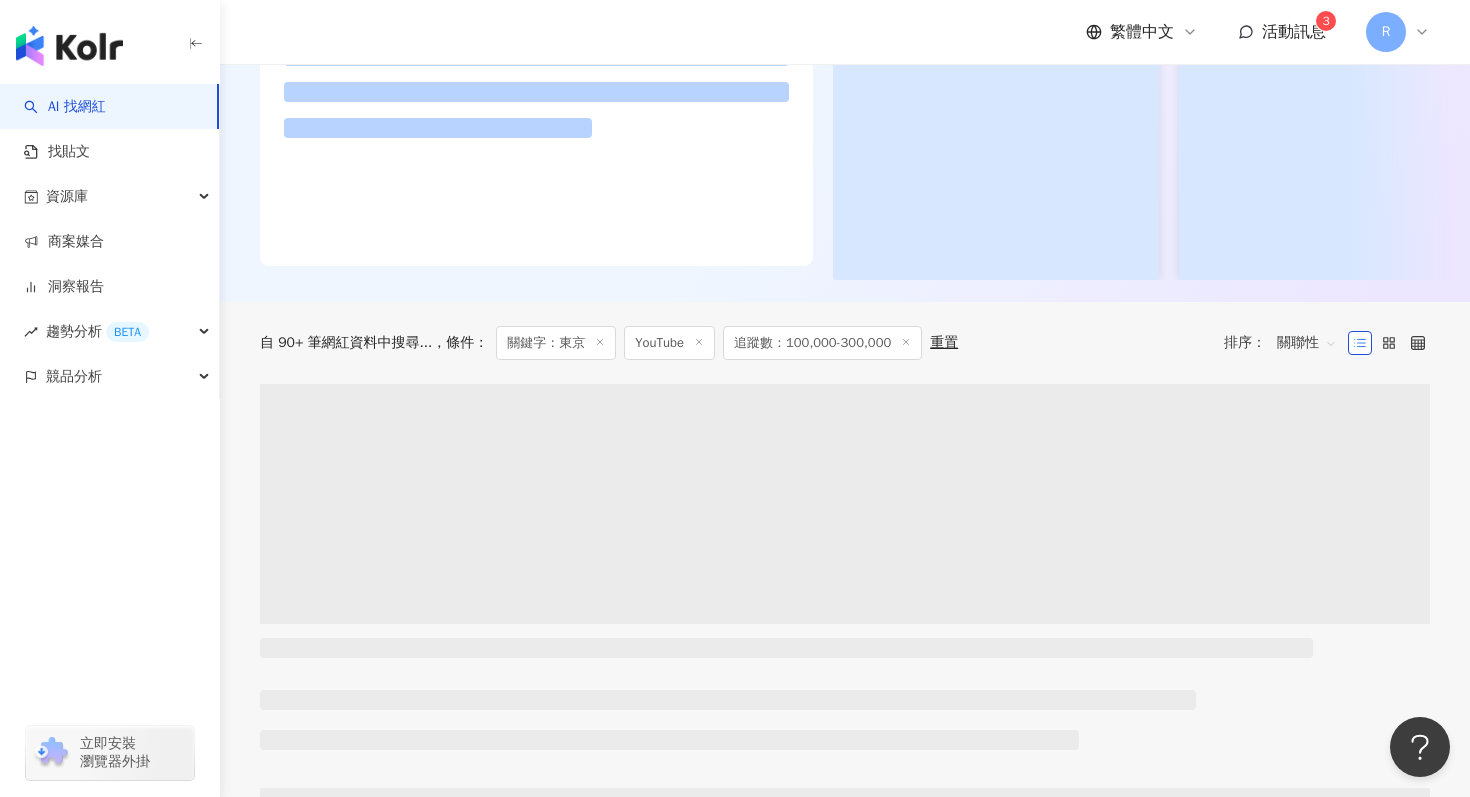 click 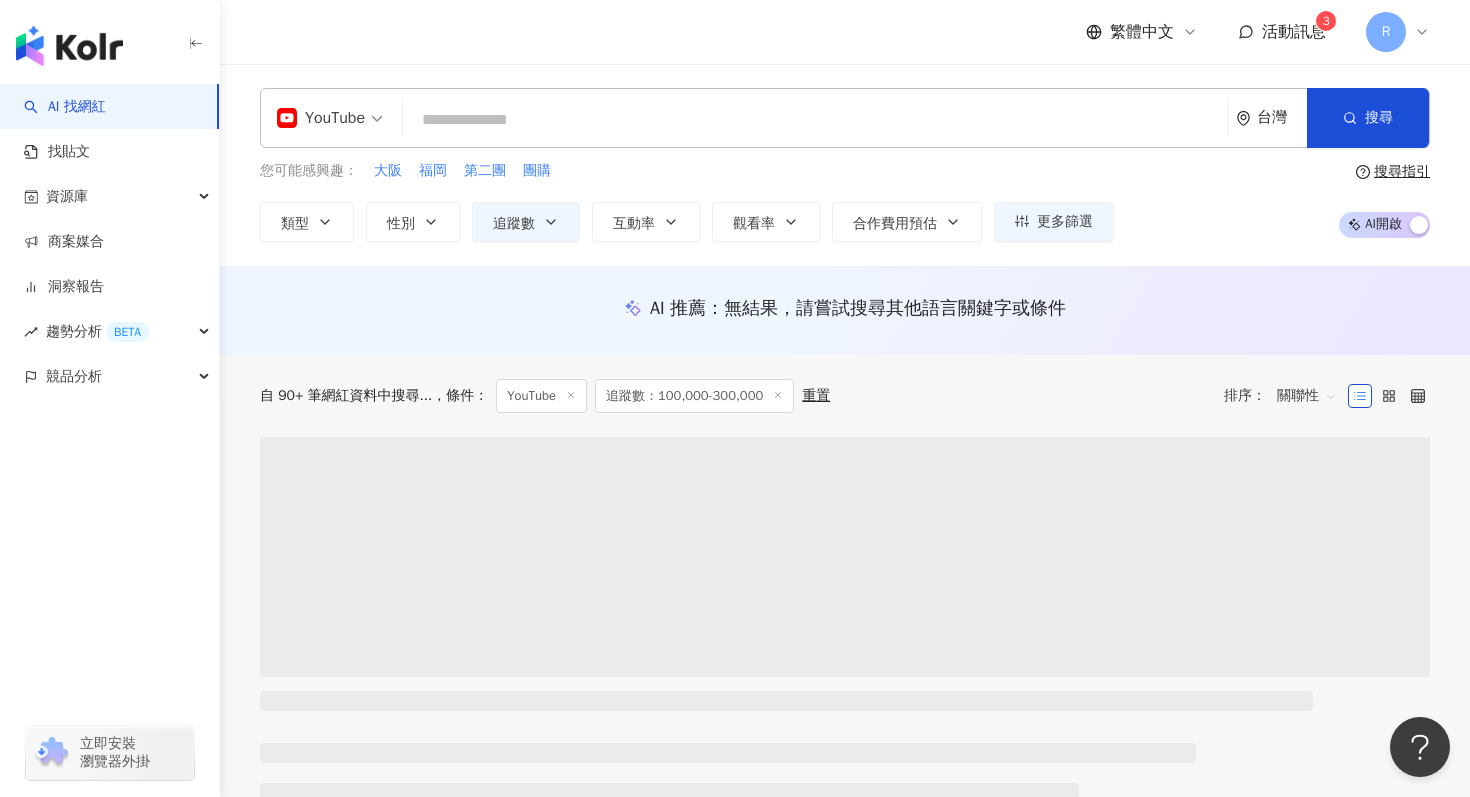 click at bounding box center (815, 120) 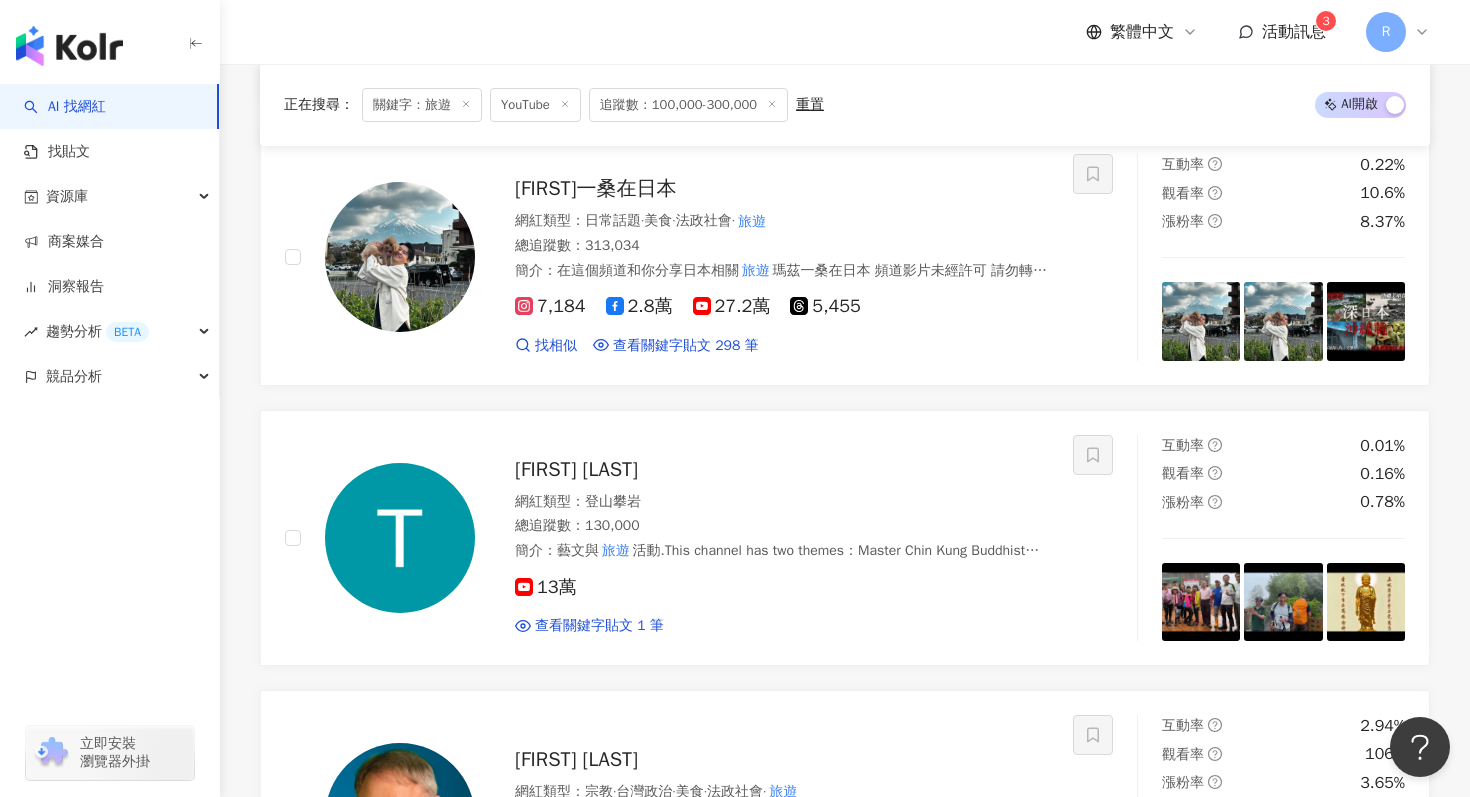 scroll, scrollTop: 1425, scrollLeft: 0, axis: vertical 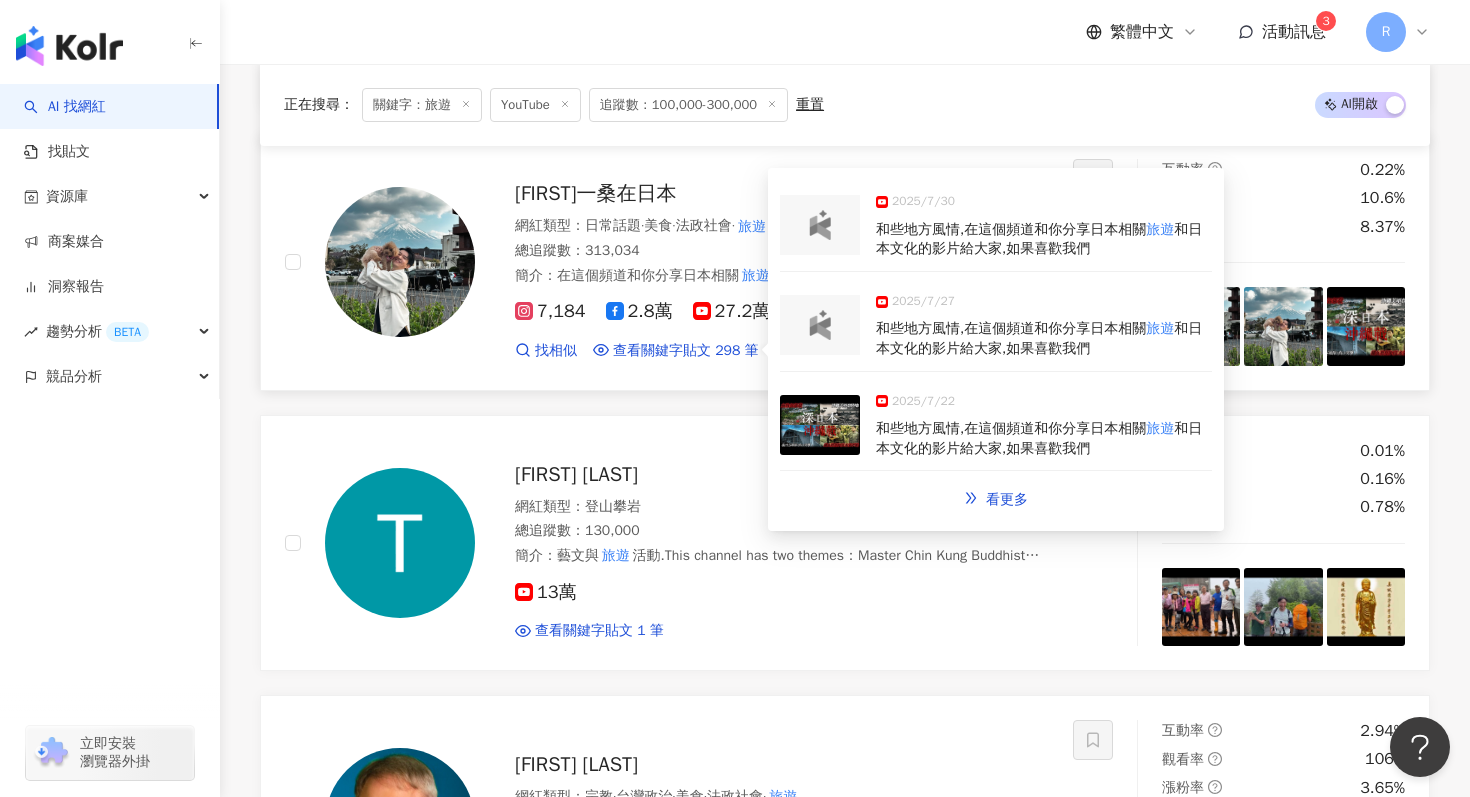 click at bounding box center [820, 425] 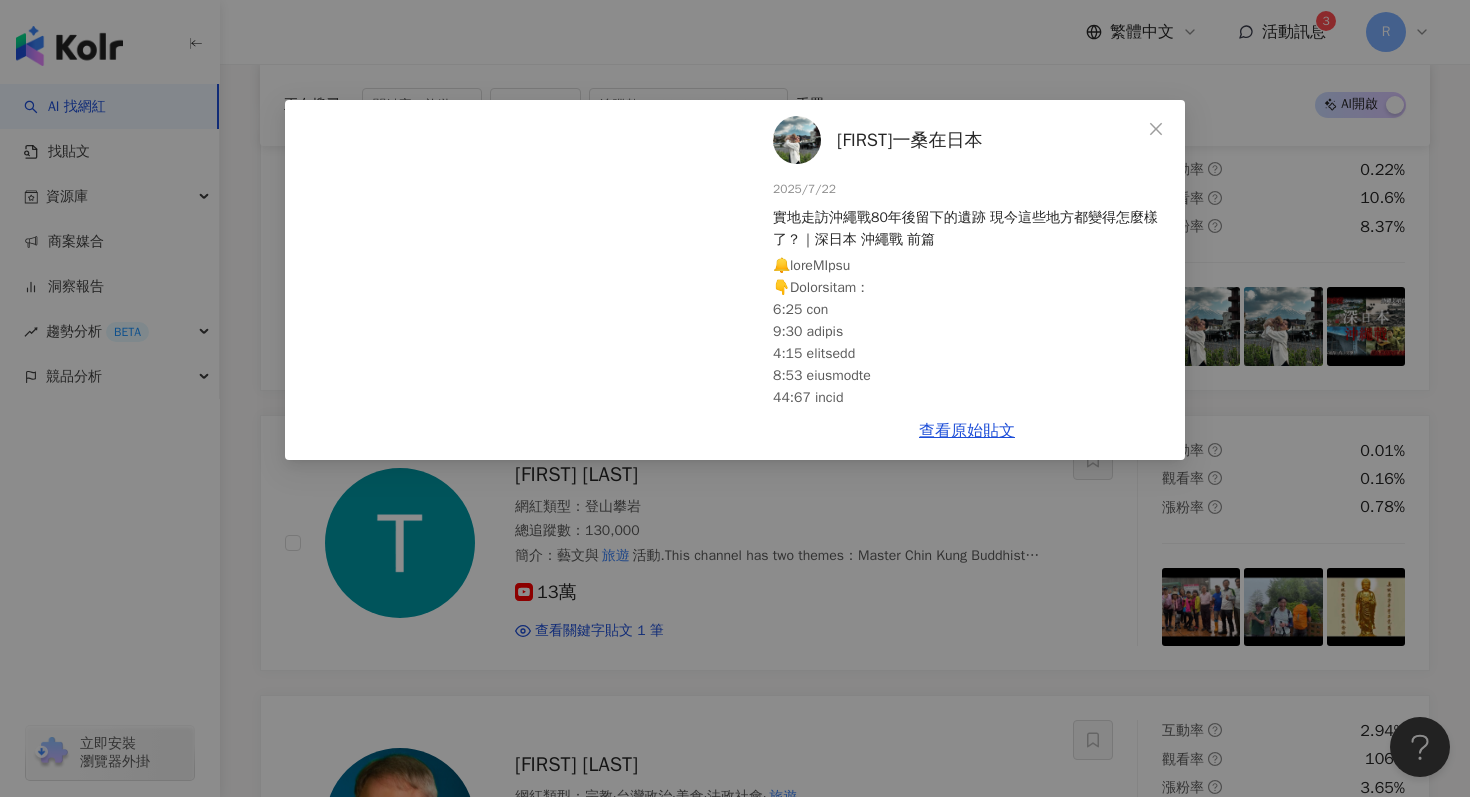 click on "[NAME] 2025/7/22 實地走訪沖繩戰80年後留下的遺跡 現今這些地方都變得怎麼樣了？｜深日本 沖繩戰 前篇 1,941 113 6.3萬 查看原始貼文" at bounding box center [735, 398] 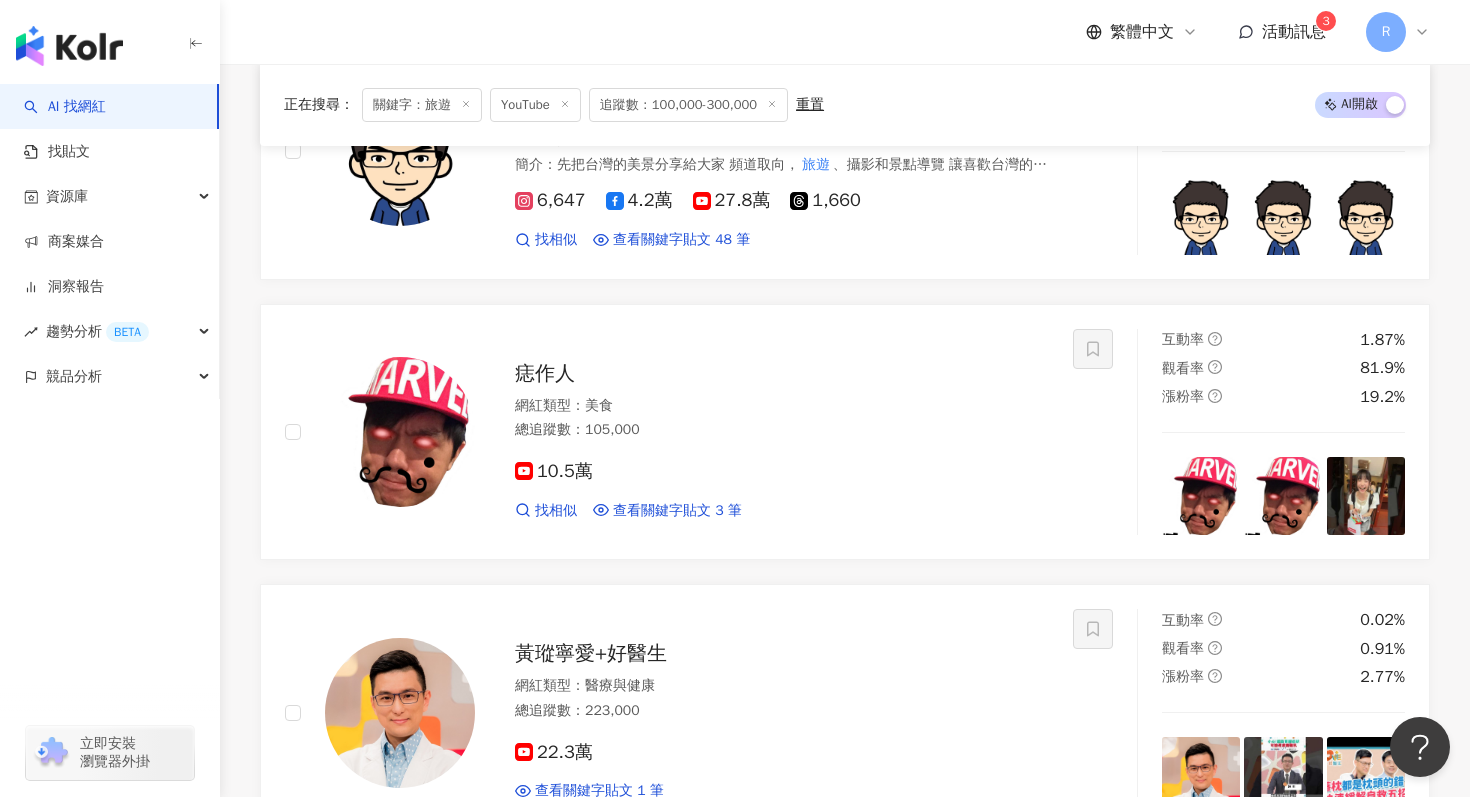 scroll, scrollTop: 2707, scrollLeft: 0, axis: vertical 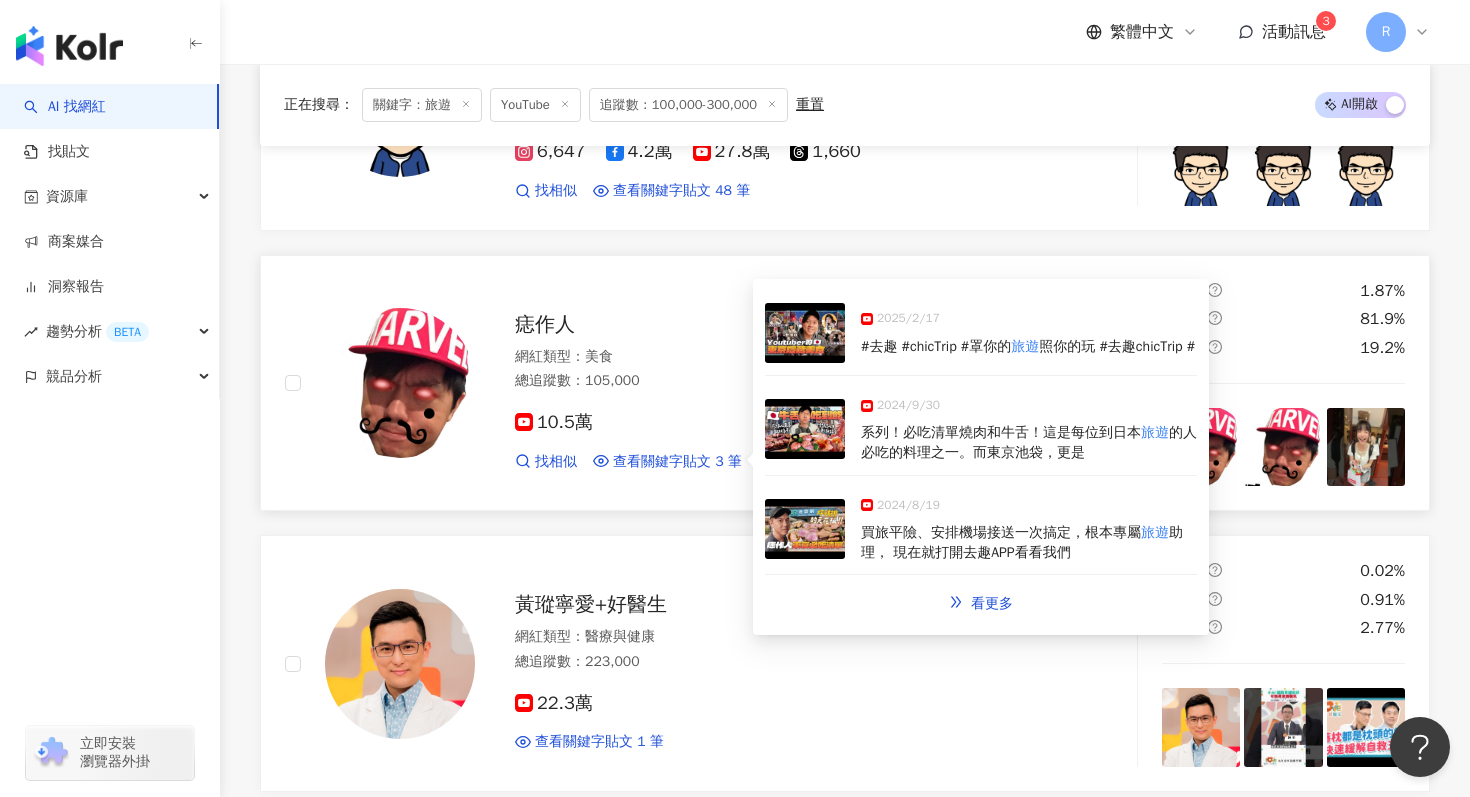 click at bounding box center [805, 429] 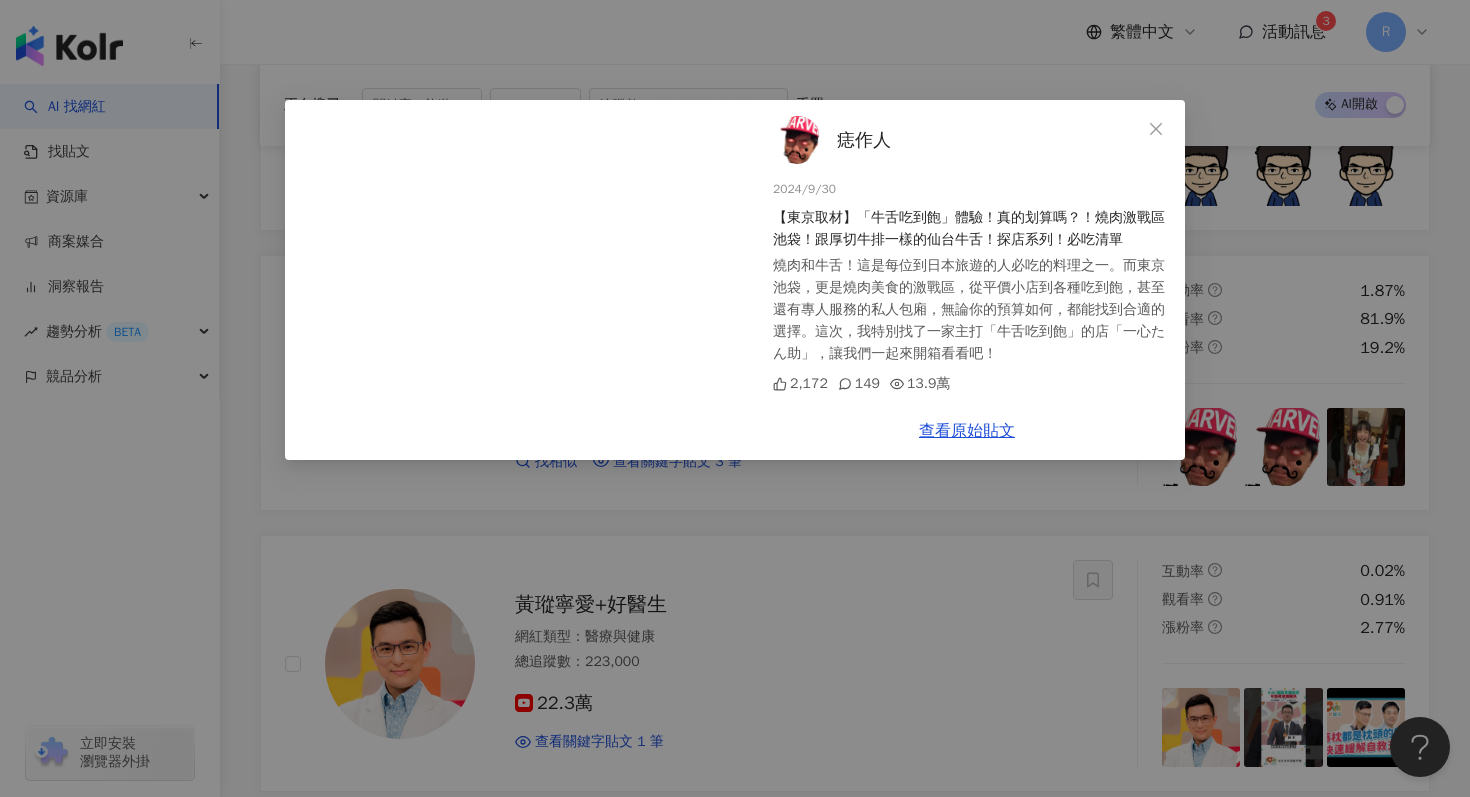 click on "2024/9/30 【東京取材】「牛舌吃到飽」體驗！真的划算嗎？！燒肉激戰區池袋！跟厚切牛排一樣的仙台牛舌！探店系列！必吃清單 燒肉和牛舌！這是每位到日本旅遊的人必吃的料理之一。而東京池袋，更是燒肉美食的激戰區，從平價小店到各種吃到飽，甚至還有專人服務的私人包廂，無論你的預算如何，都能找到合適的選擇。這次，我特別找了一家主打「牛舌吃到飽」的店「一心 أيض助」，讓我們一起來開箱看看吧！ 2,172 149 13.9萬 查看原始貼文" at bounding box center [735, 398] 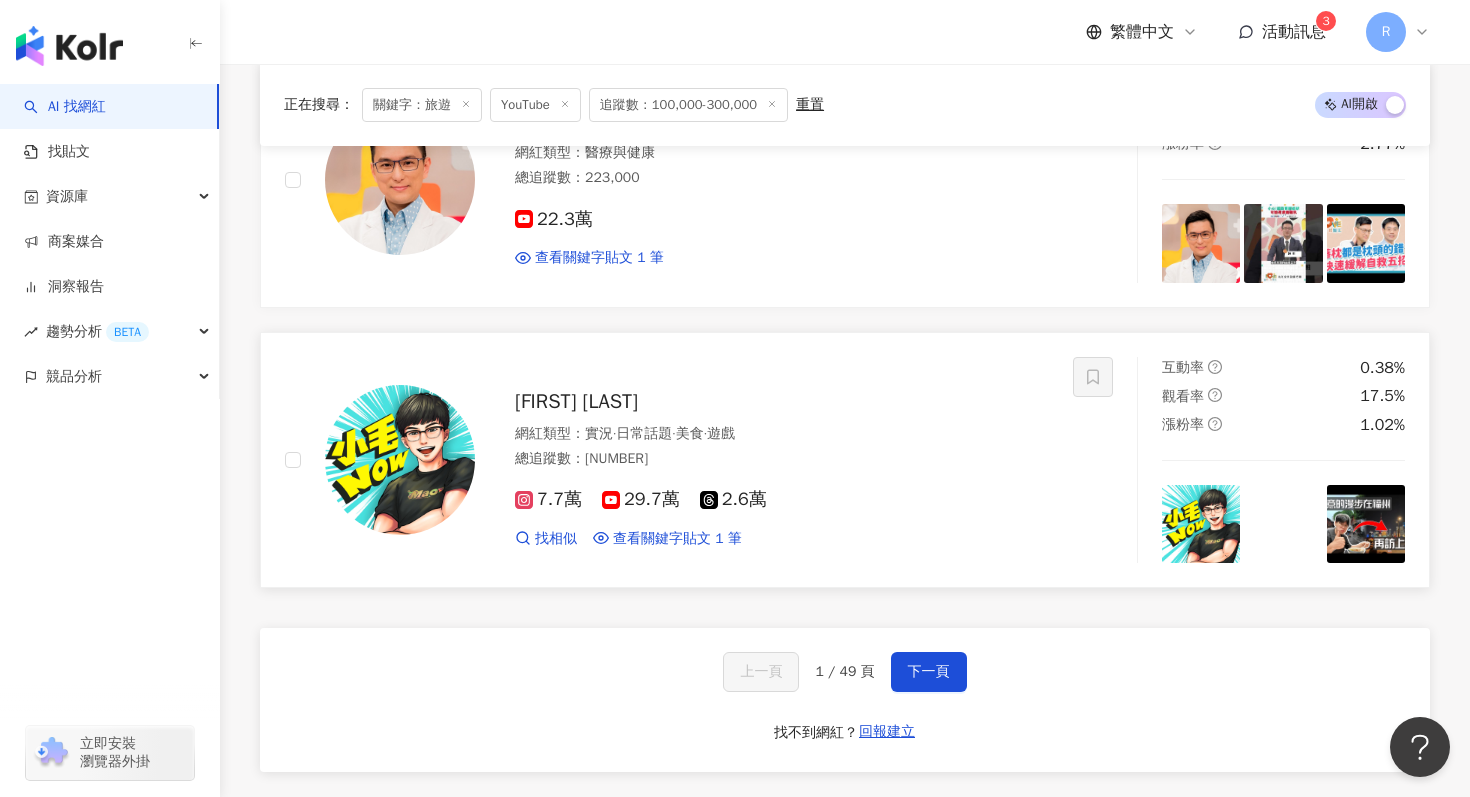 scroll, scrollTop: 3193, scrollLeft: 0, axis: vertical 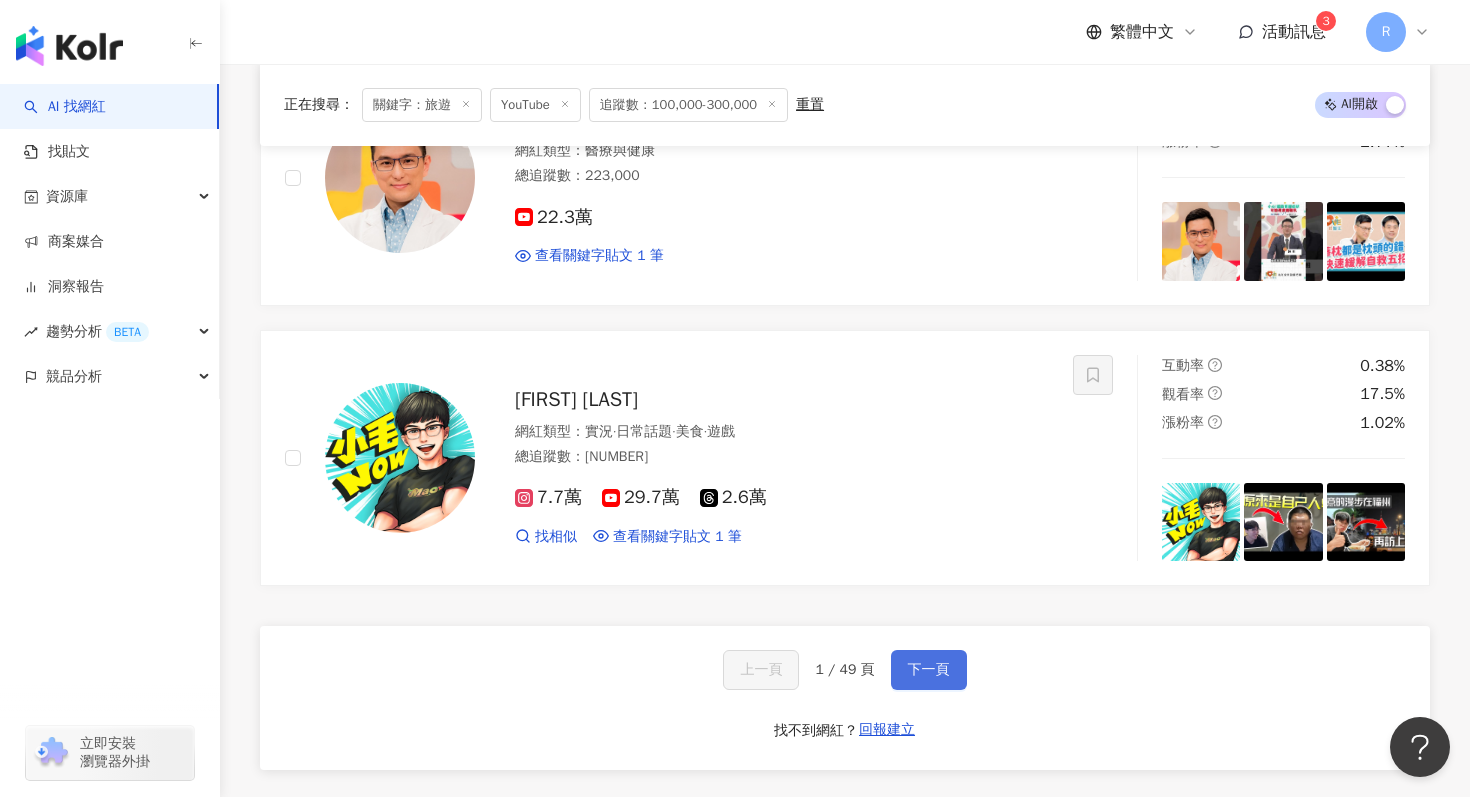 click on "下一頁" at bounding box center [929, 670] 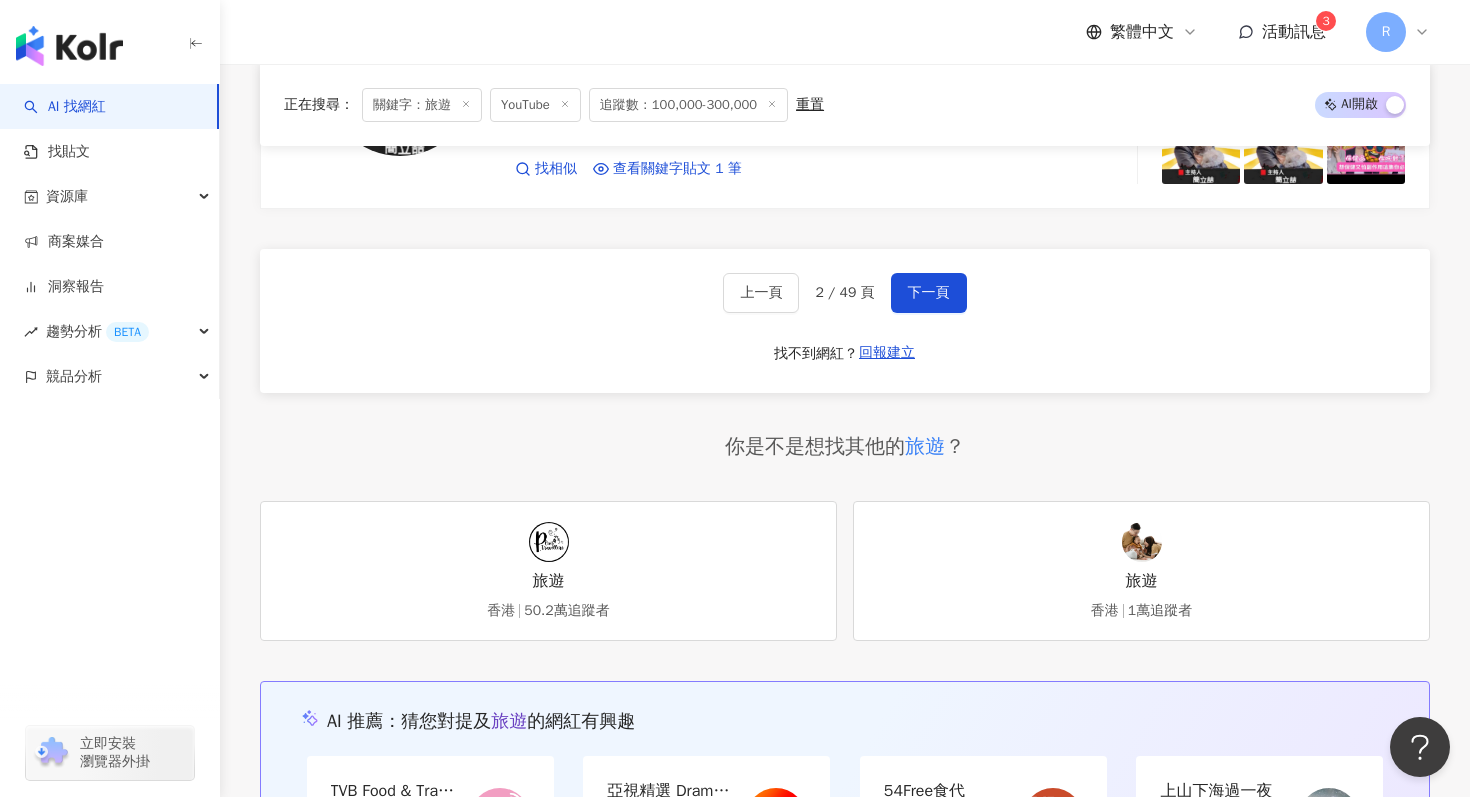 scroll, scrollTop: 3528, scrollLeft: 0, axis: vertical 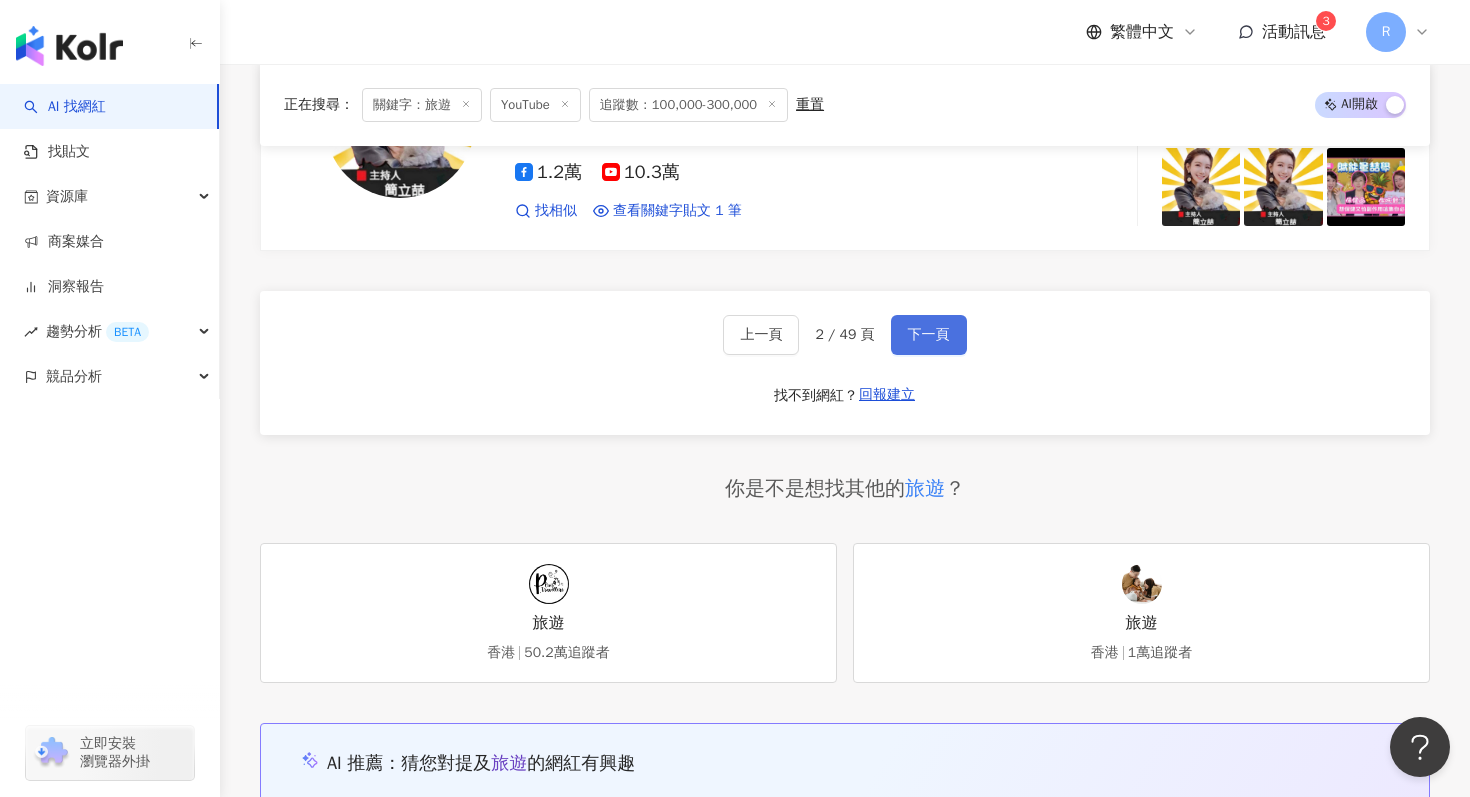 click on "下一頁" at bounding box center (929, 335) 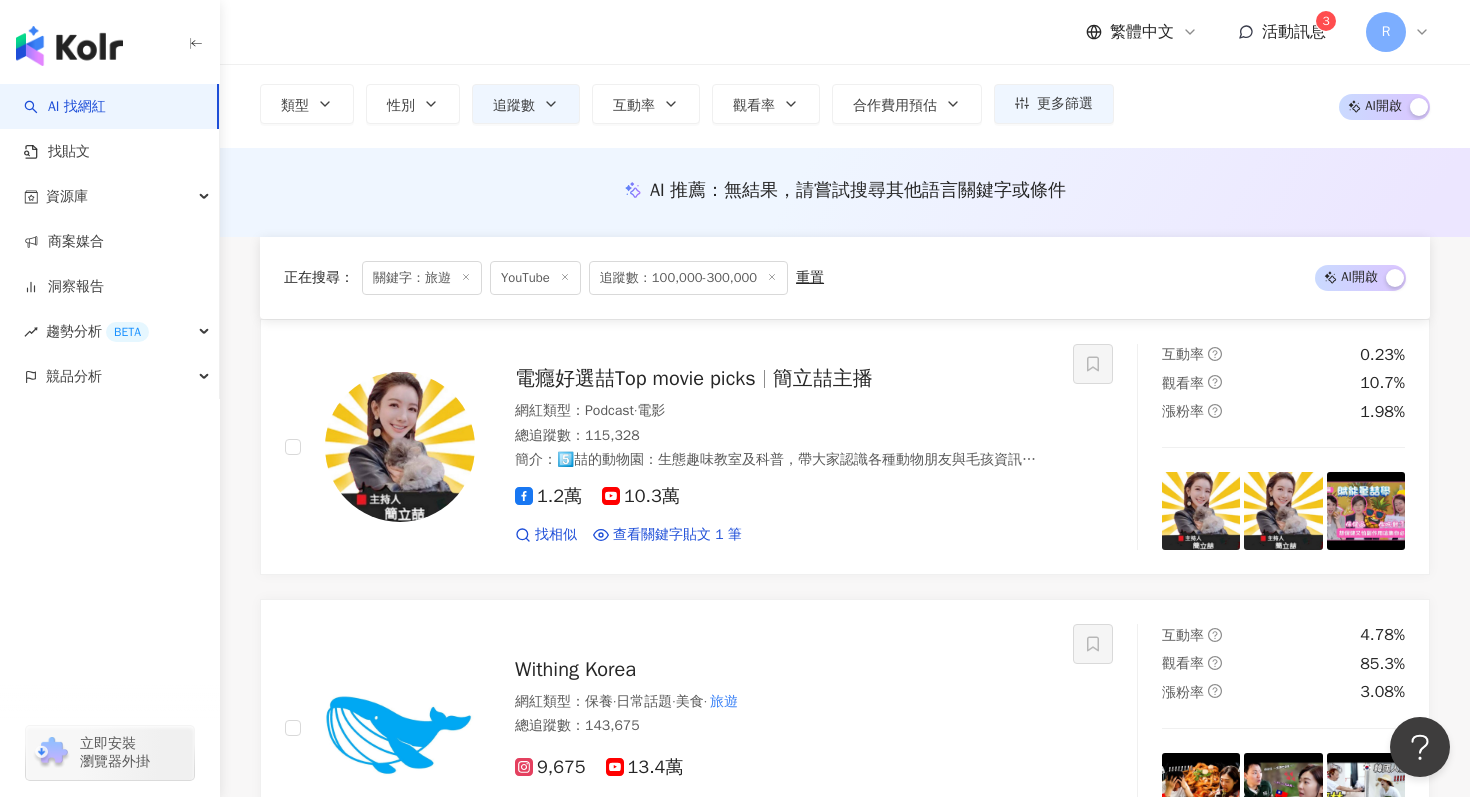 scroll, scrollTop: 0, scrollLeft: 0, axis: both 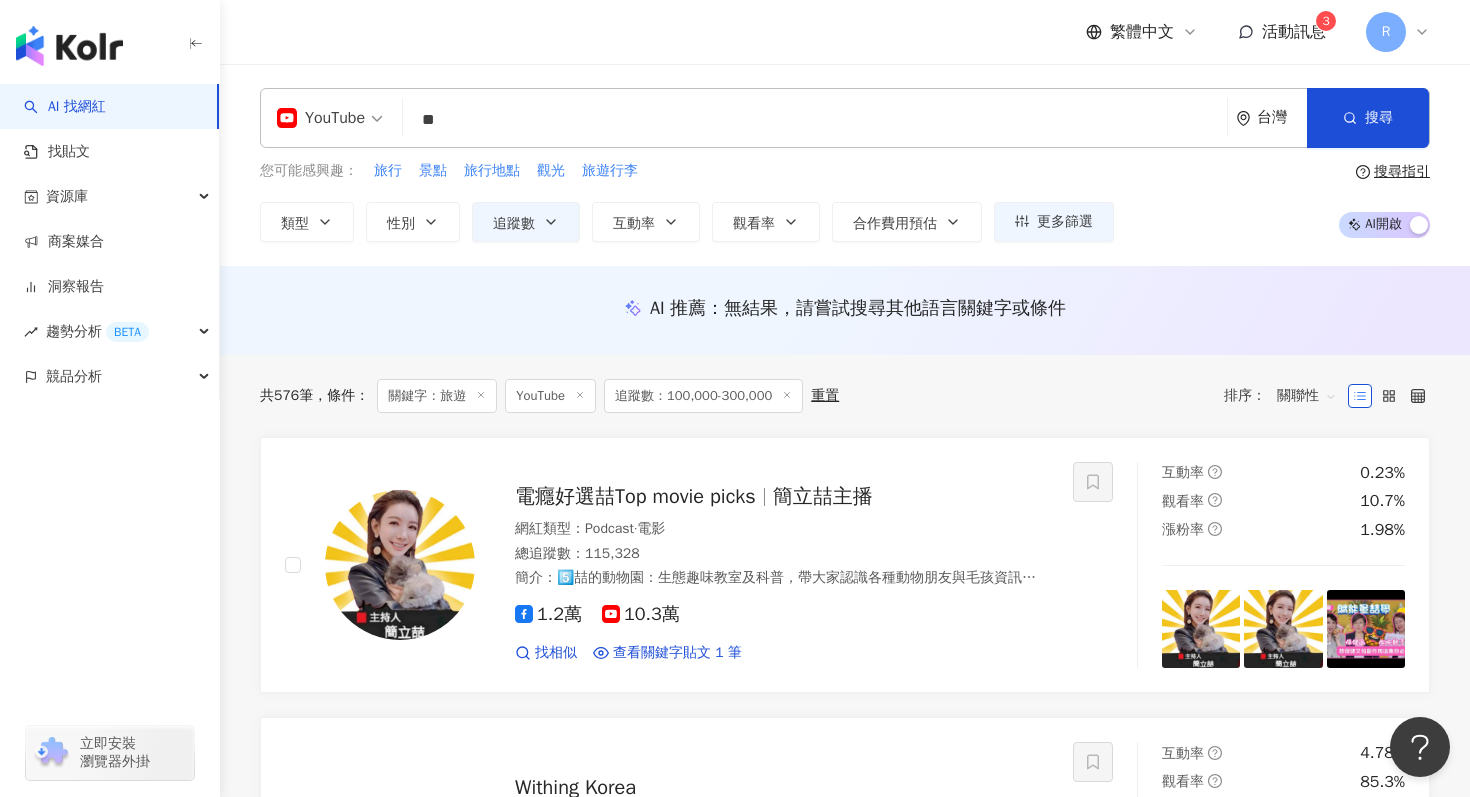 click on "**" at bounding box center [815, 120] 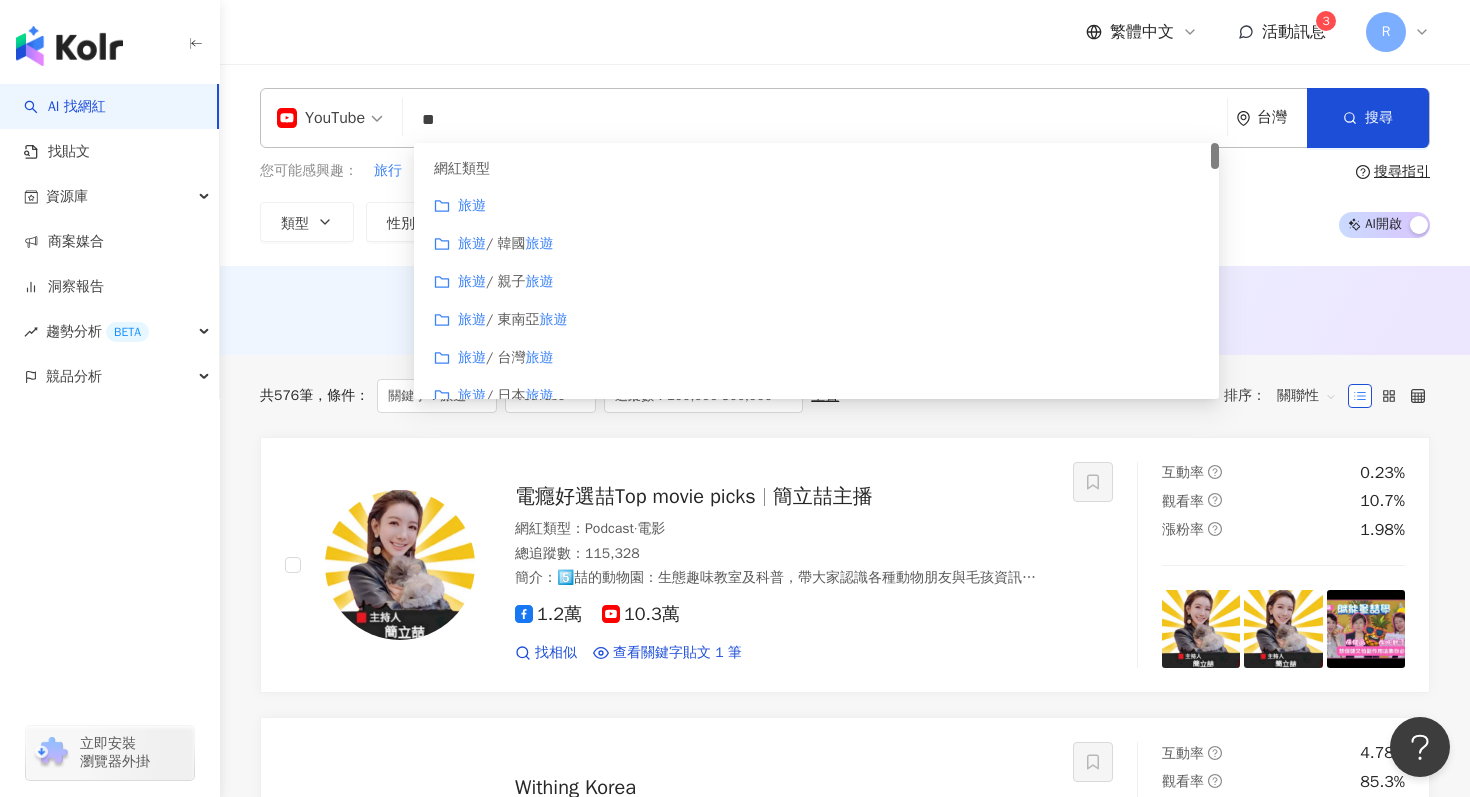 click on "旅遊" at bounding box center (816, 206) 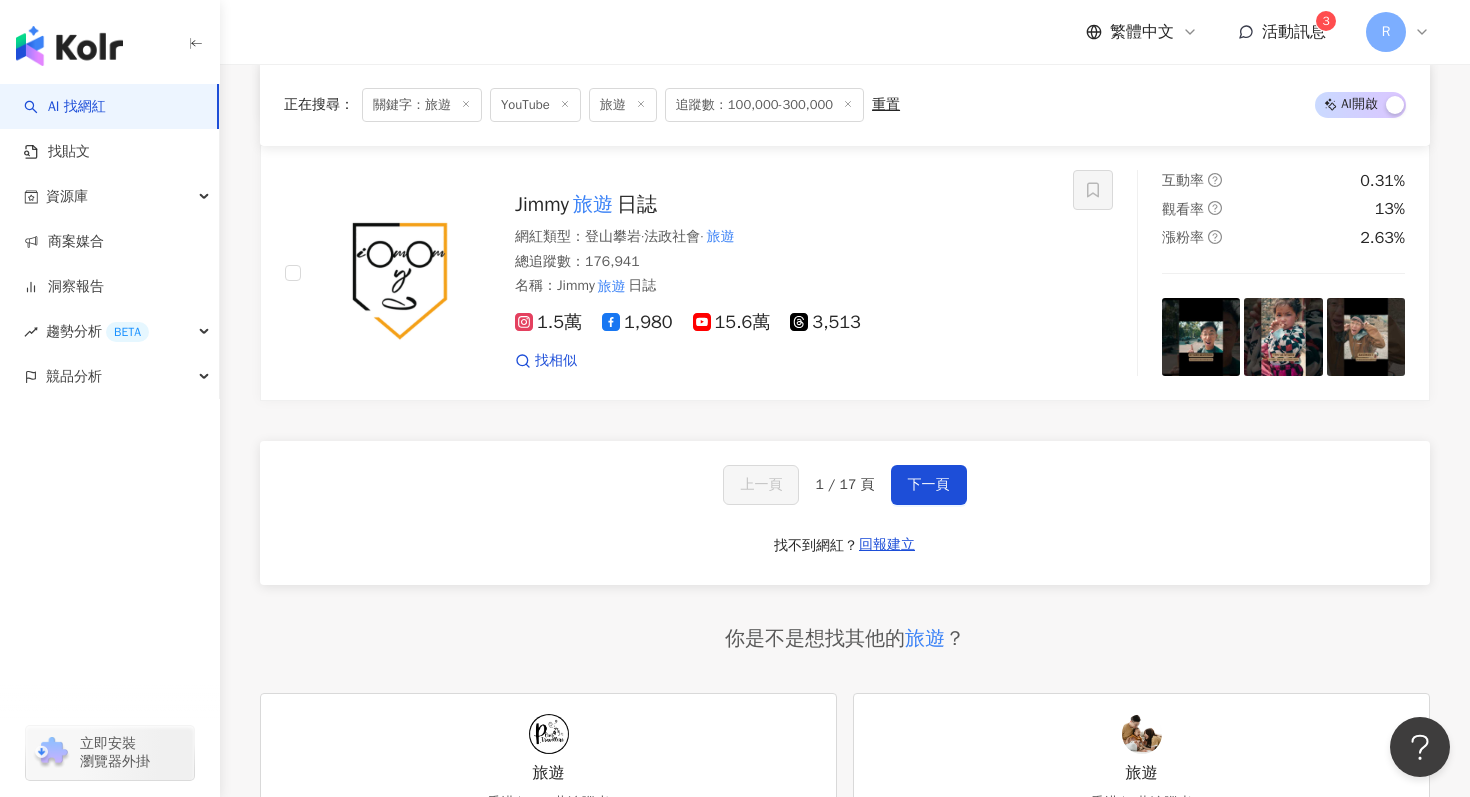 scroll, scrollTop: 3967, scrollLeft: 0, axis: vertical 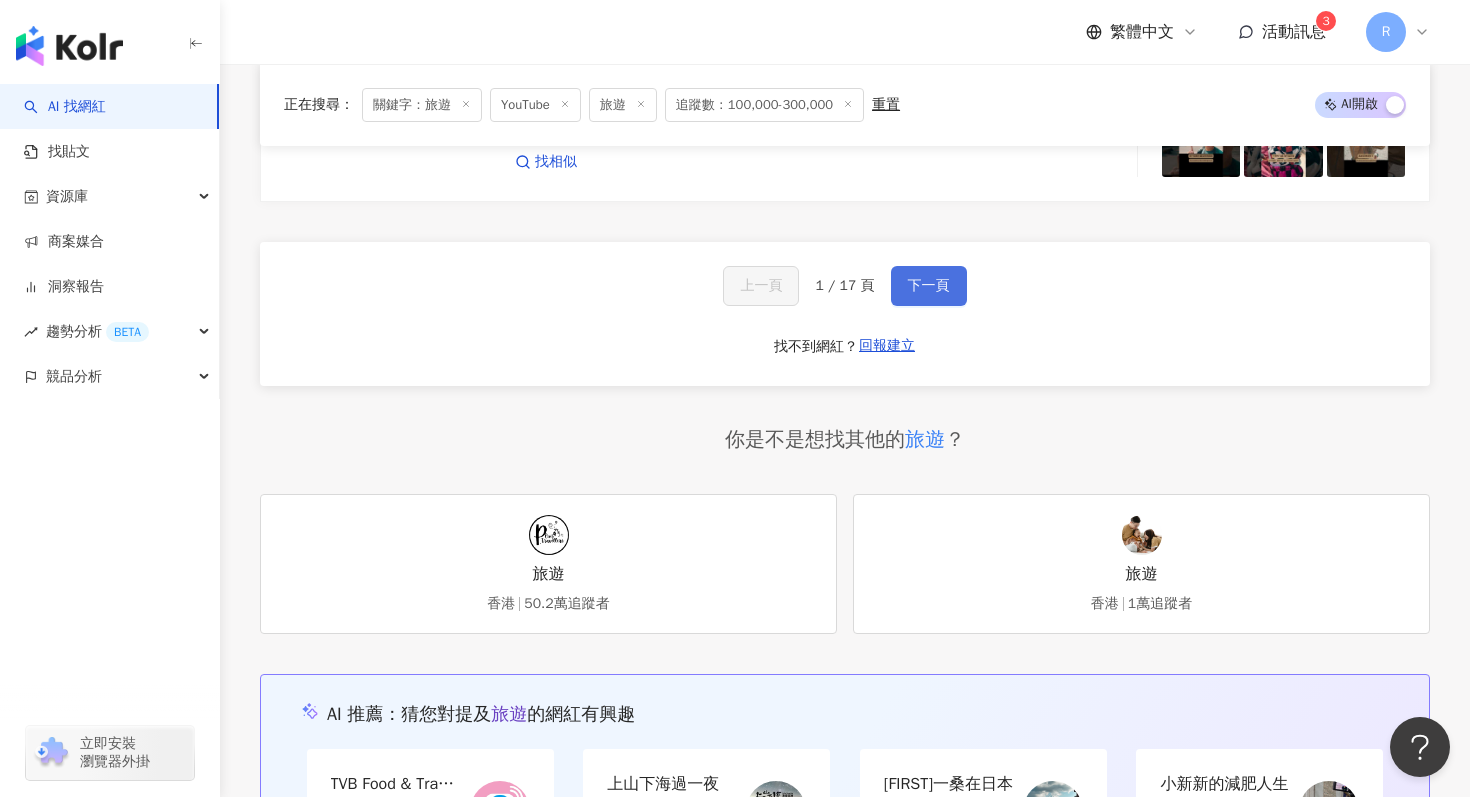 click on "下一頁" at bounding box center [929, 286] 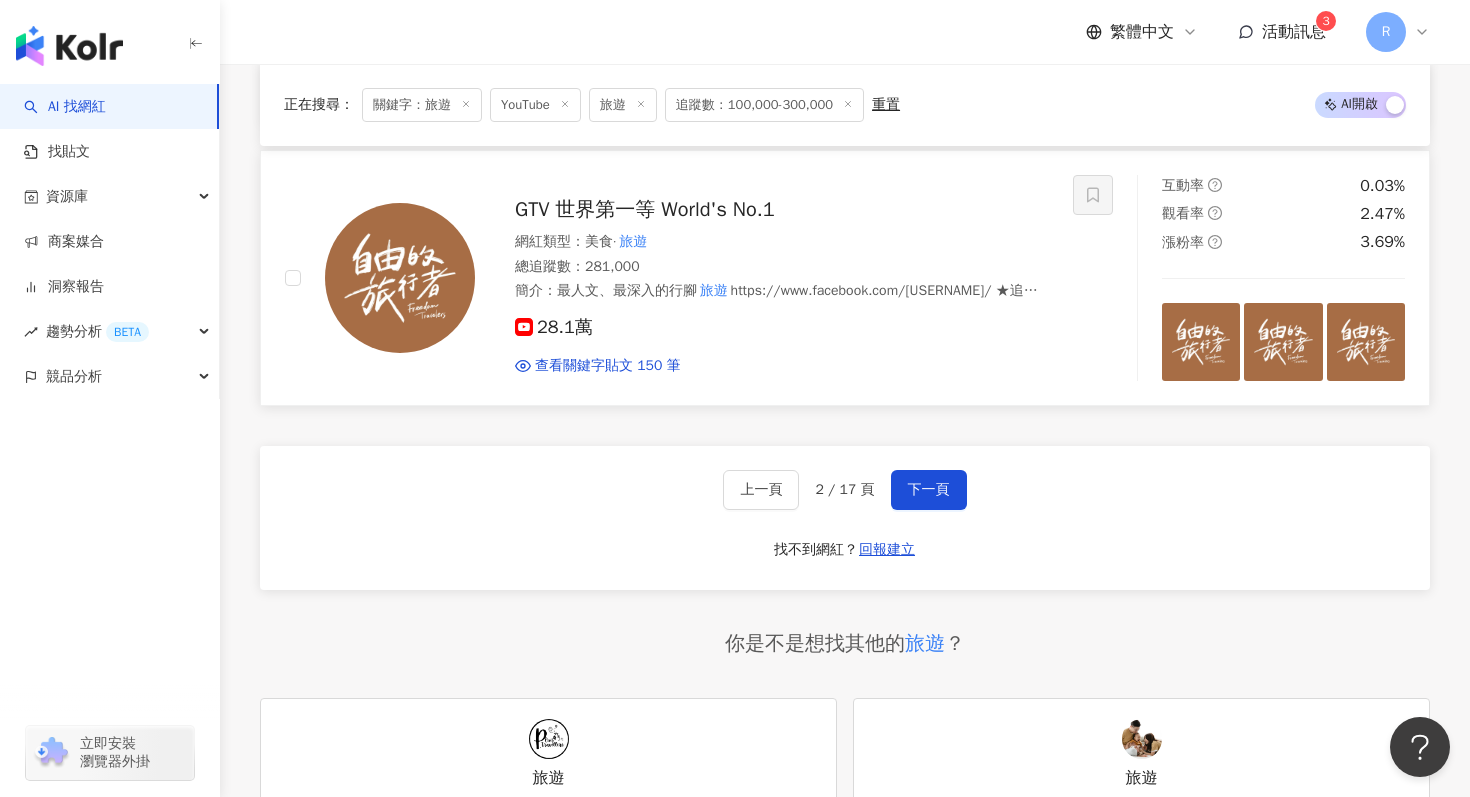 scroll, scrollTop: 3893, scrollLeft: 0, axis: vertical 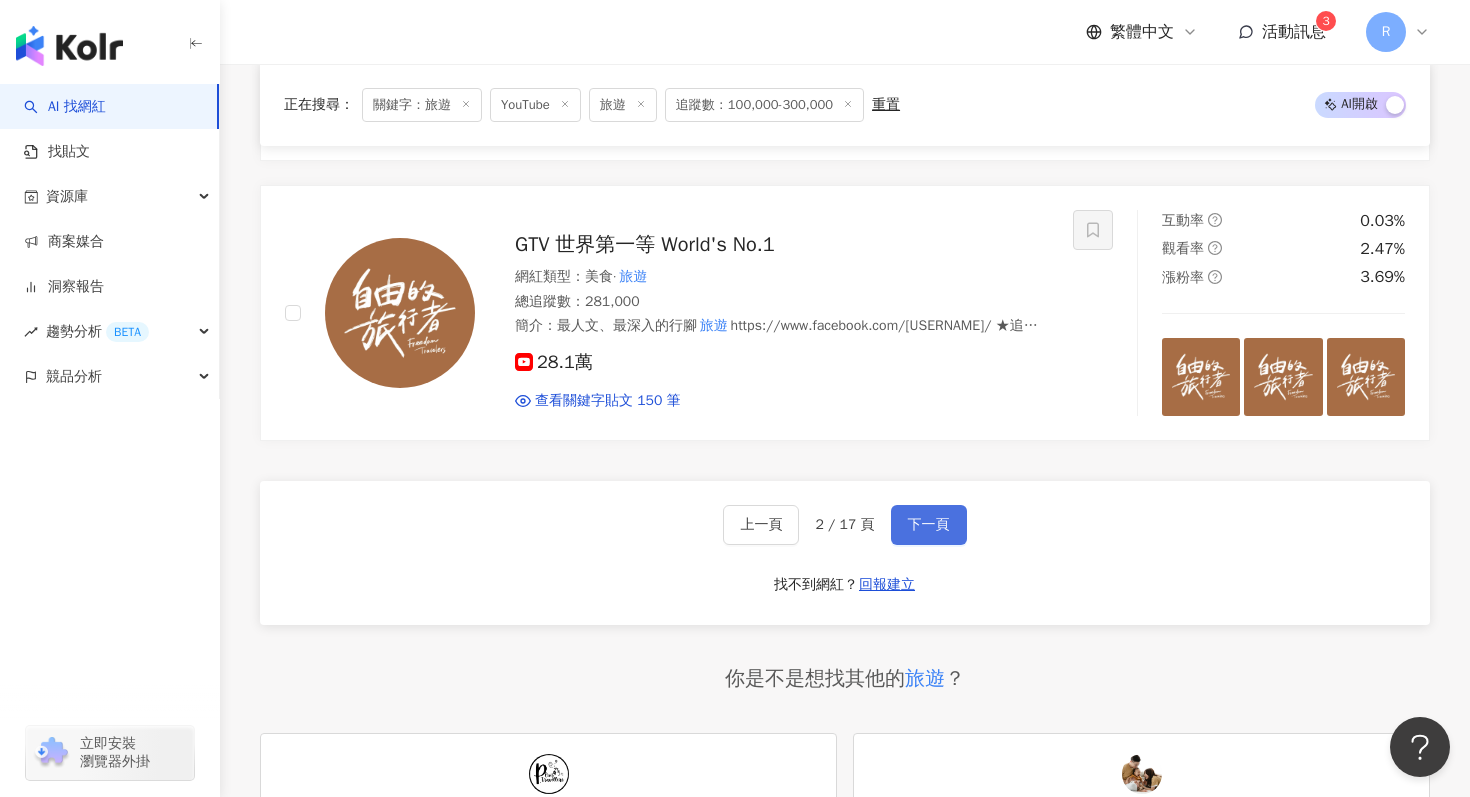 click on "下一頁" at bounding box center (929, 525) 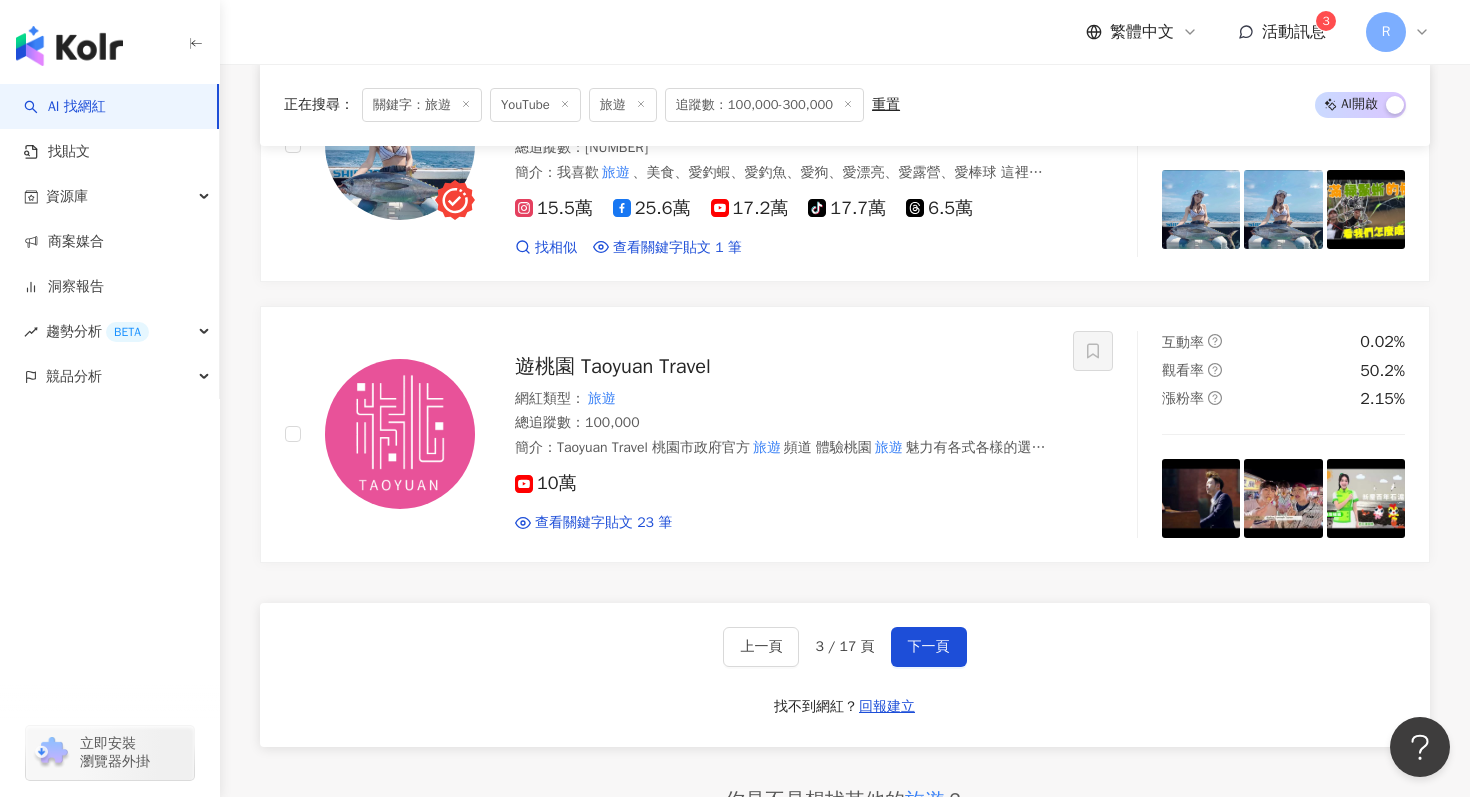 scroll, scrollTop: 3756, scrollLeft: 0, axis: vertical 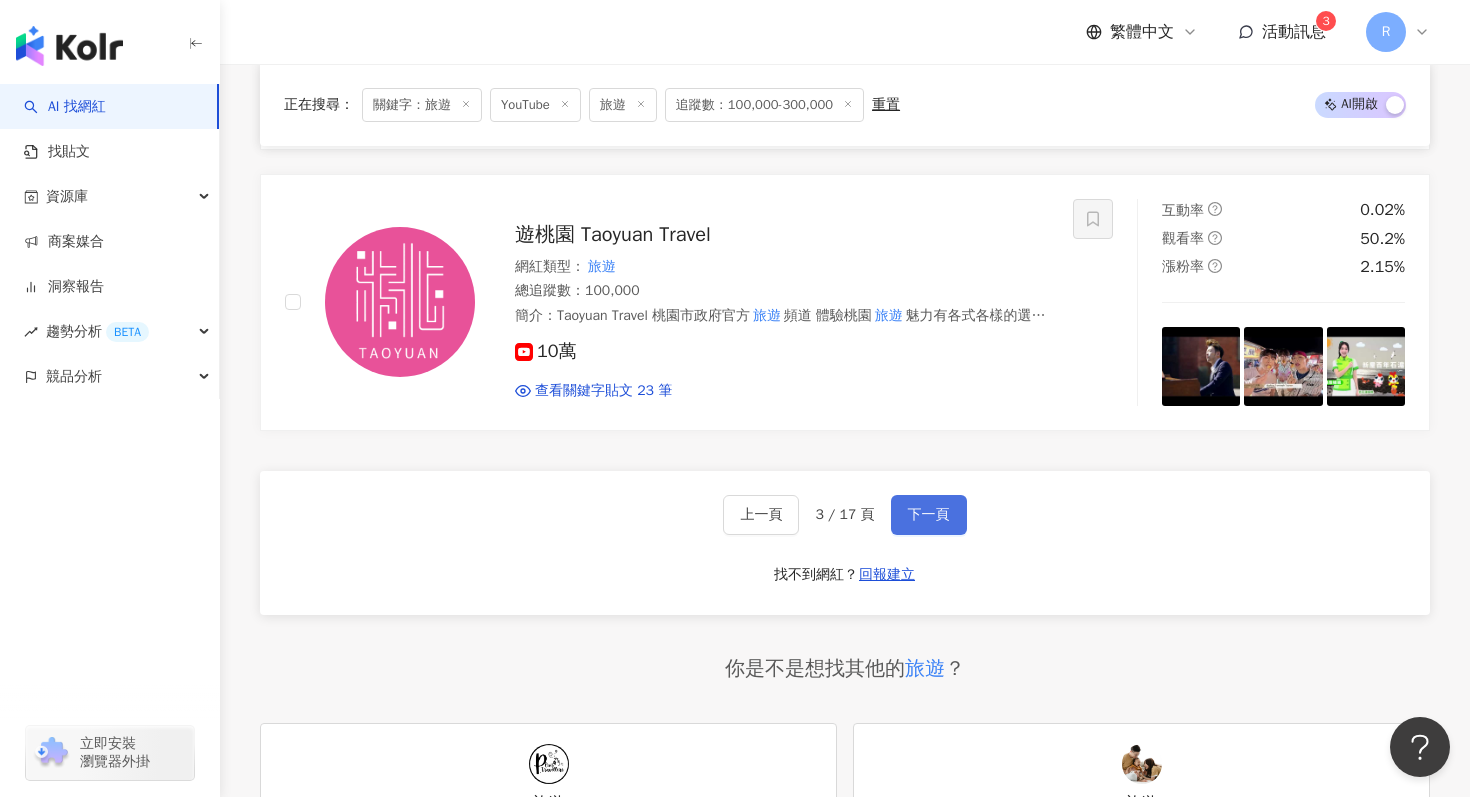 click on "下一頁" at bounding box center [929, 515] 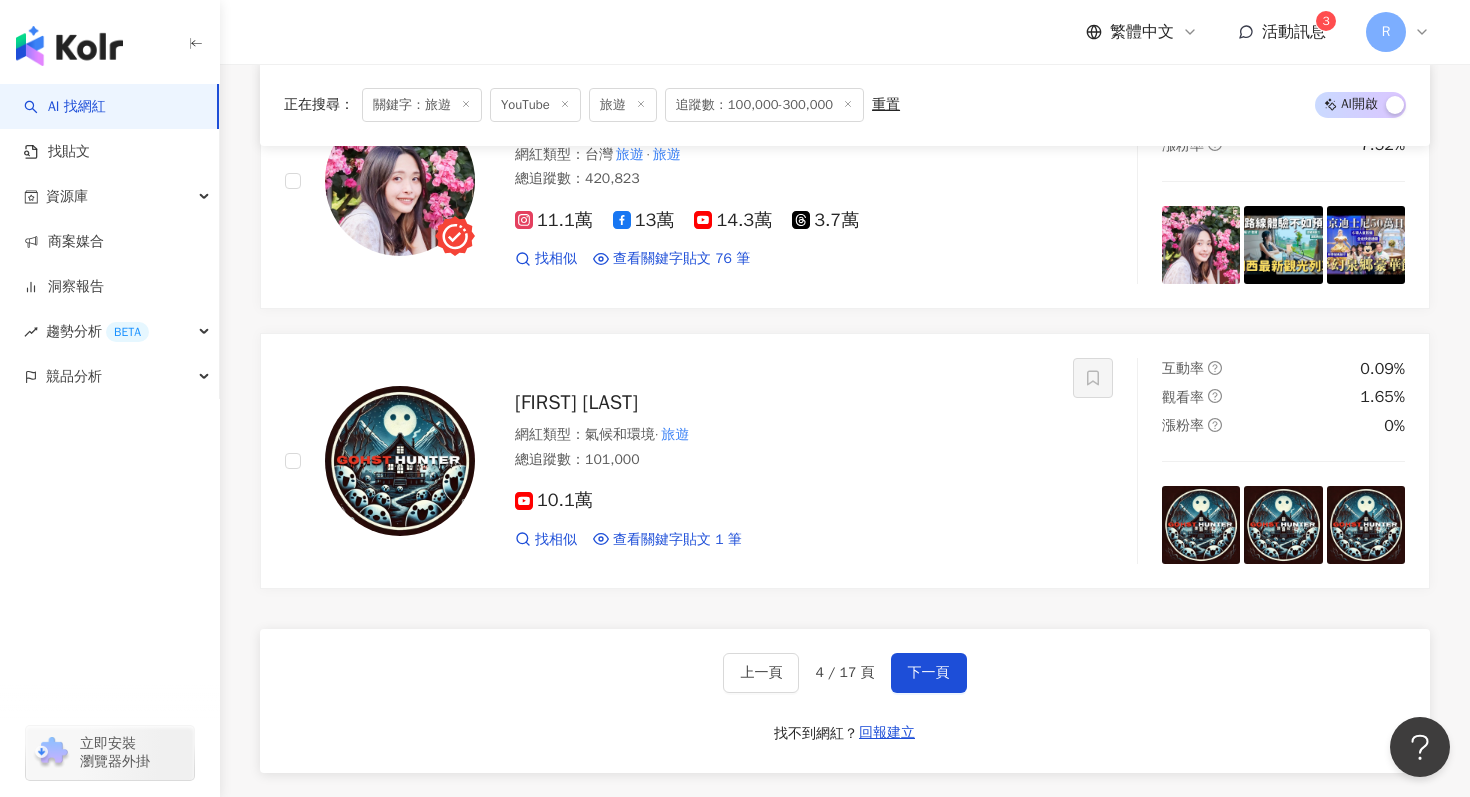 scroll, scrollTop: 3605, scrollLeft: 0, axis: vertical 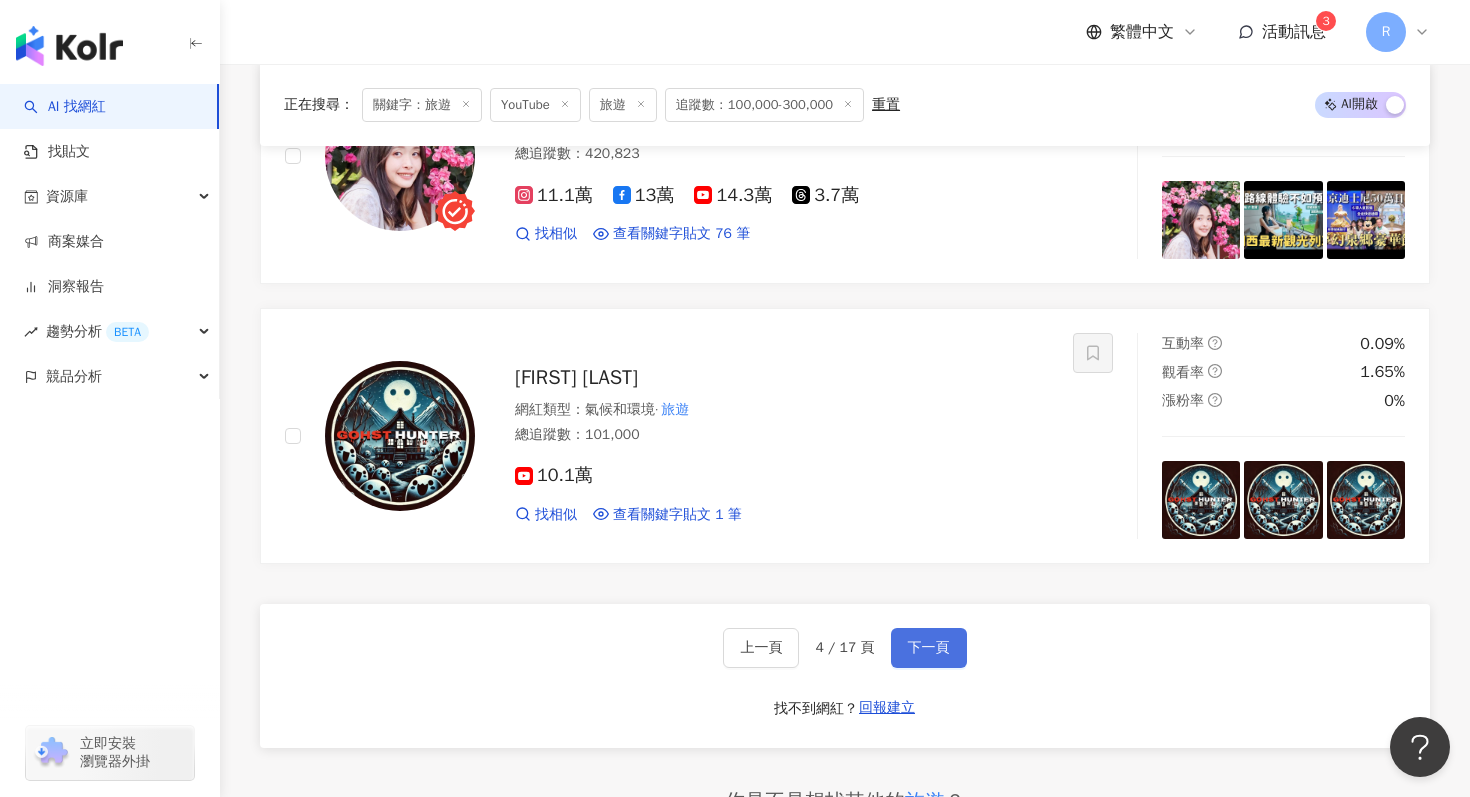 click on "下一頁" at bounding box center [929, 648] 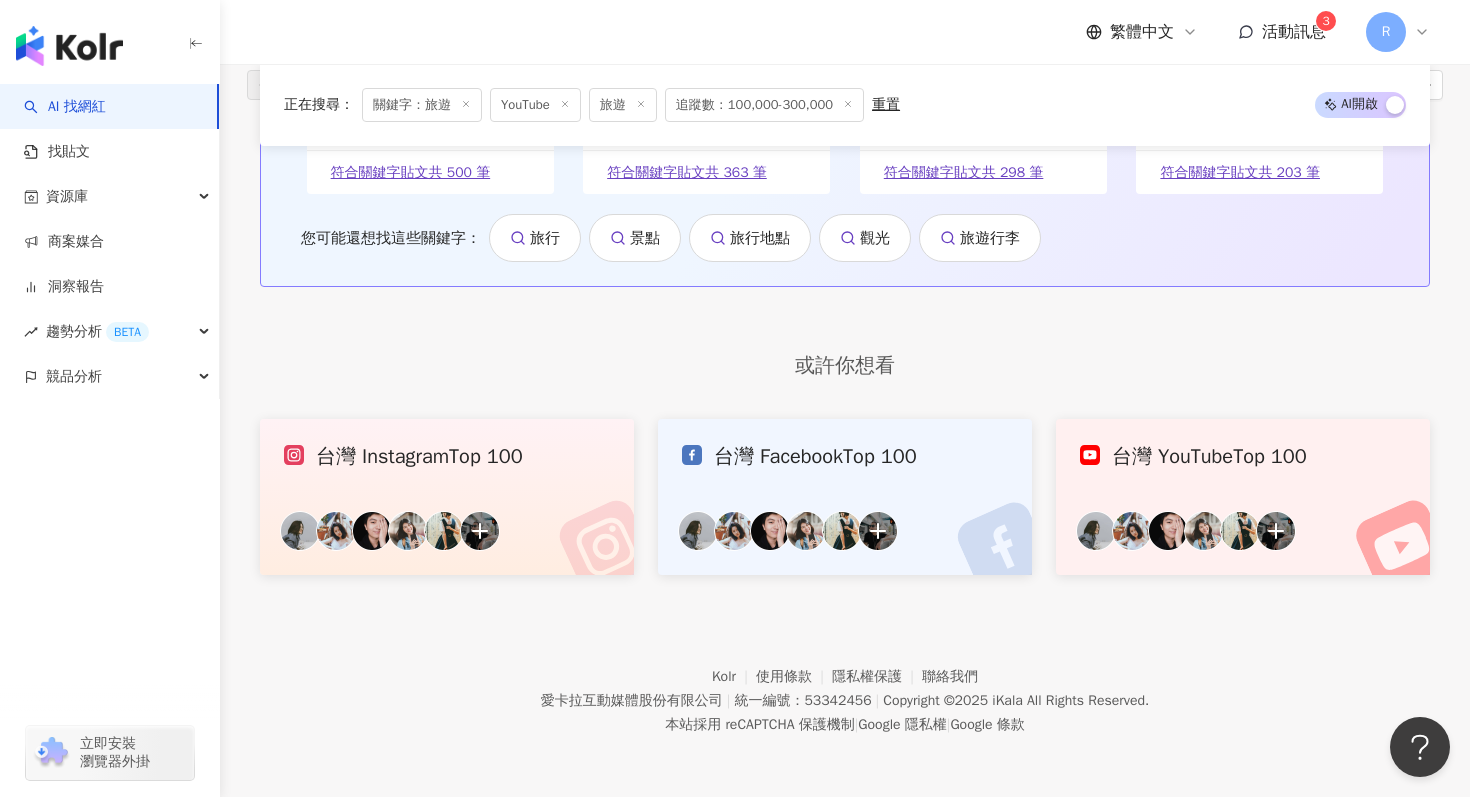scroll, scrollTop: 1450, scrollLeft: 0, axis: vertical 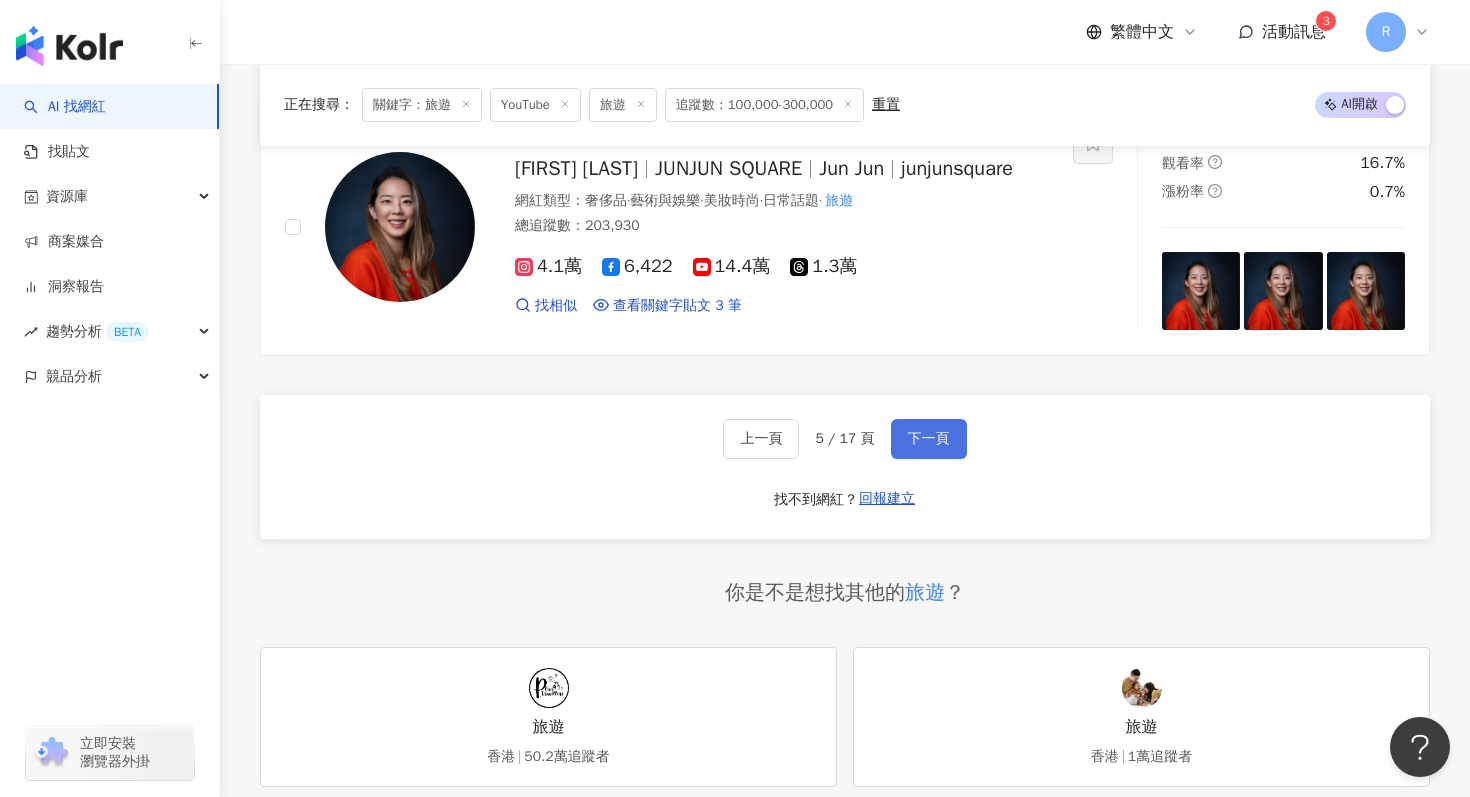 click on "下一頁" at bounding box center [929, 439] 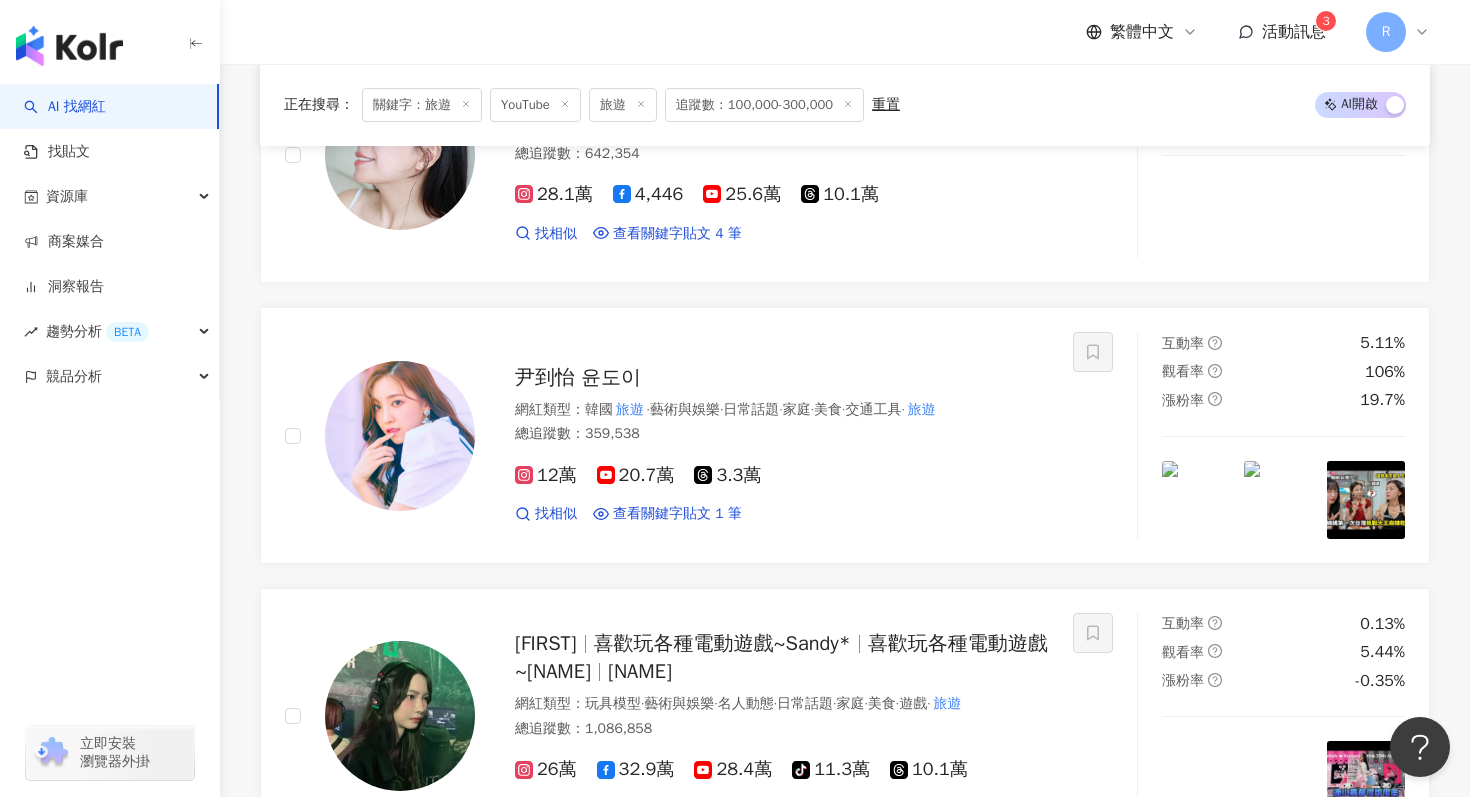 scroll, scrollTop: 3853, scrollLeft: 0, axis: vertical 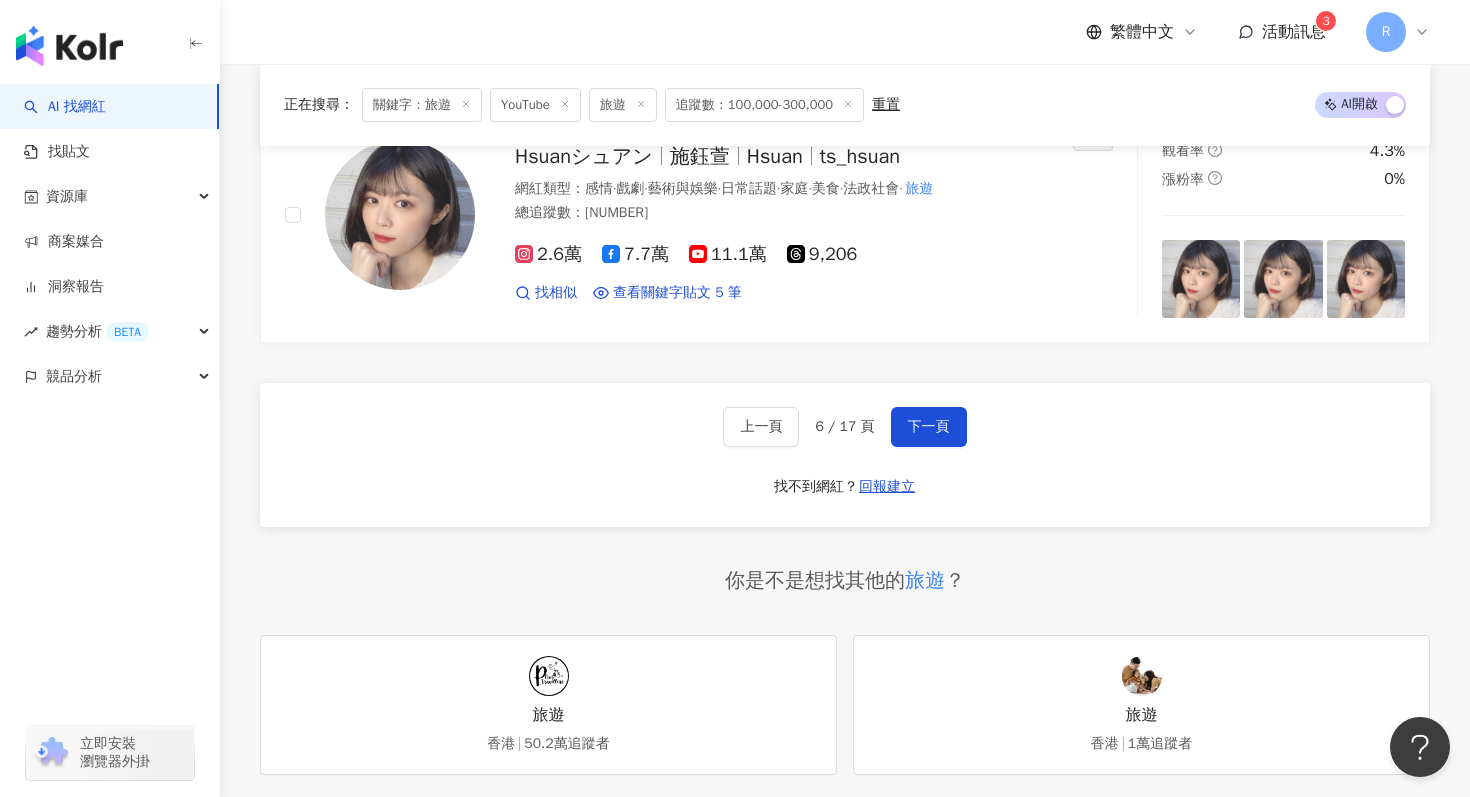 click on "旅遊" at bounding box center [623, 105] 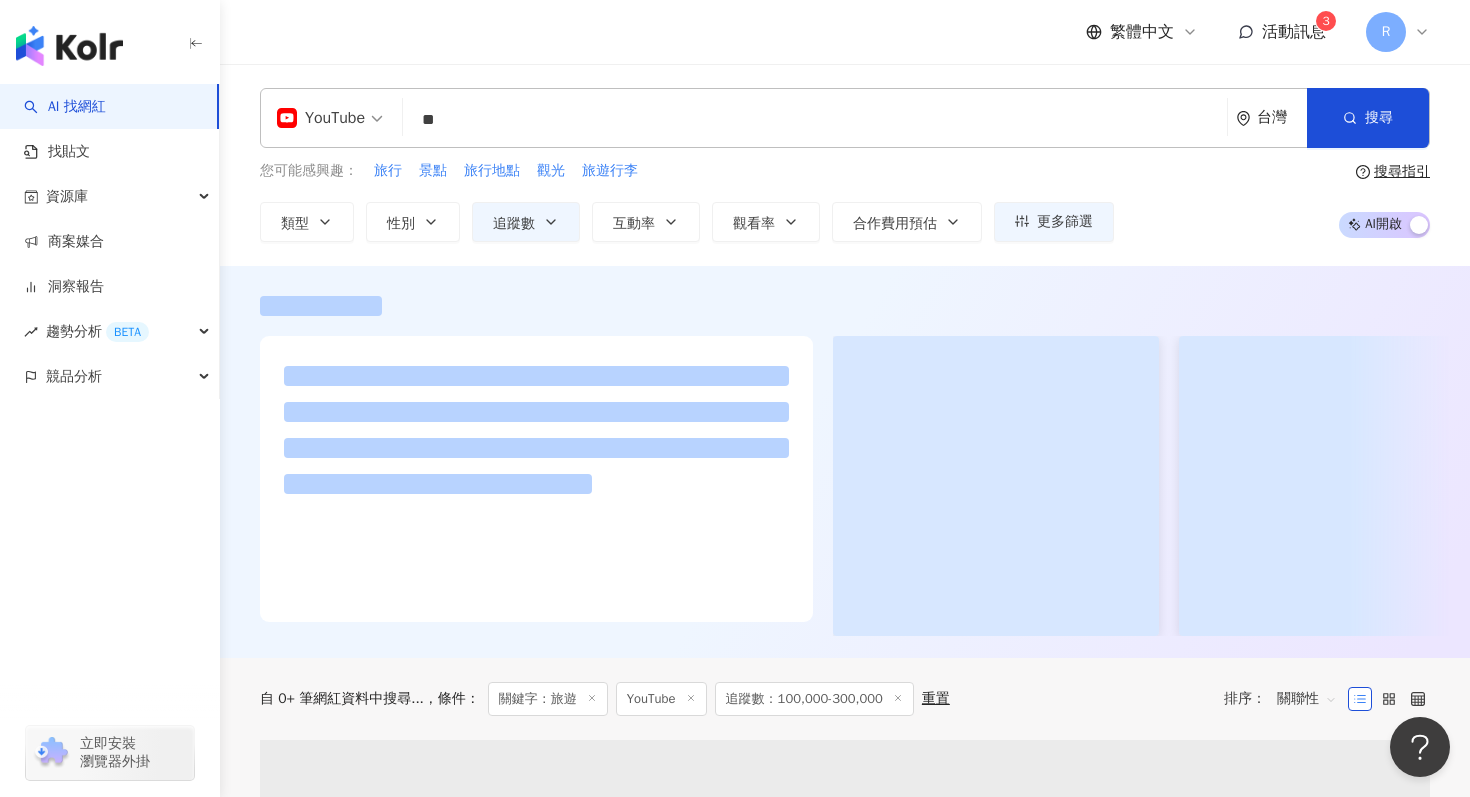 click on "**" at bounding box center [815, 120] 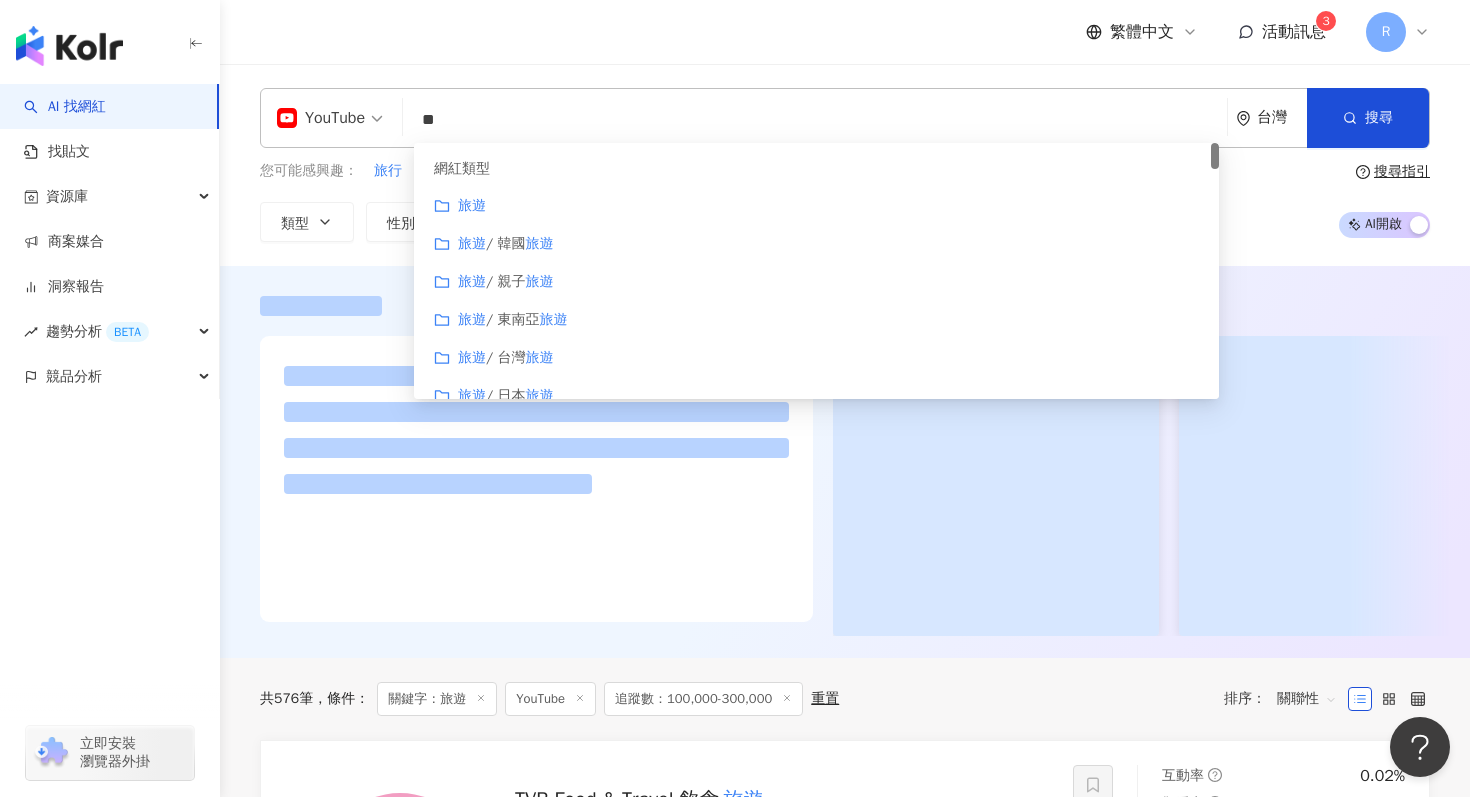 type on "*" 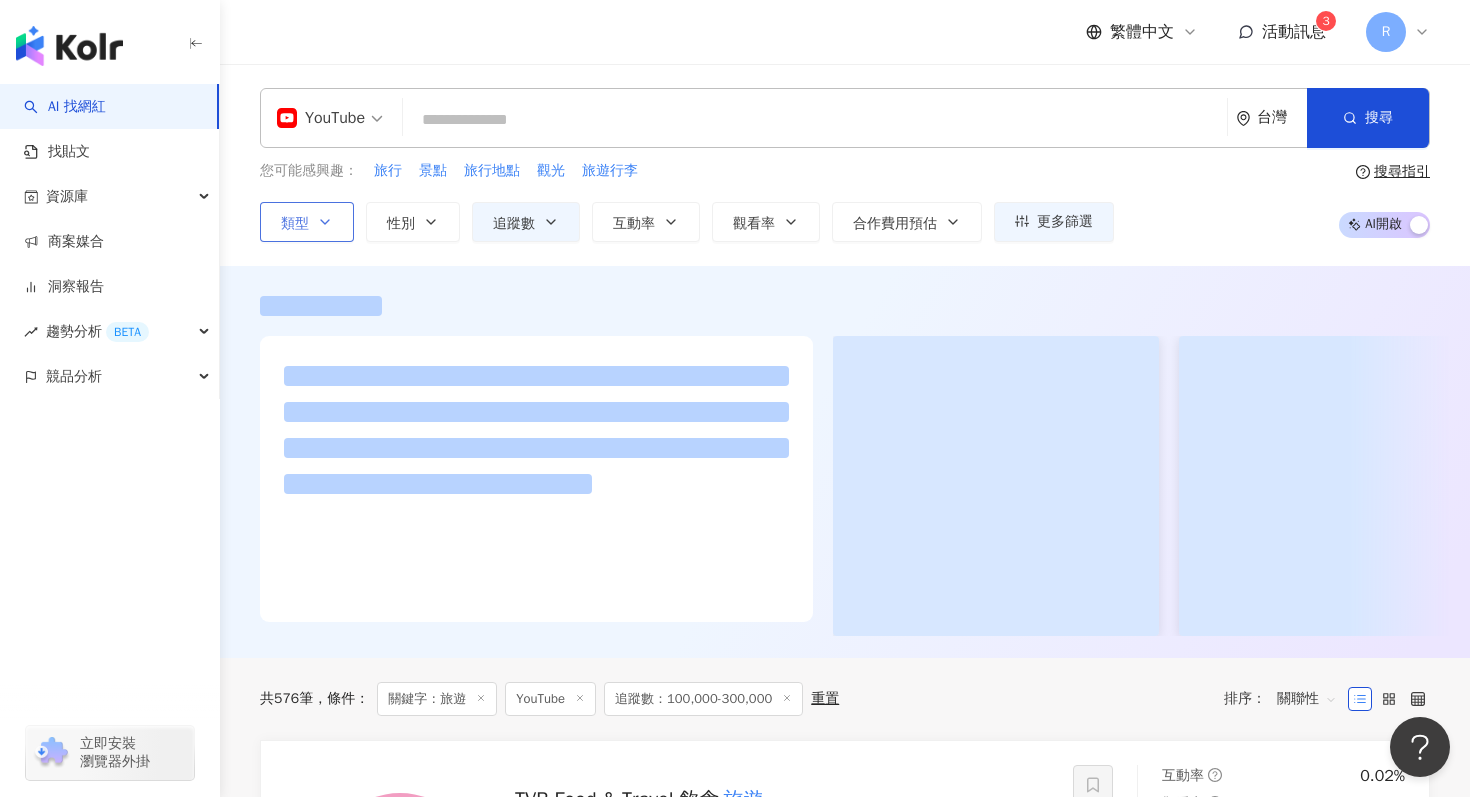 type 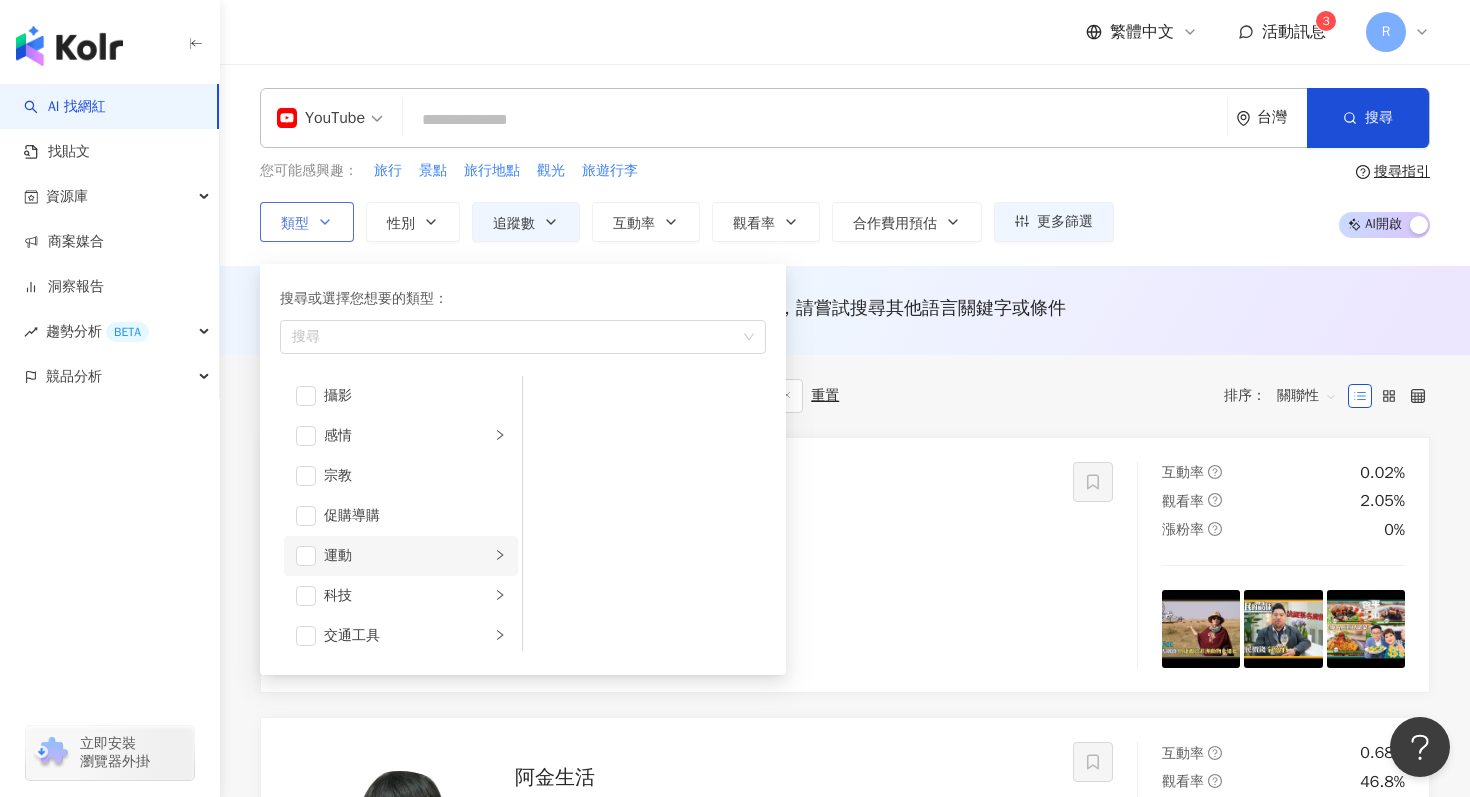 scroll, scrollTop: 693, scrollLeft: 0, axis: vertical 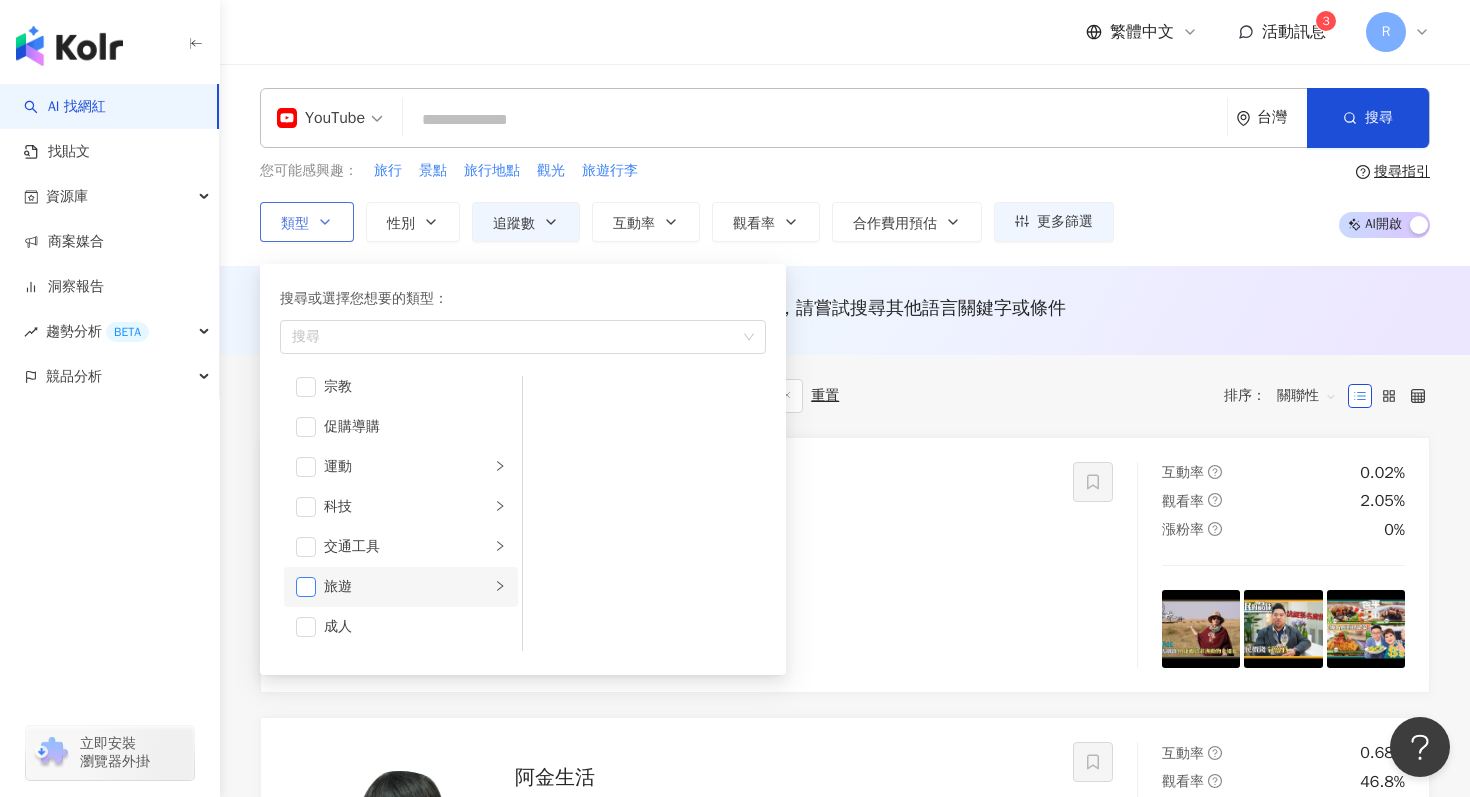 click at bounding box center [306, 587] 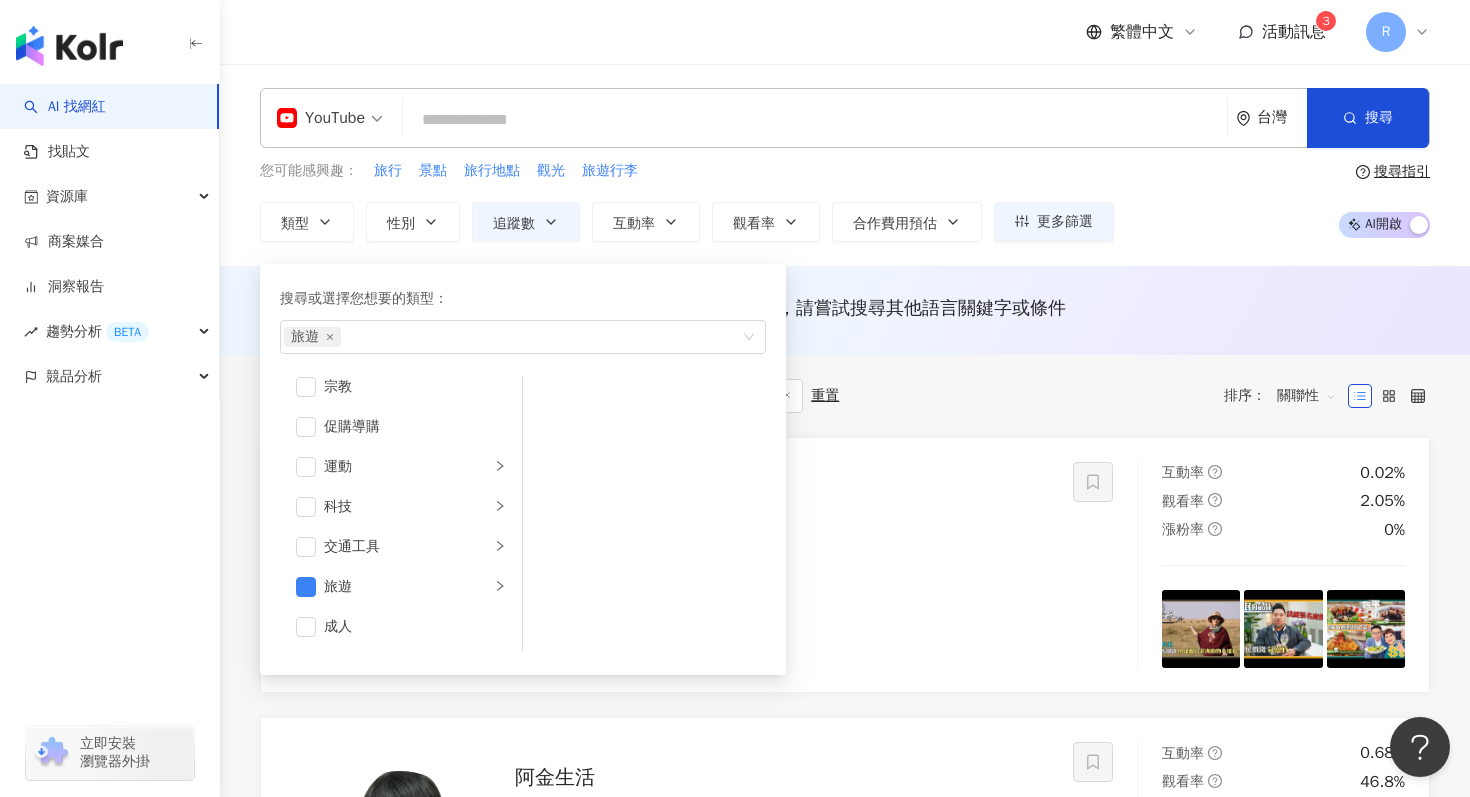 click on "共 [NUMBER] 筆 條件 ： 關鍵字：旅遊 YouTube 追蹤數：[NUMBER]-[NUMBER] 重置 排序： 關聯性 TVB Food & Travel 飲食 旅遊 網紅類型 ： 藝術與娛樂  ·  法政社會  ·  旅遊 總追蹤數 ： [NUMBER] 名稱 ： TVB Food & Travel 飲食 旅遊 [NUMBER]萬 查看關鍵字貼文 [NUMBER] 筆 互動率 0.02% 觀看率 2.05% 漲粉率 0% 阿金生活 網紅類型 ： 遊戲  ·  旅遊 總追蹤數 ： [NUMBER] 簡介 ： 裡面有開箱、3C、美食、 旅遊 、評論等等！ 業務合作：kimkicho@[DOMAIN] [NUMBER]萬 查看關鍵字貼文 1 筆 互動率 0.68% 觀看率 46.8% 漲粉率 4.55% 蕭小M 網紅類型 ： 醫美  ·  感情  ·  藝術與娛樂  ·  日常話題  ·  家庭  ·  美食  ·  命理占卜  ·  交通工具 總追蹤數 ： [NUMBER] 4.7萬 34.4萬 27.6萬 tiktok-icon 3萬 1.2萬 找相似 查看關鍵字貼文 1 筆 互動率 0.03% 觀看率 3.04% 漲粉率 -1.08% 葳葳愛 旅遊 verna[NUMBER] 網紅類型 ： 露營  ·  台灣 旅遊  ·  日常話題  ·  家庭  ·" at bounding box center (845, 2649) 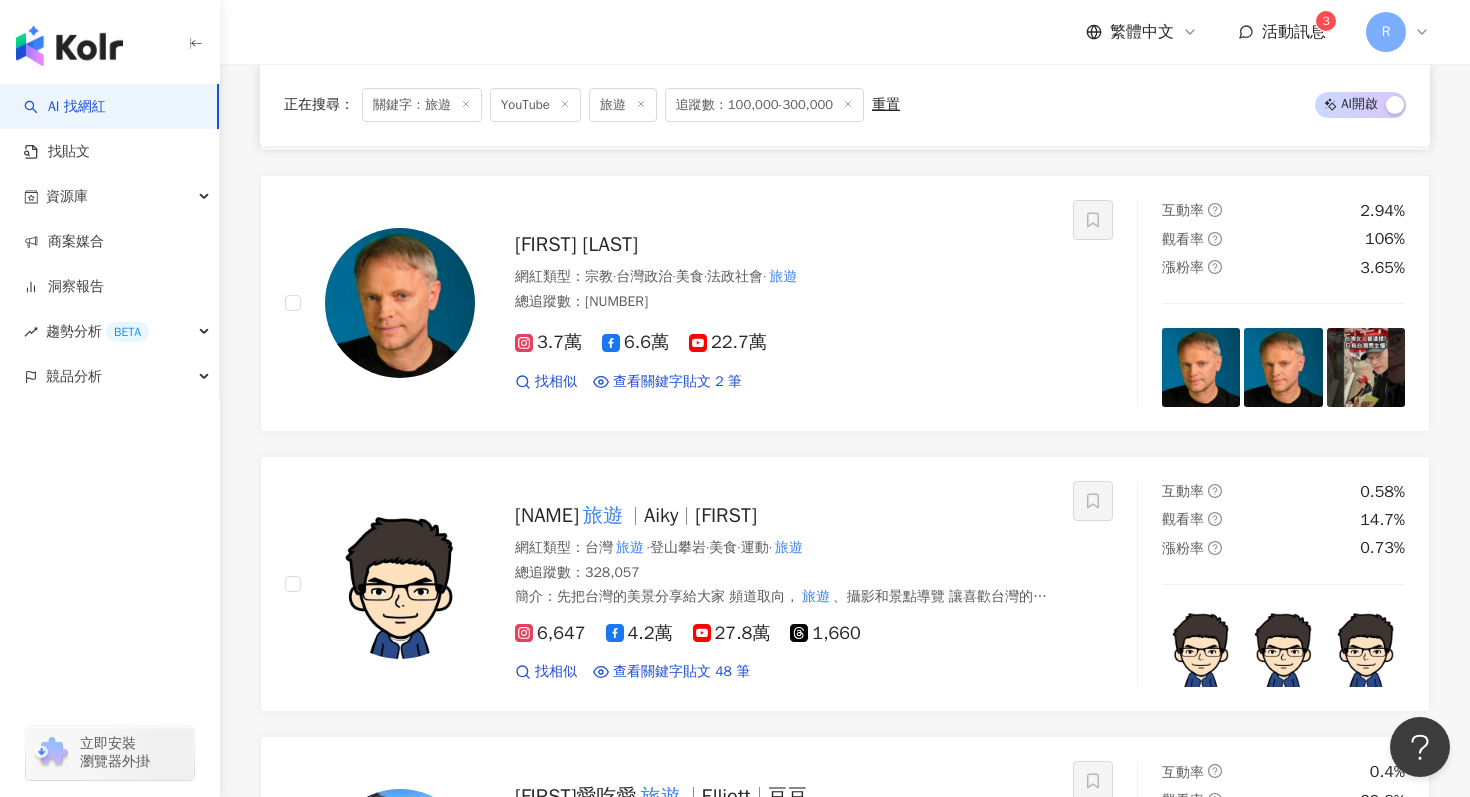 scroll, scrollTop: 1772, scrollLeft: 0, axis: vertical 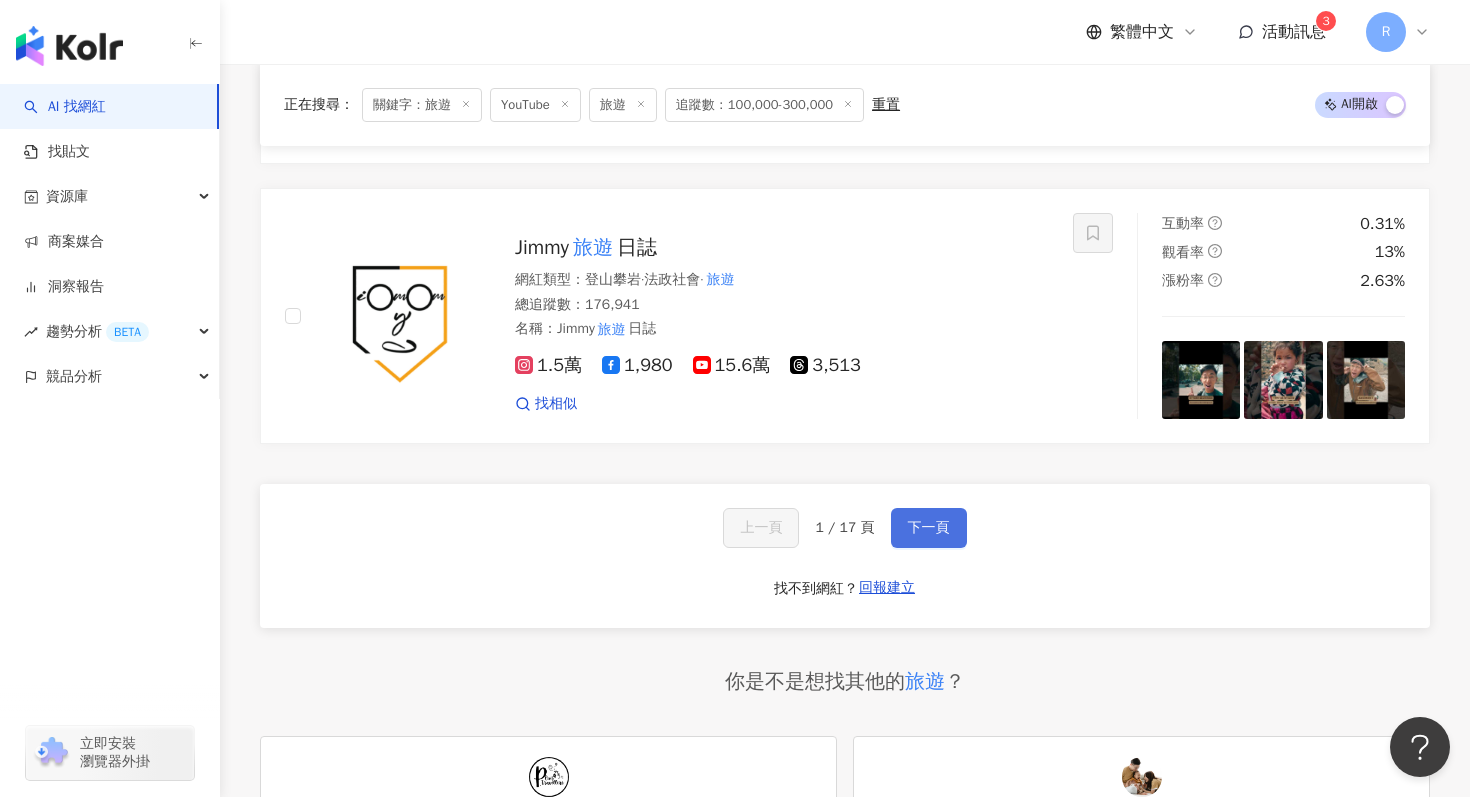 click on "下一頁" at bounding box center (929, 528) 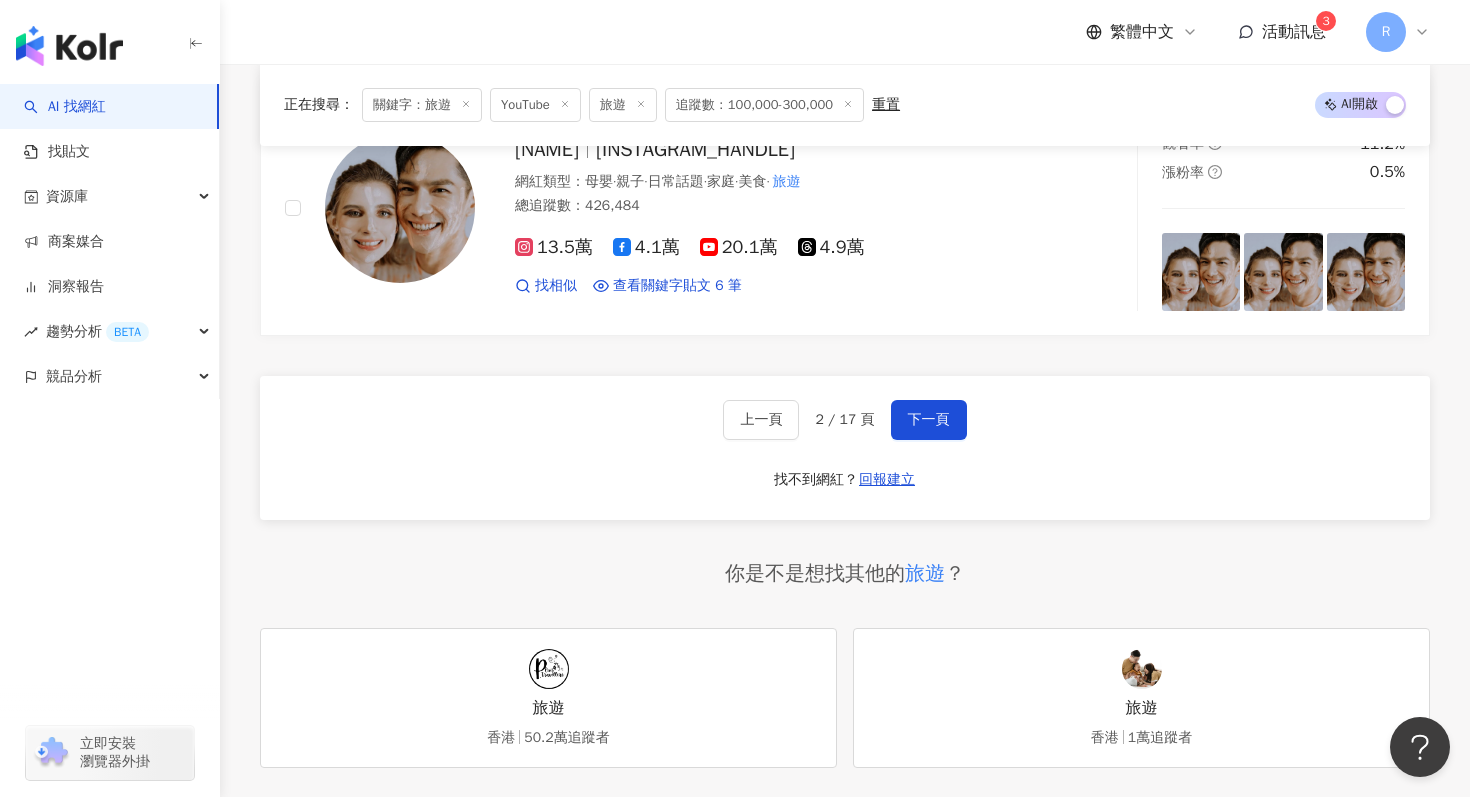 scroll, scrollTop: 3963, scrollLeft: 0, axis: vertical 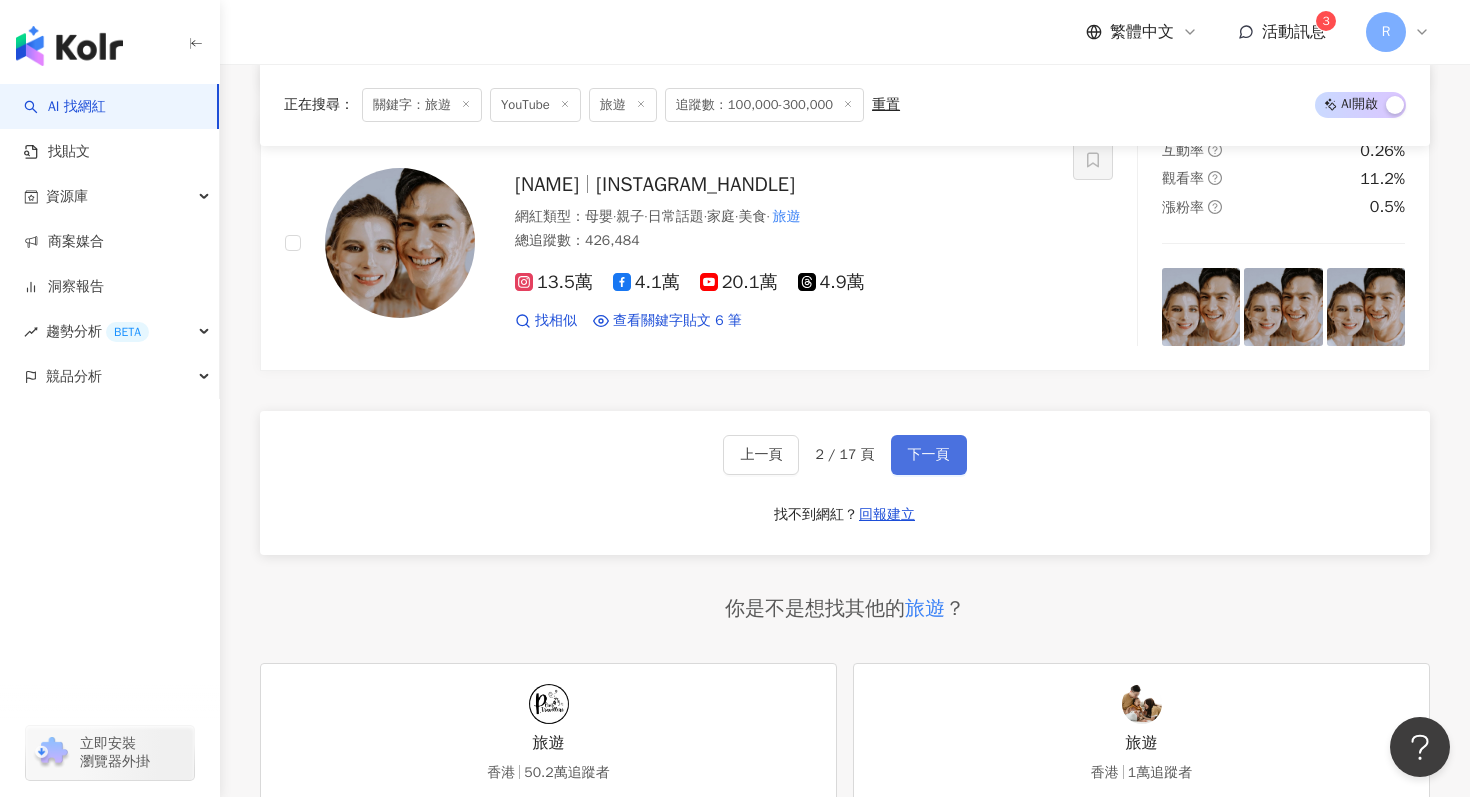 click on "下一頁" at bounding box center (929, 455) 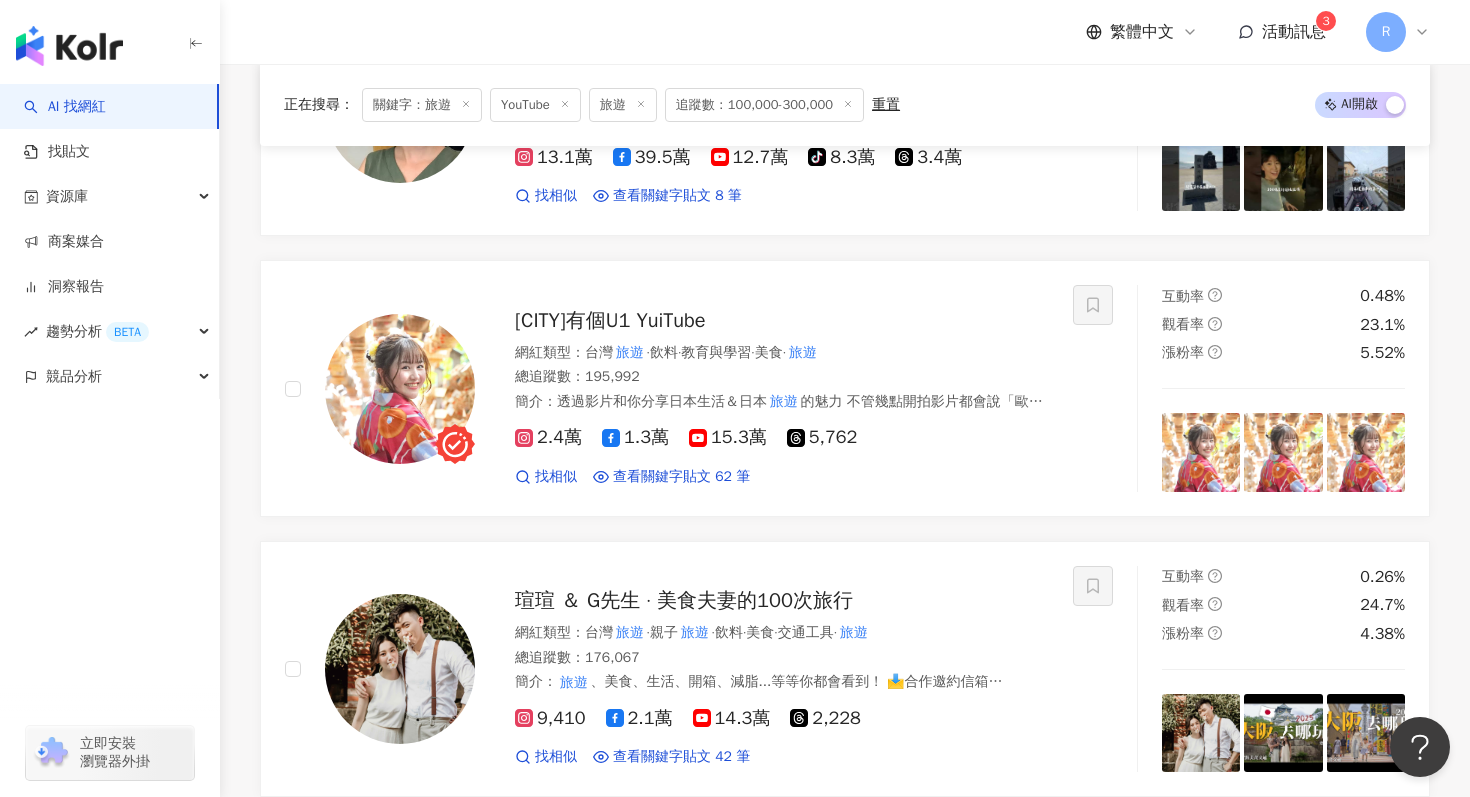 scroll, scrollTop: 2820, scrollLeft: 0, axis: vertical 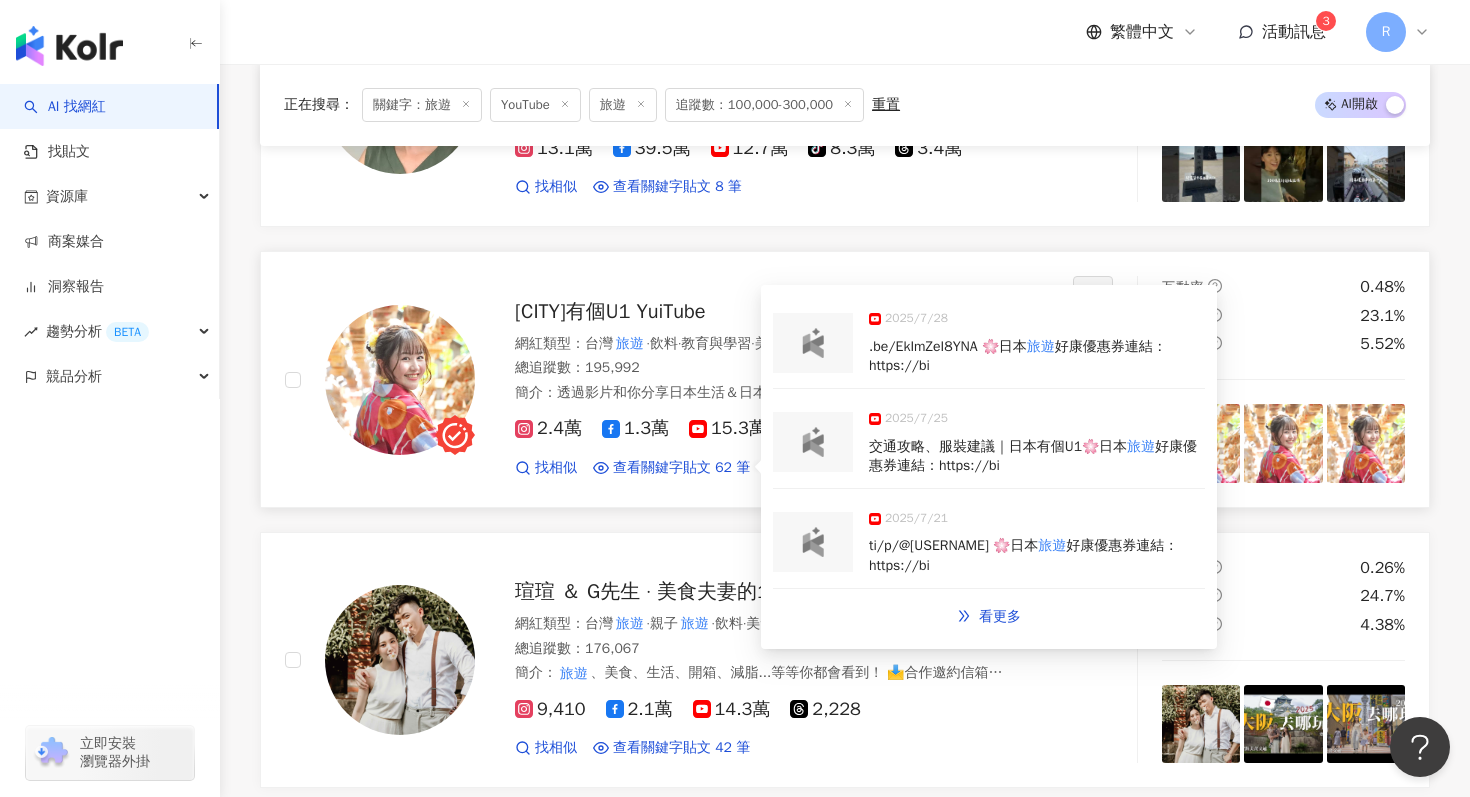click at bounding box center (813, 442) 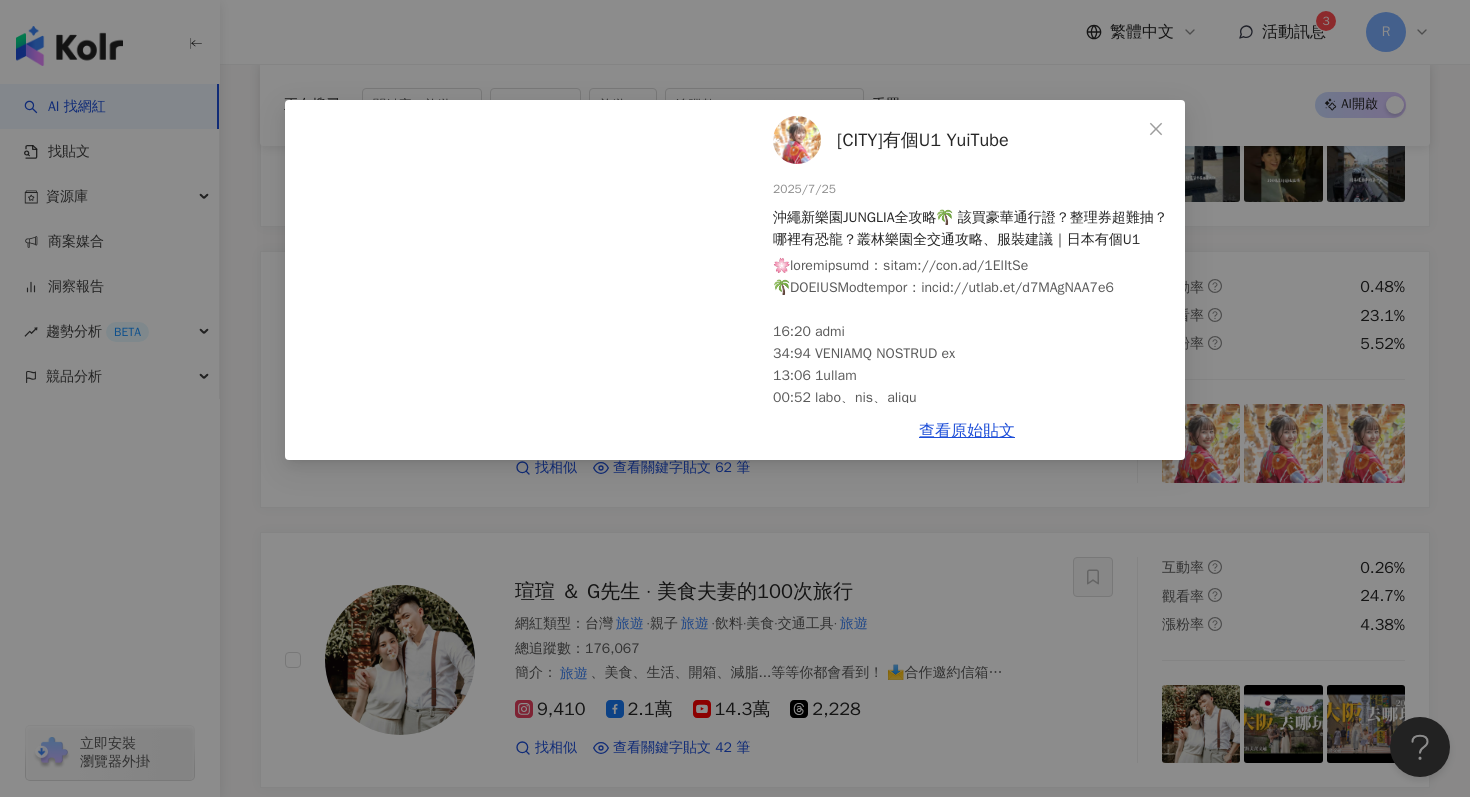 click on "[NAME] 2025/7/25 沖繩新樂園JUNGLIA全攻略🌴 該買豪華通行證？整理券超難抽？哪裡有恐龍？叢林樂園全交通攻略、服裝建議｜日本有個U1 350 30 1.7萬 查看原始貼文" at bounding box center [735, 398] 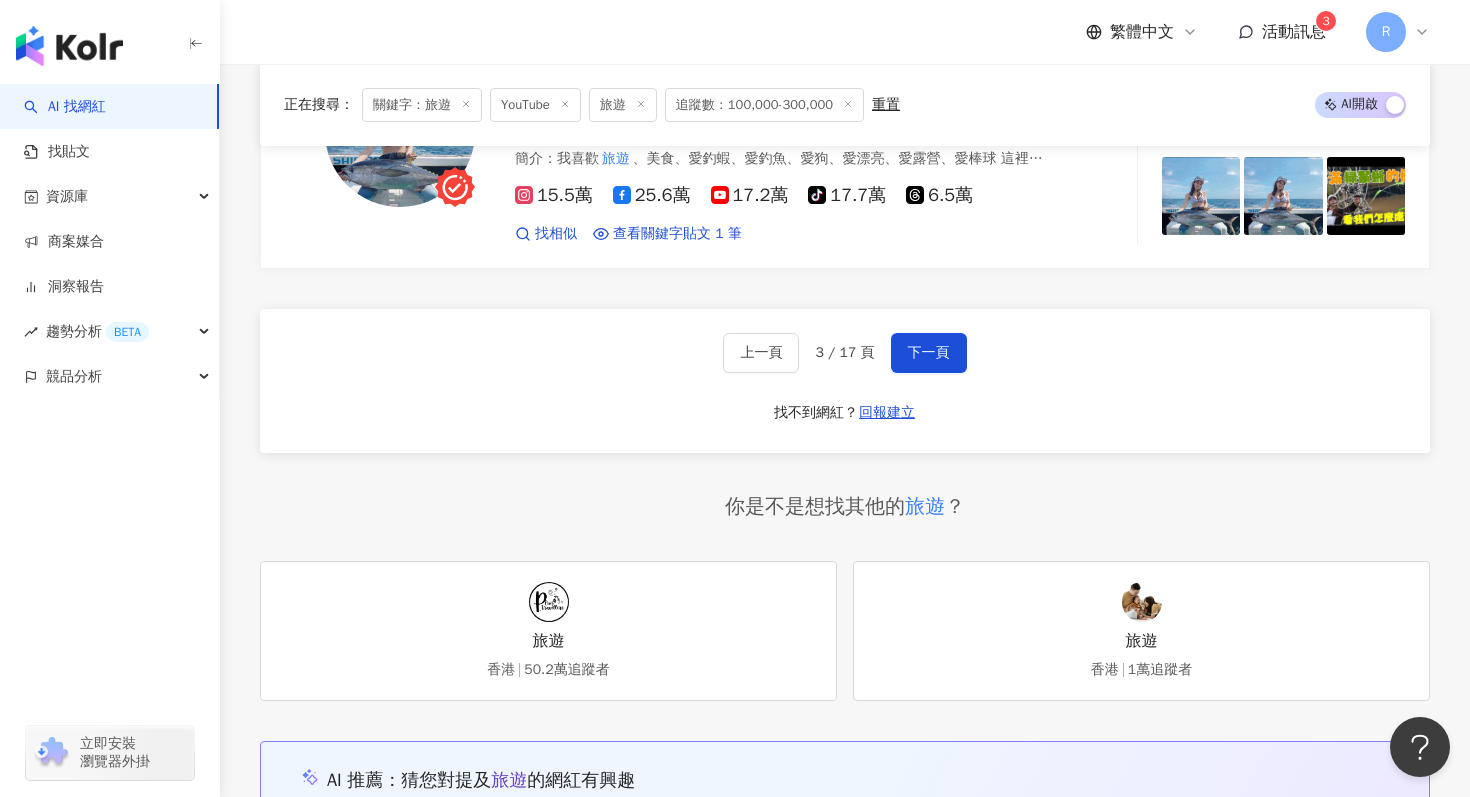 scroll, scrollTop: 3906, scrollLeft: 0, axis: vertical 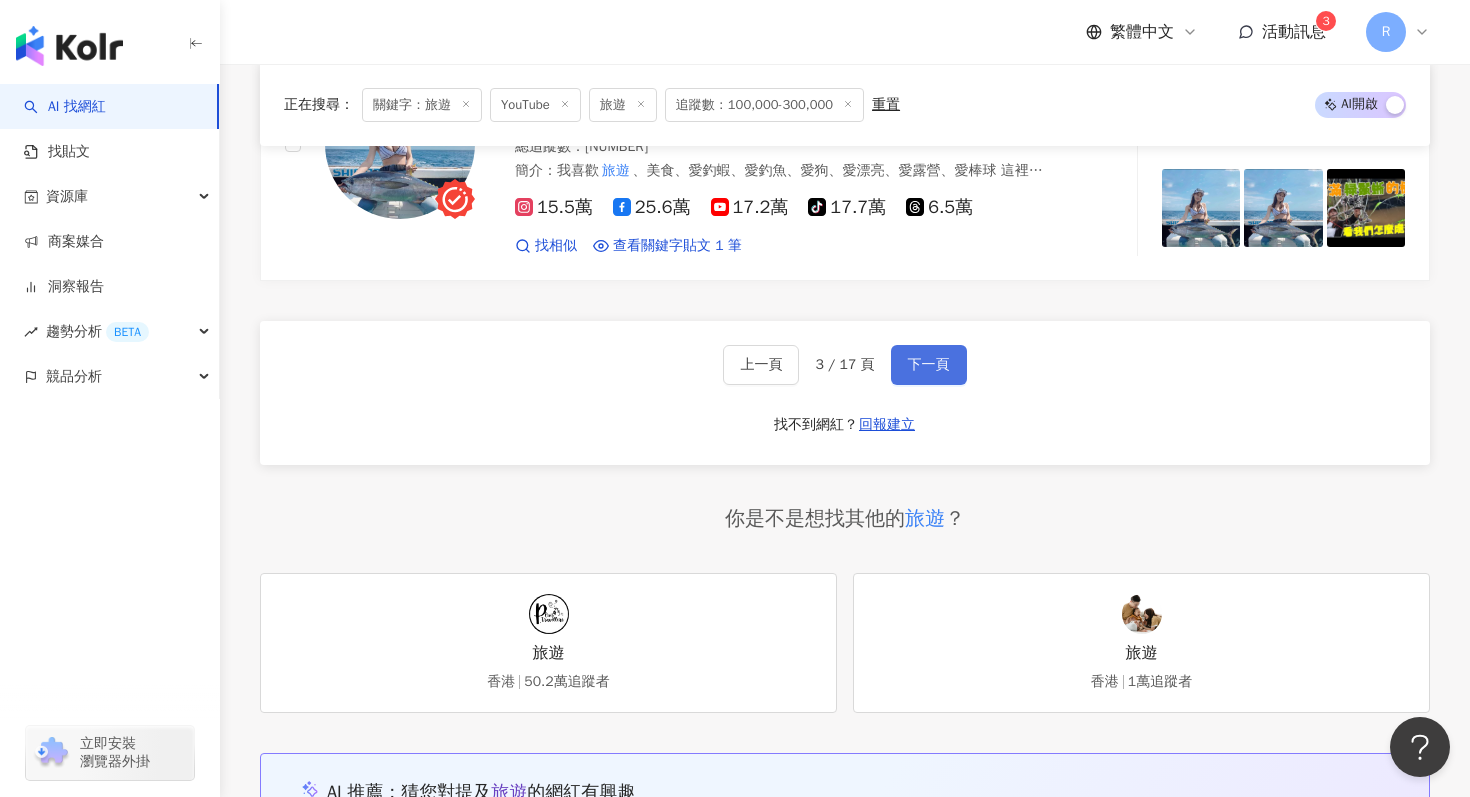 click on "下一頁" at bounding box center (929, 365) 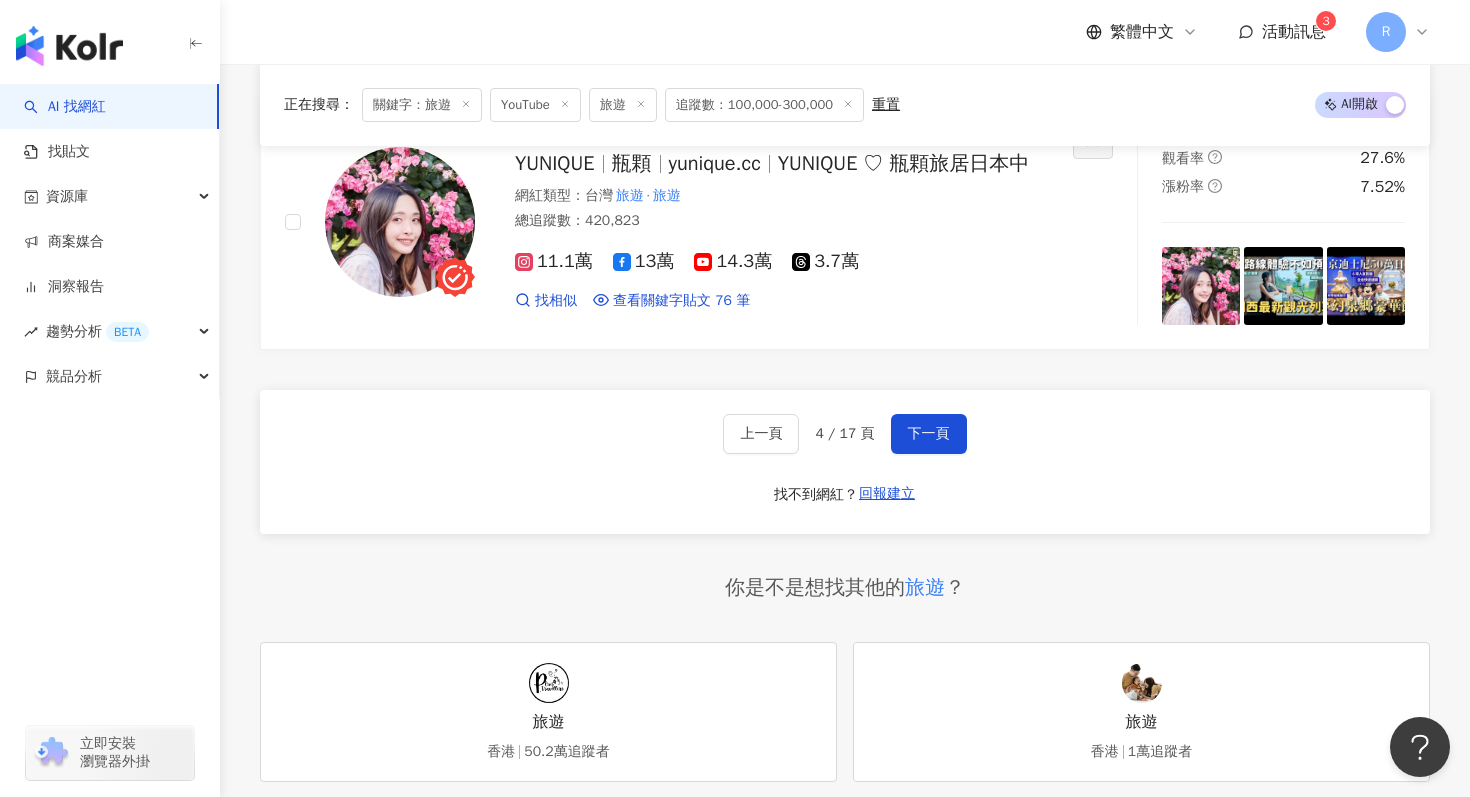 scroll, scrollTop: 3843, scrollLeft: 0, axis: vertical 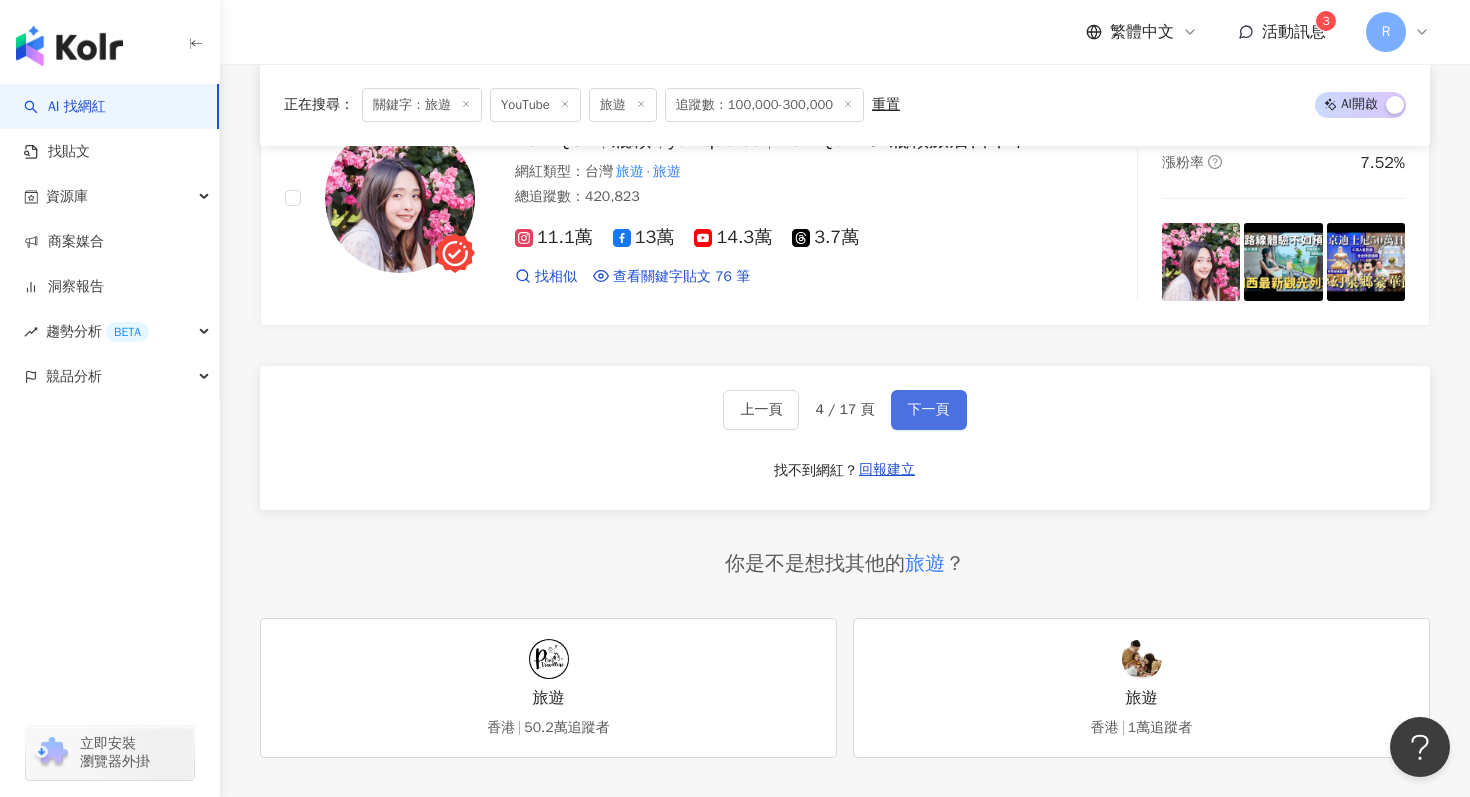 click on "下一頁" at bounding box center [929, 410] 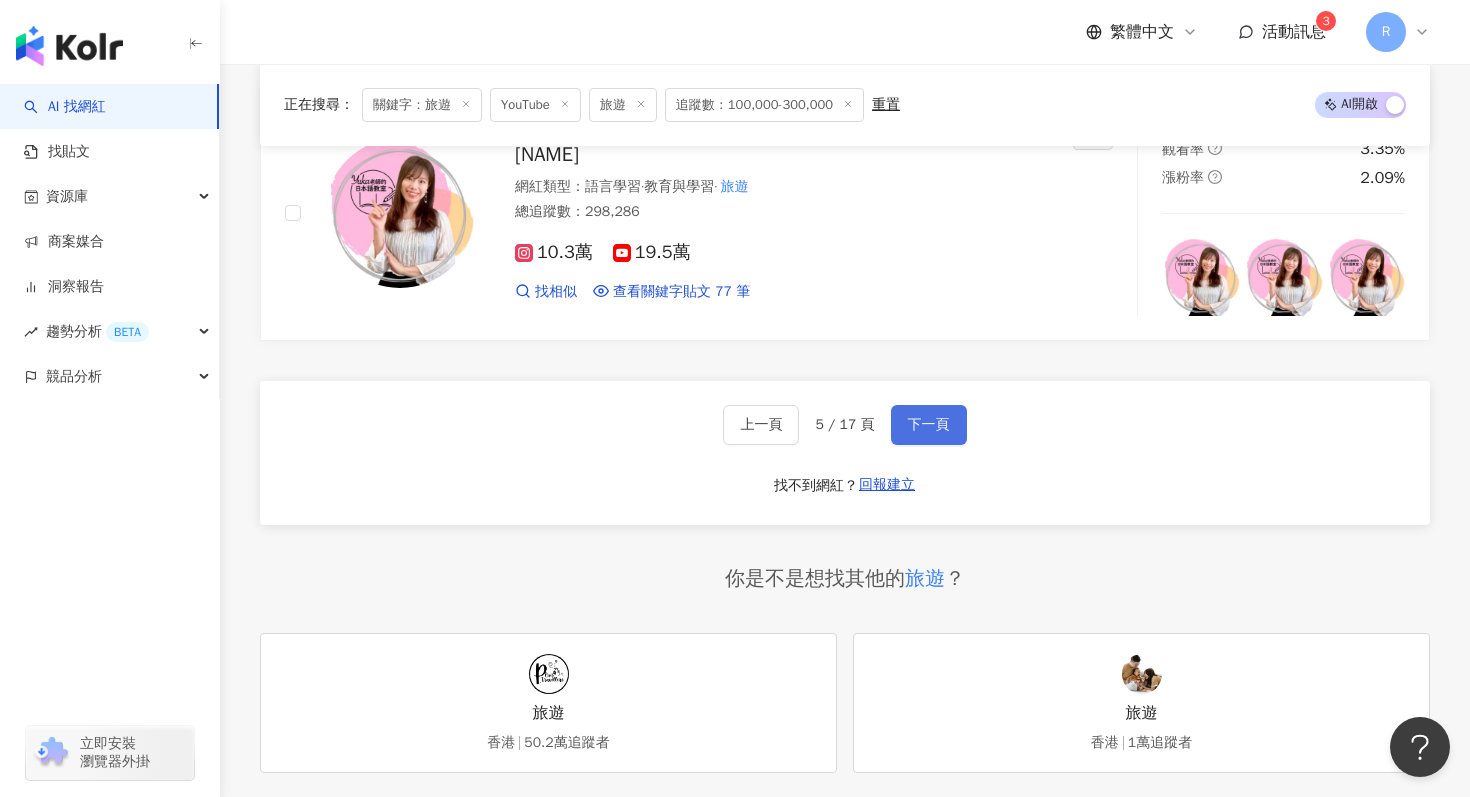 click on "下一頁" at bounding box center [929, 425] 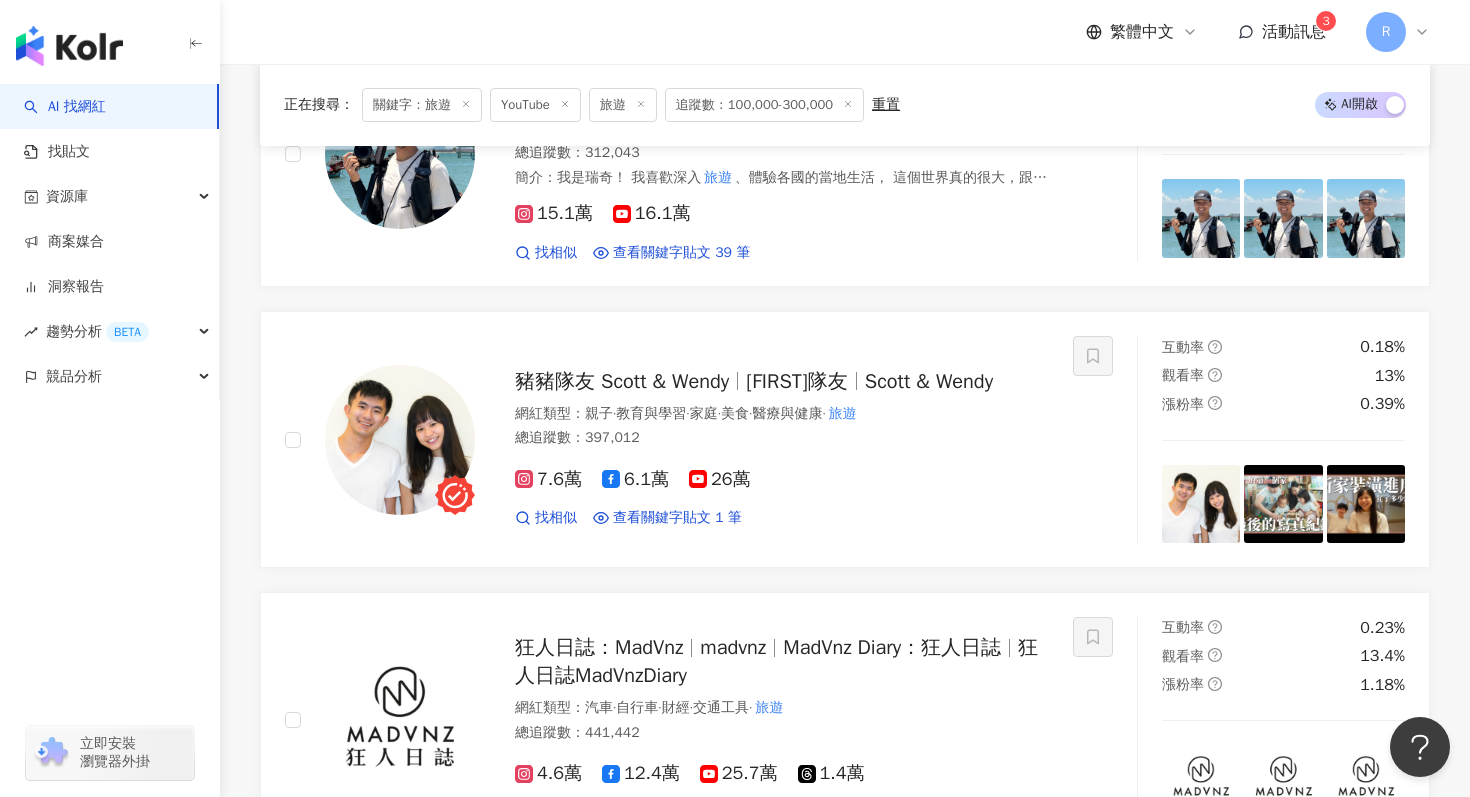 scroll, scrollTop: 3051, scrollLeft: 0, axis: vertical 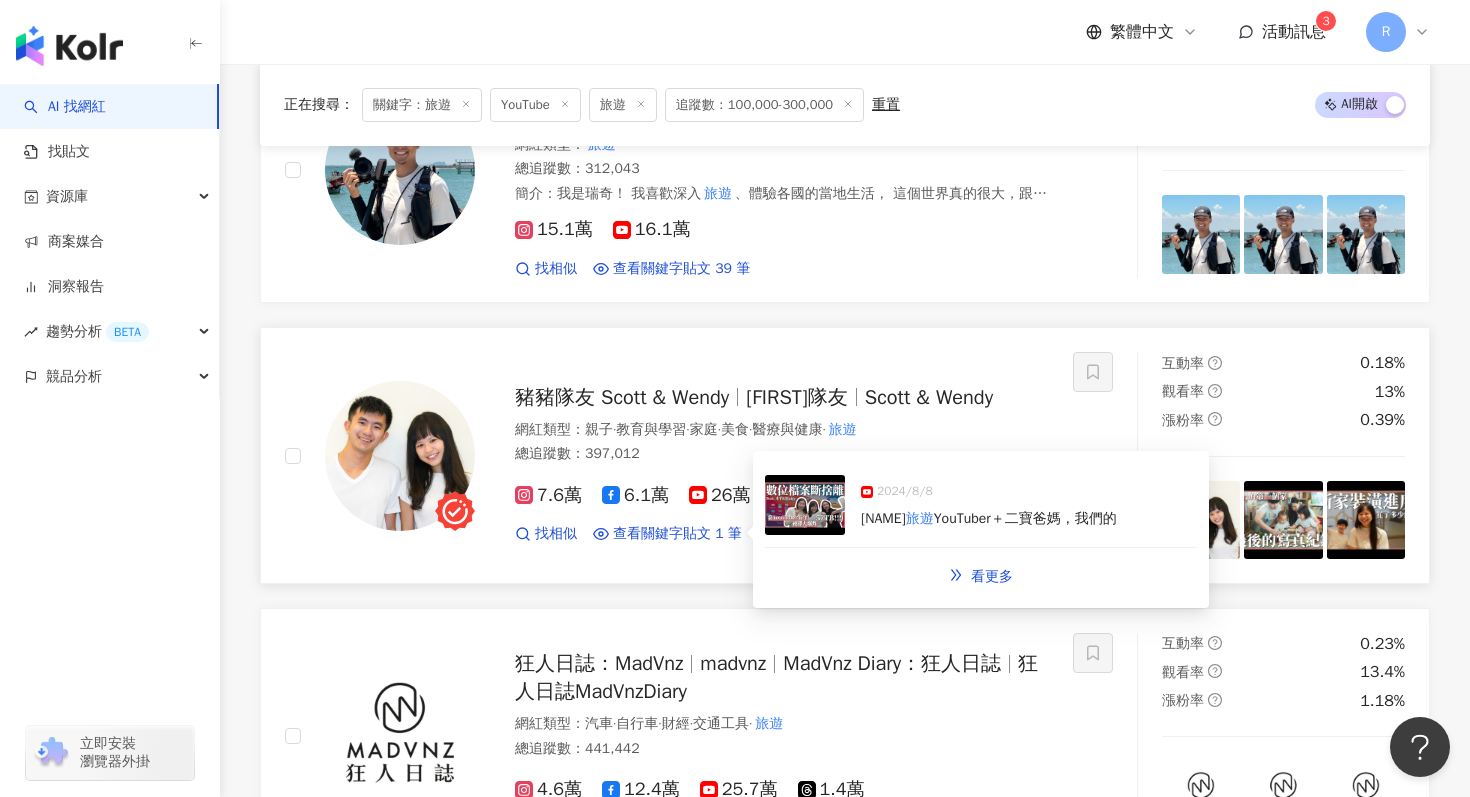 click at bounding box center (805, 505) 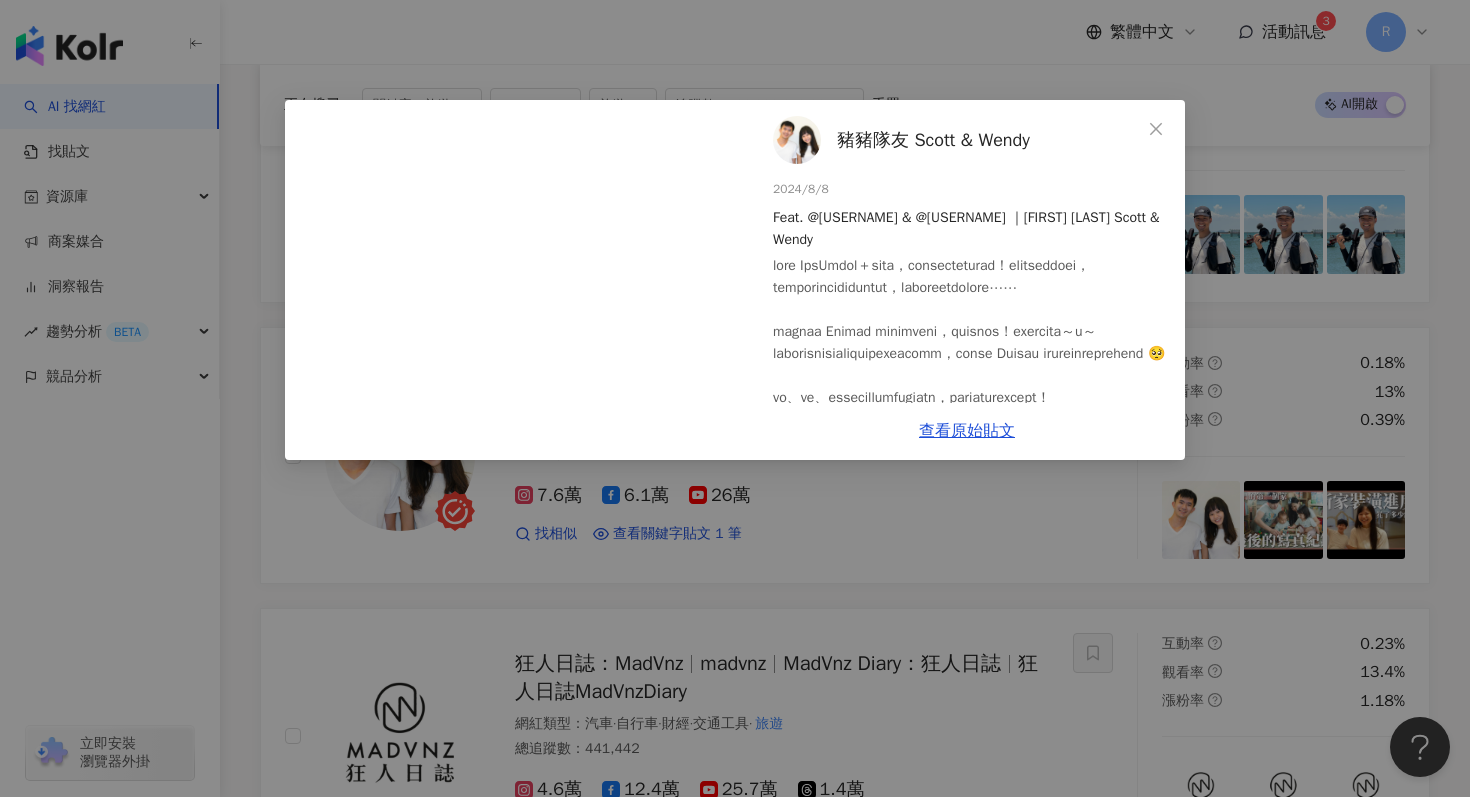 click on "[NAME] 2024/8/8 當 YouTuber 五年～電腦爆炸啦！原來數位空間也要斷捨離？檔案怎麼整理才能提升效率？Feat. @dontkjoanne & @MoreLessBlair ｜豬豬隊友 Scott & Wendy 531 18 3萬 查看原始貼文" at bounding box center (735, 398) 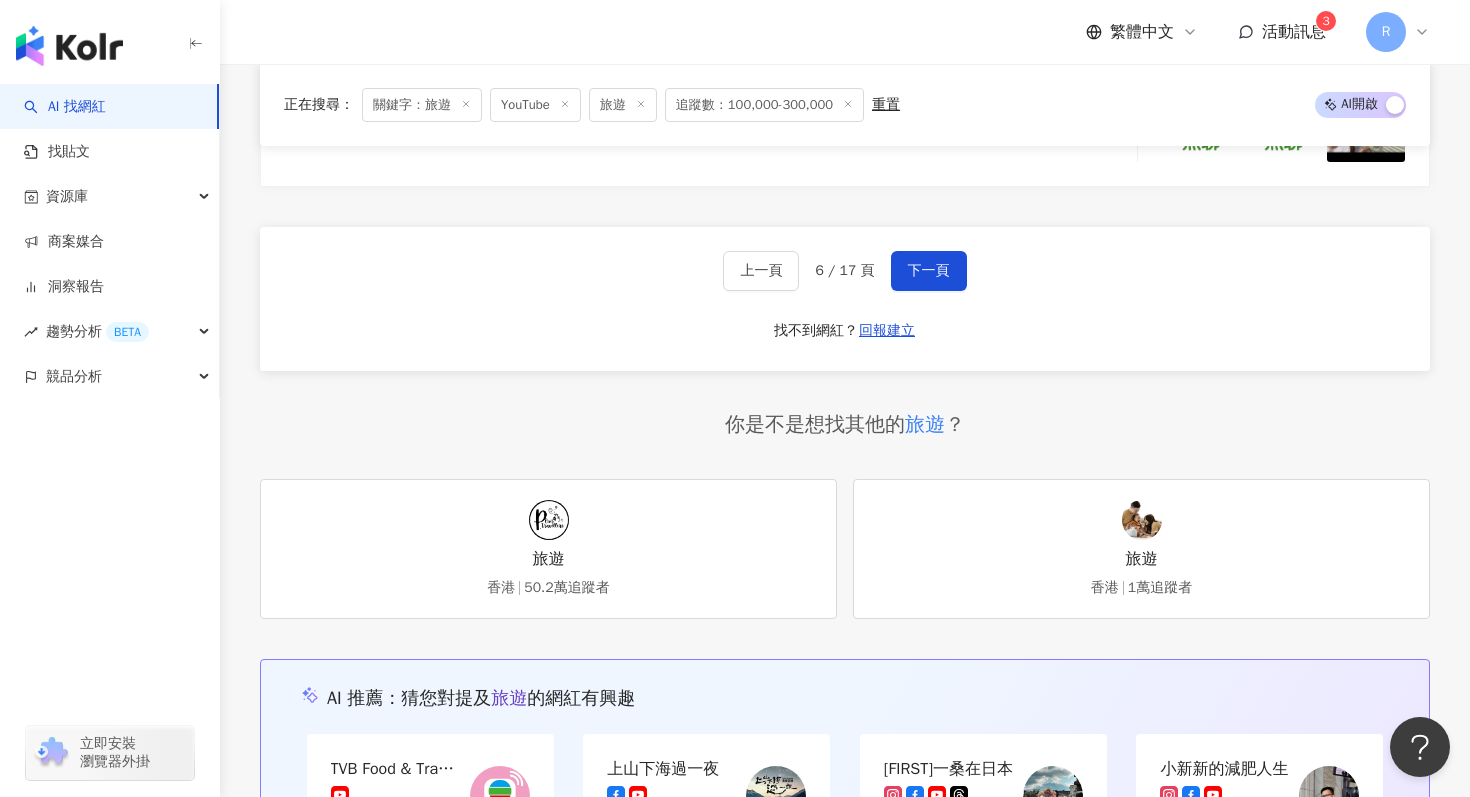 scroll, scrollTop: 3976, scrollLeft: 0, axis: vertical 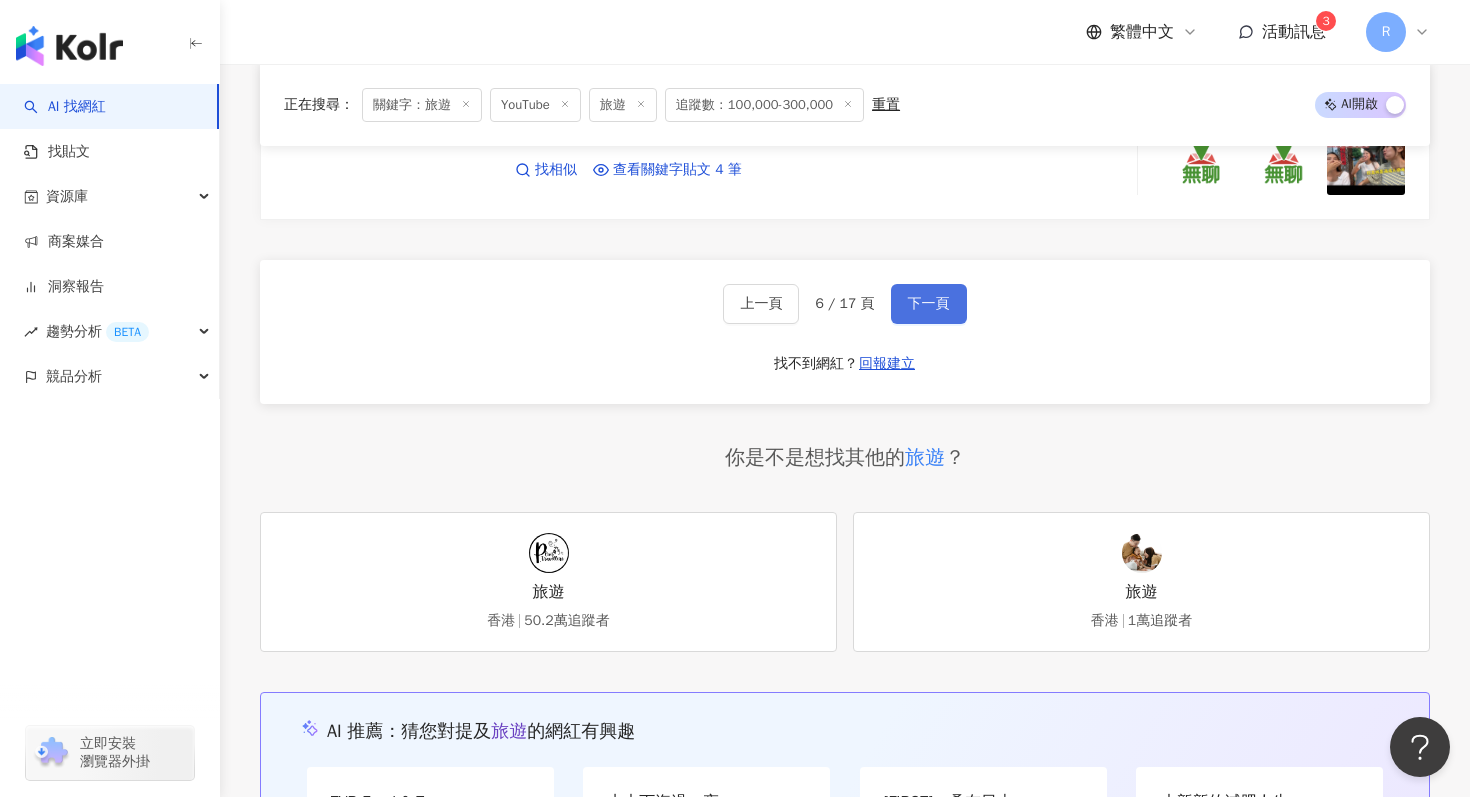 click on "下一頁" at bounding box center (929, 304) 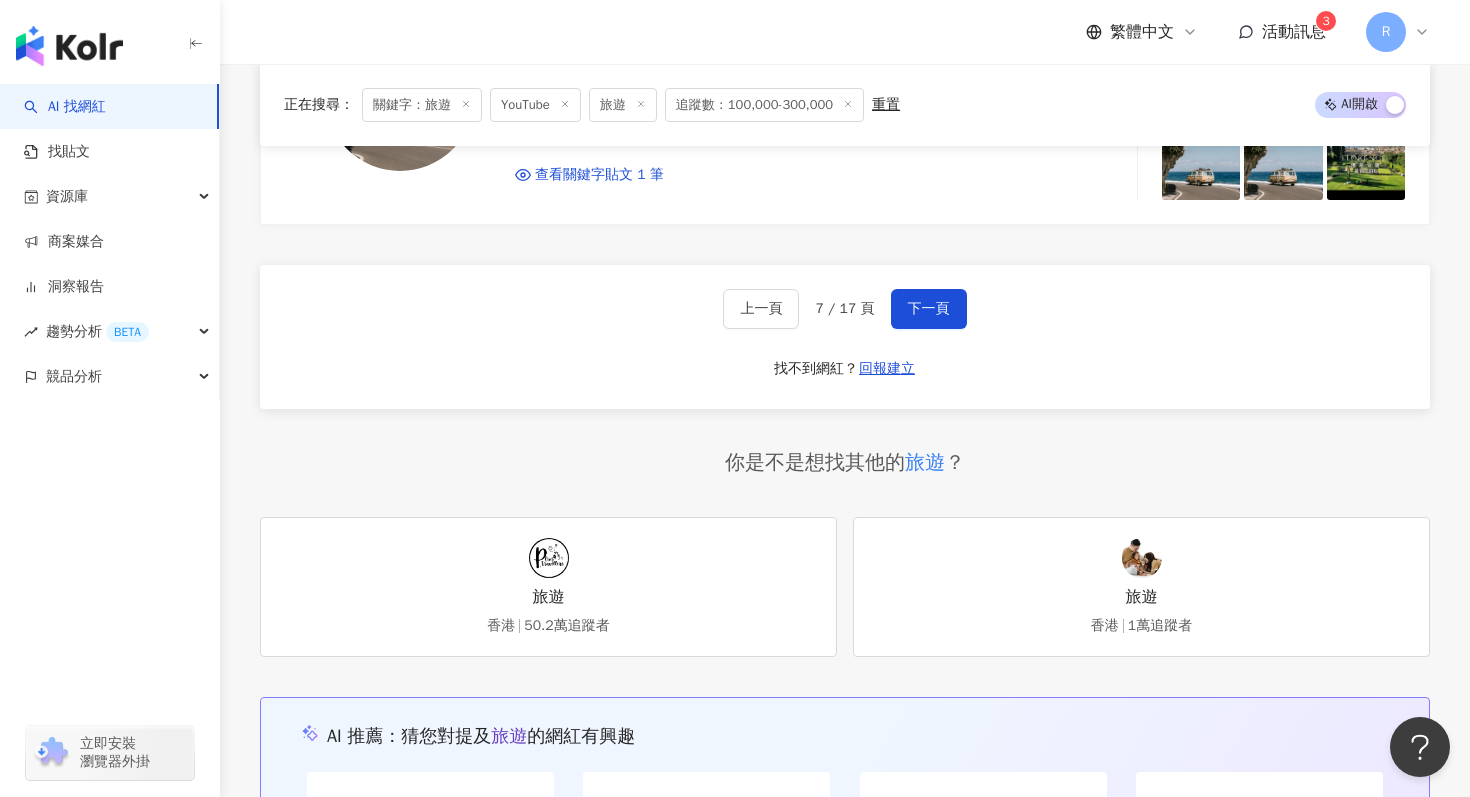 scroll, scrollTop: 3994, scrollLeft: 0, axis: vertical 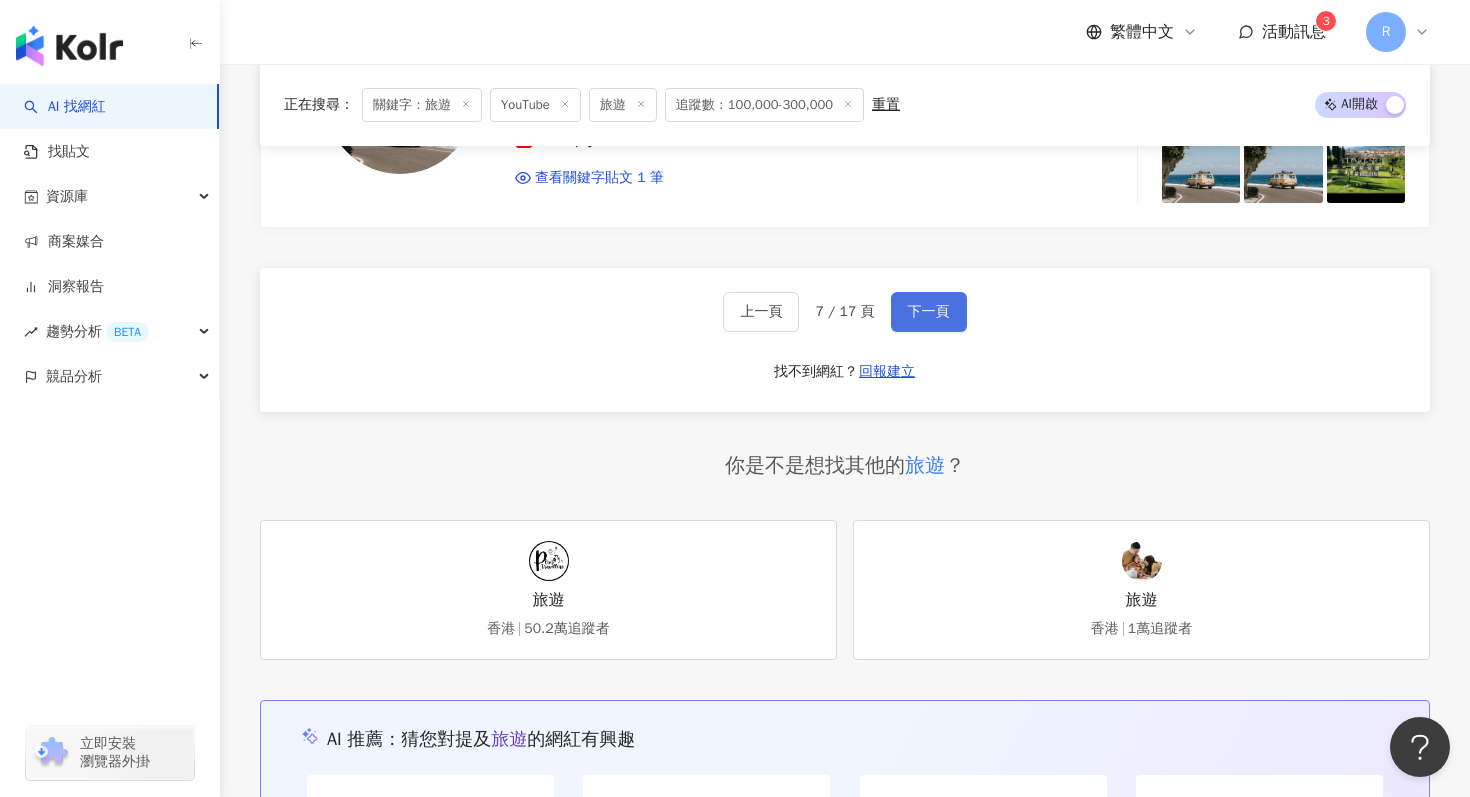 click on "下一頁" at bounding box center [929, 312] 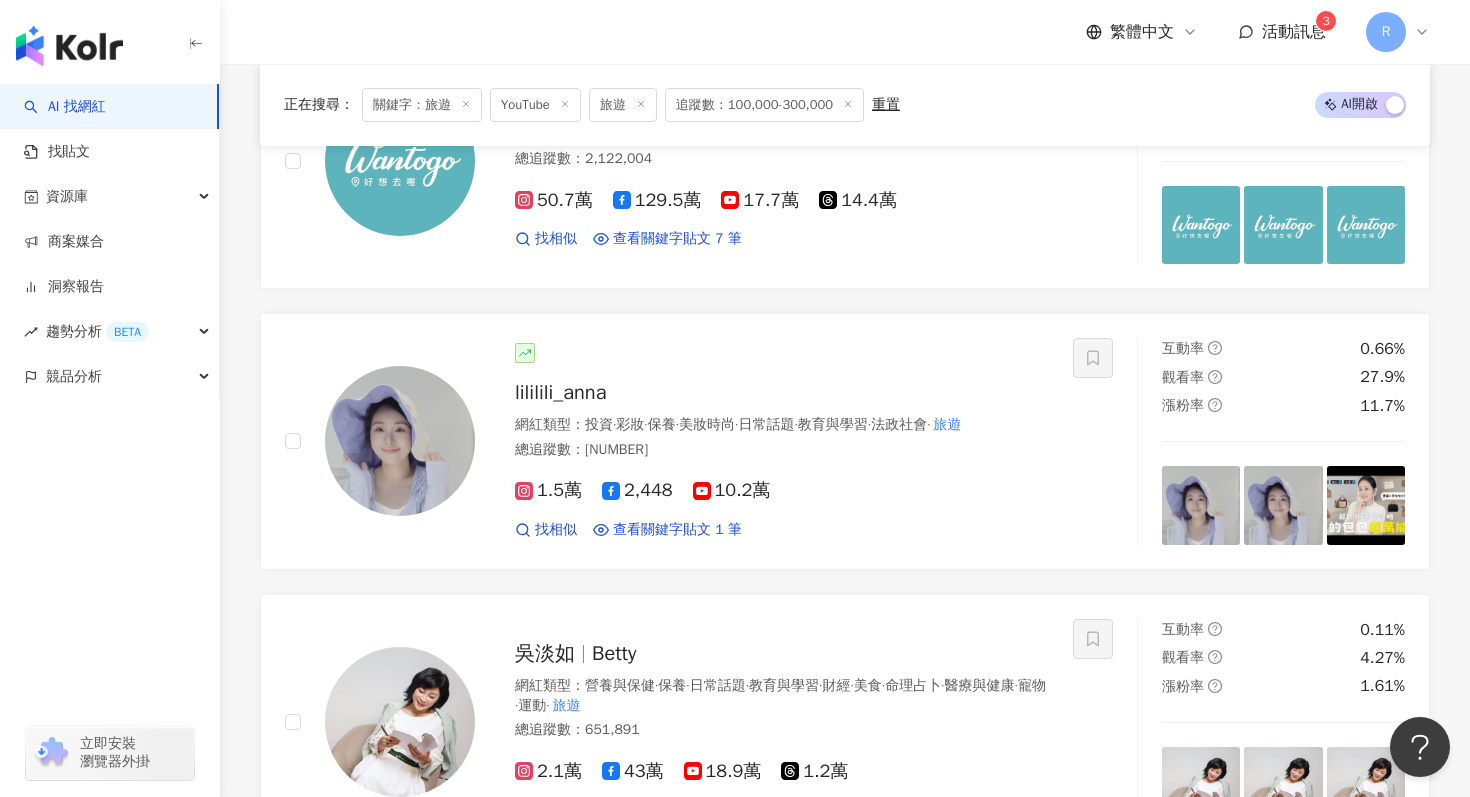 scroll, scrollTop: 1633, scrollLeft: 0, axis: vertical 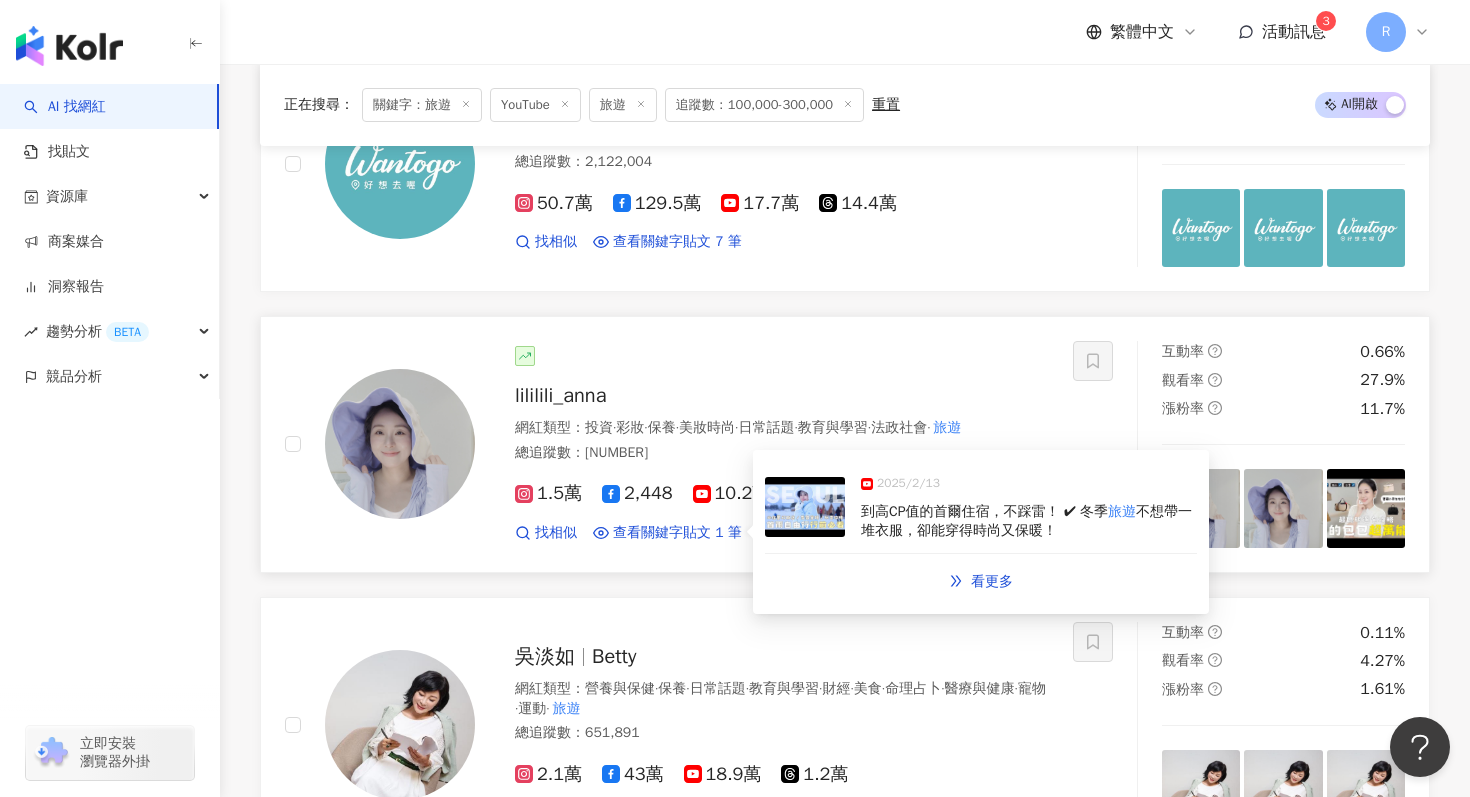 click at bounding box center [805, 507] 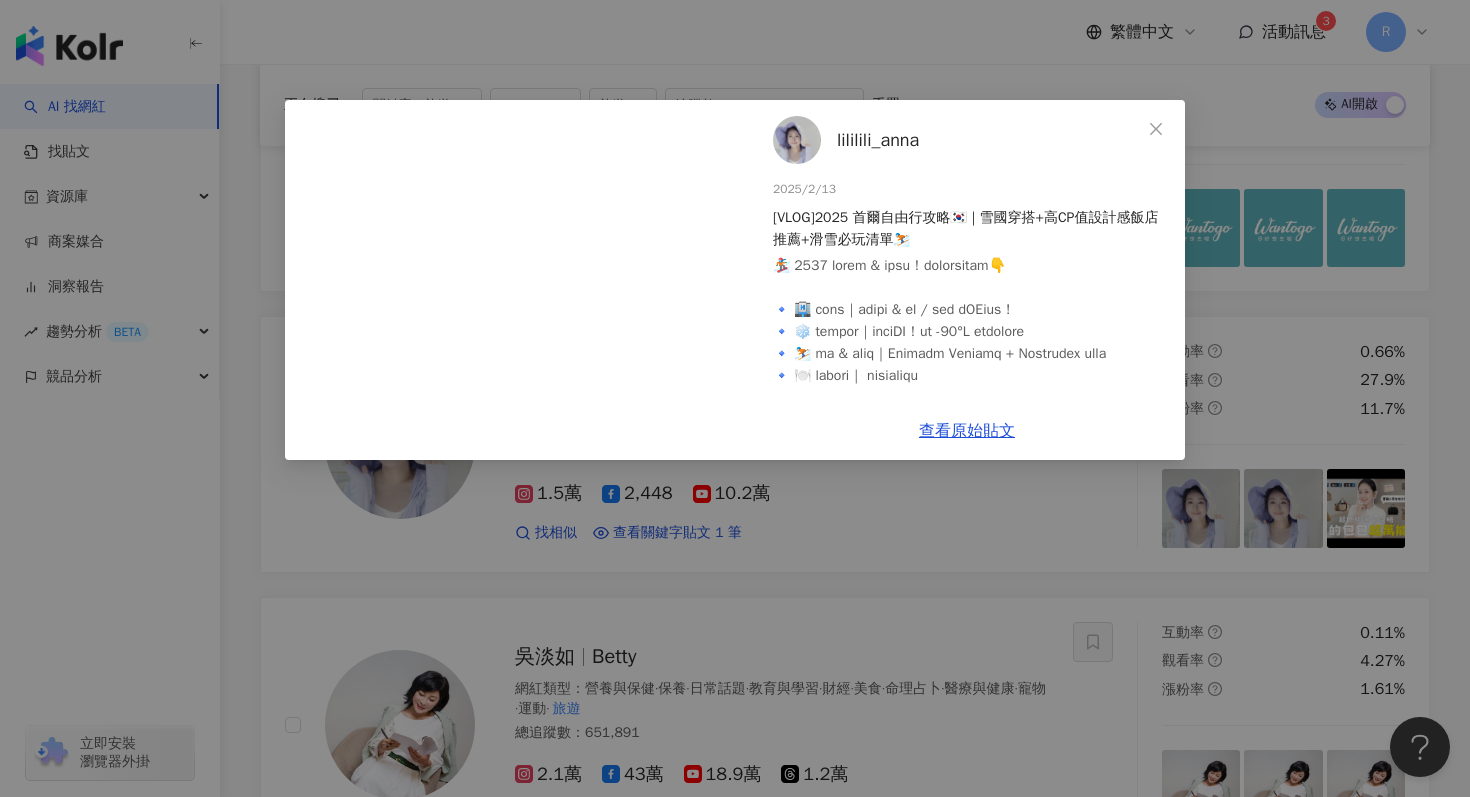 click on "[USERNAME] 2025/2/13 [VLOG]2025 首爾自由行攻略🇰🇷 | 雪國穿搭+高CP值設計感飯店推薦+滑雪必玩清單⛷️ 112 27 4,830 查看原始貼文" at bounding box center (735, 398) 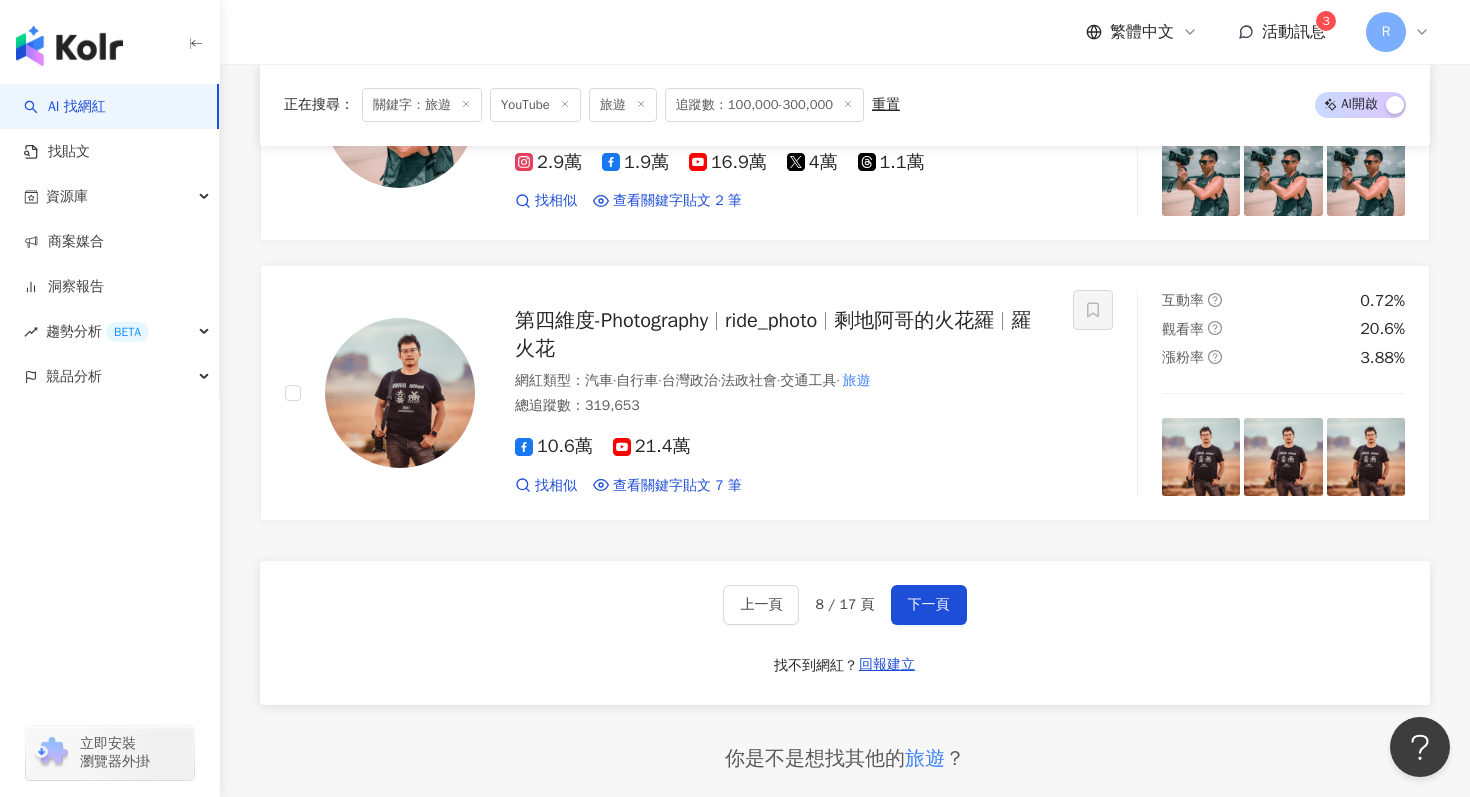 scroll, scrollTop: 3660, scrollLeft: 0, axis: vertical 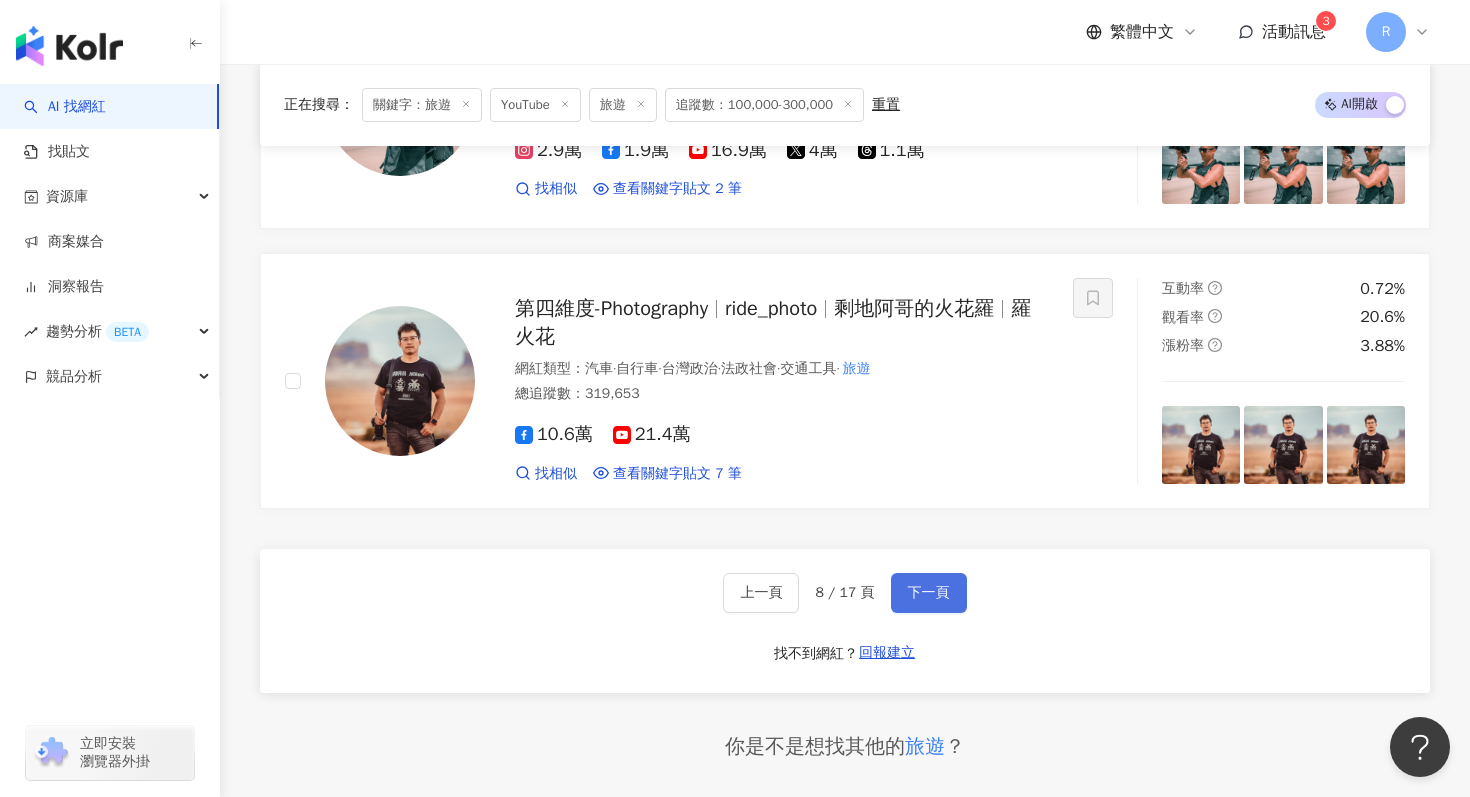 click on "下一頁" at bounding box center (929, 593) 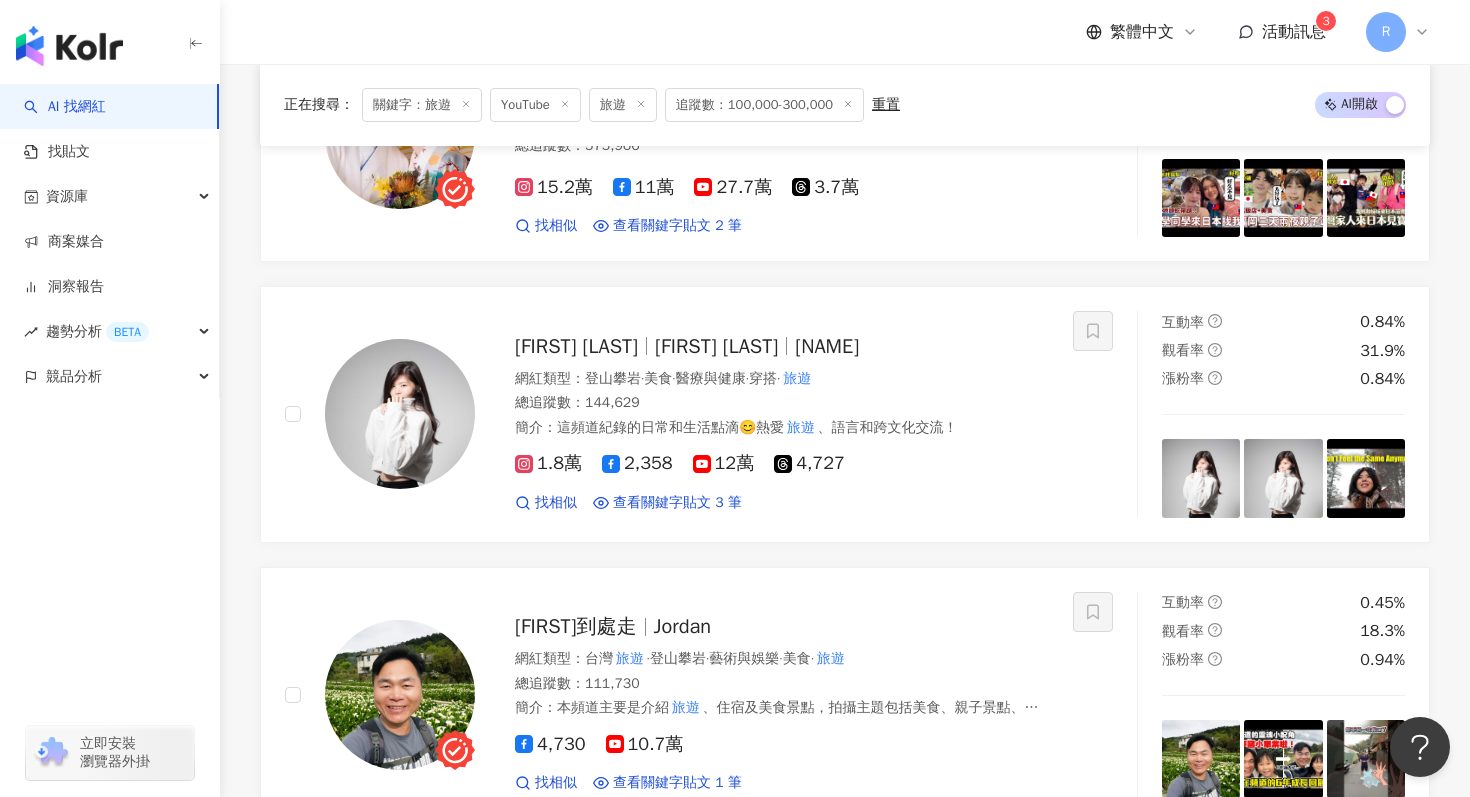 scroll, scrollTop: 2218, scrollLeft: 0, axis: vertical 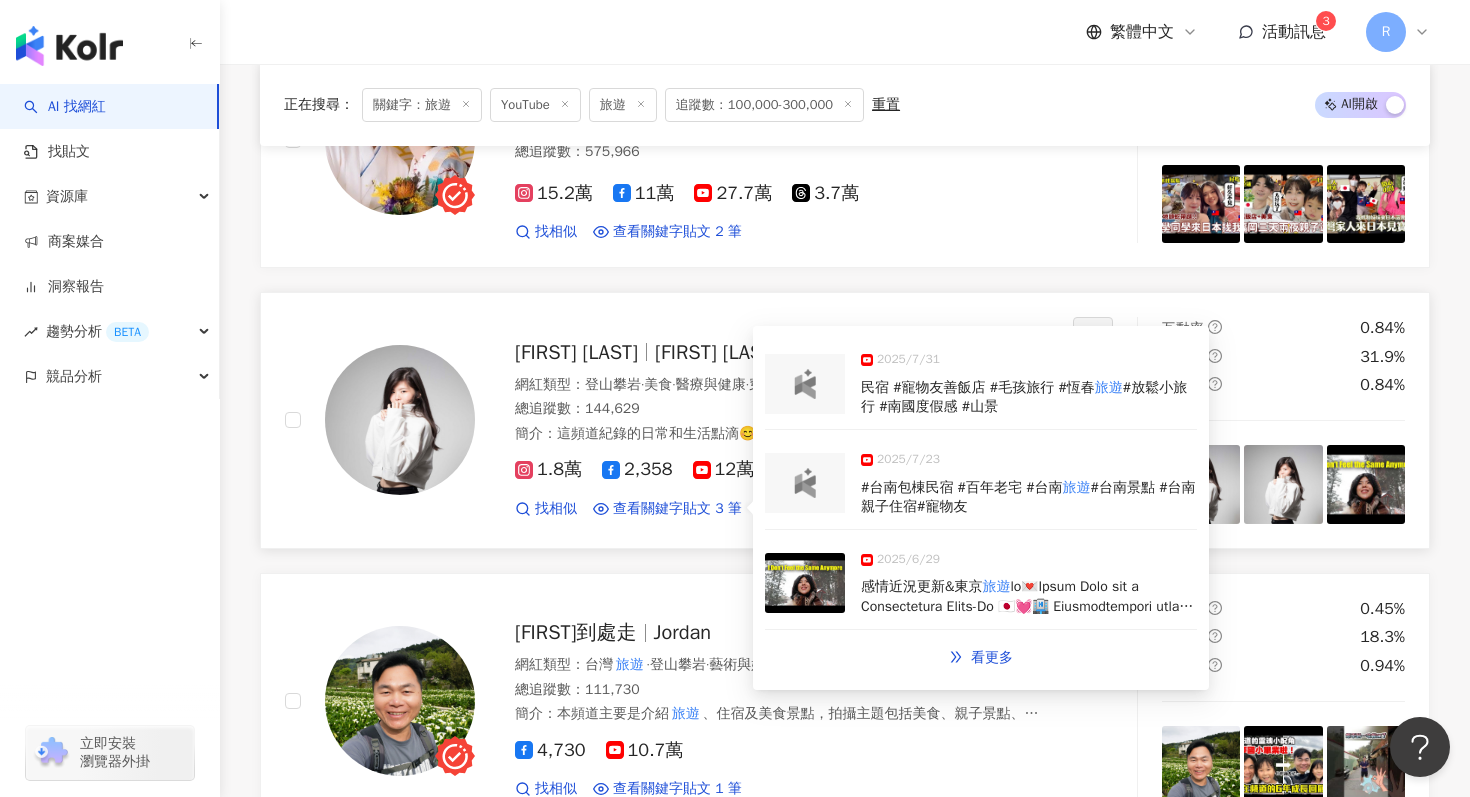 click at bounding box center (805, 583) 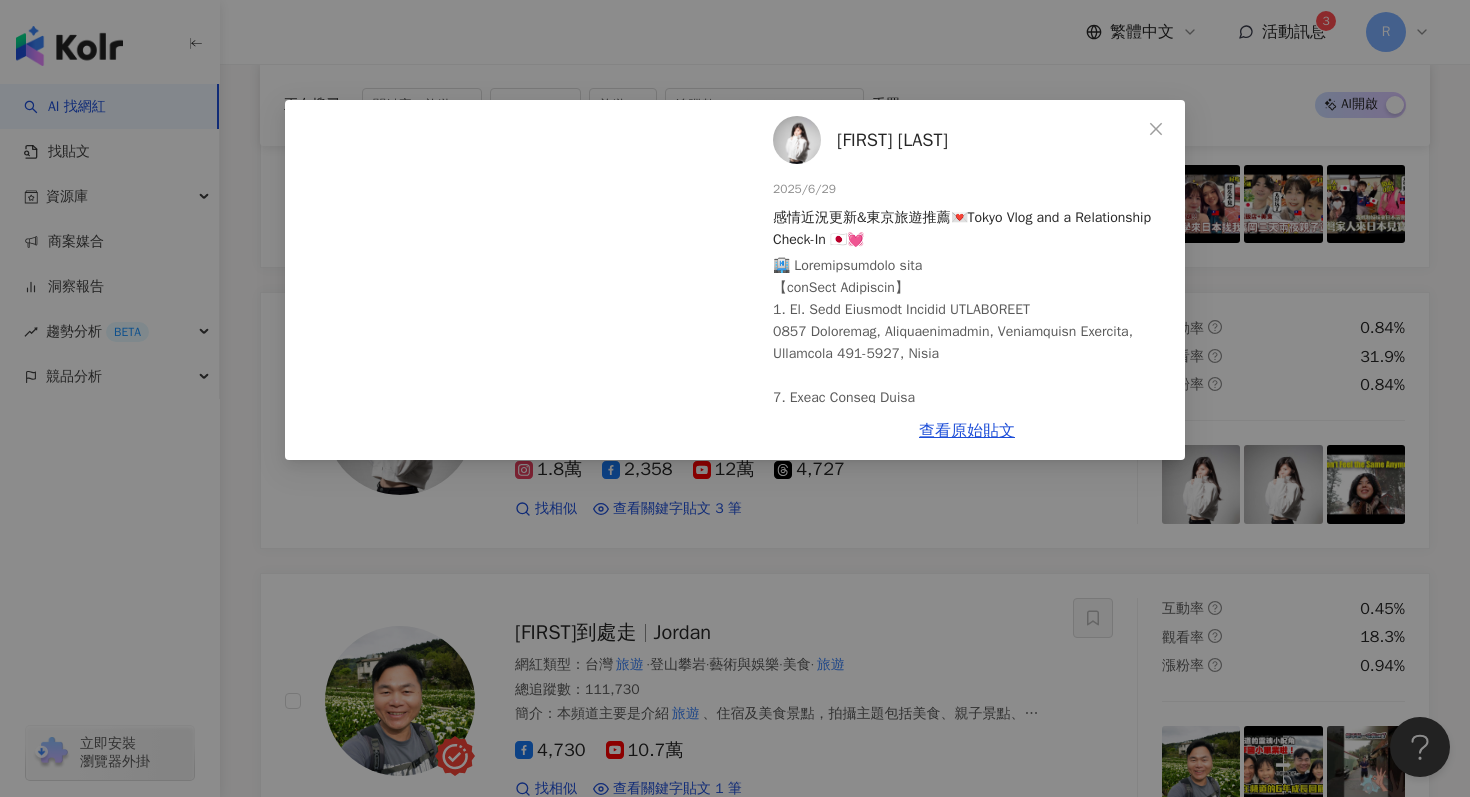 click on "[NAME] 2025/6/29 感情近況更新&東京旅遊推薦💌Tokyo Vlog and a Relationship Check-In 🇯🇵💓 662 36 2萬 查看原始貼文" at bounding box center (735, 398) 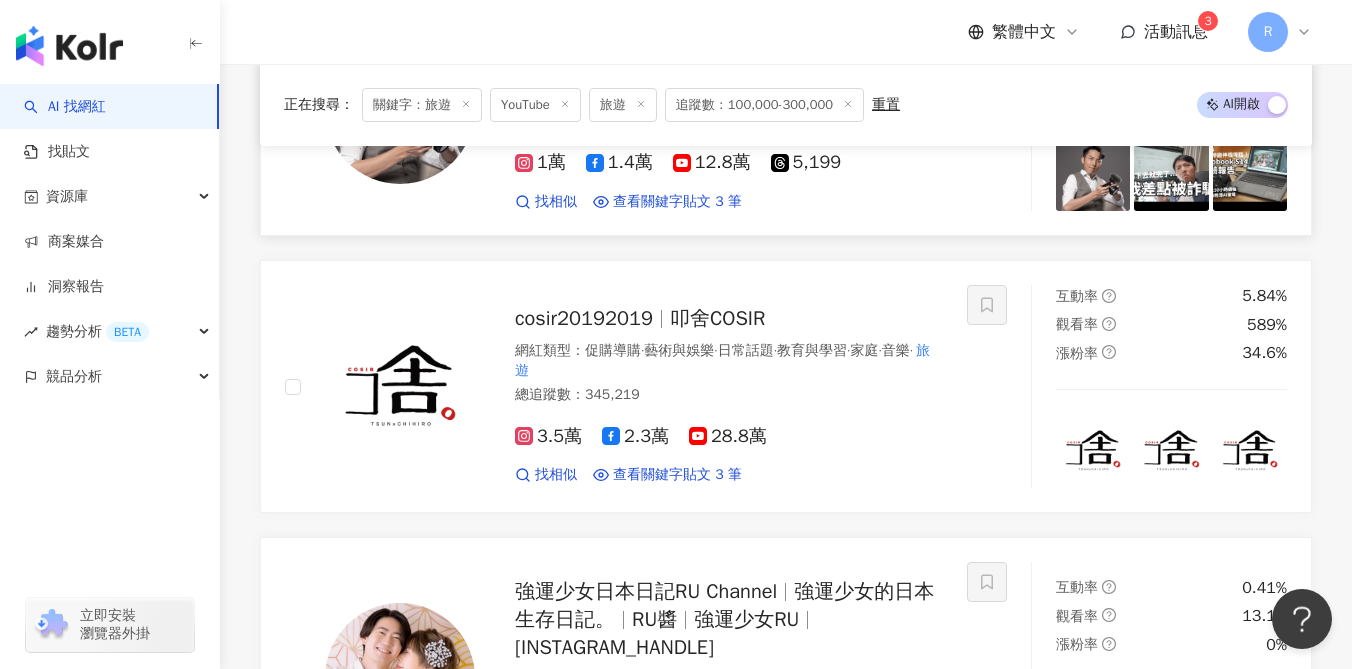 scroll, scrollTop: 1833, scrollLeft: 0, axis: vertical 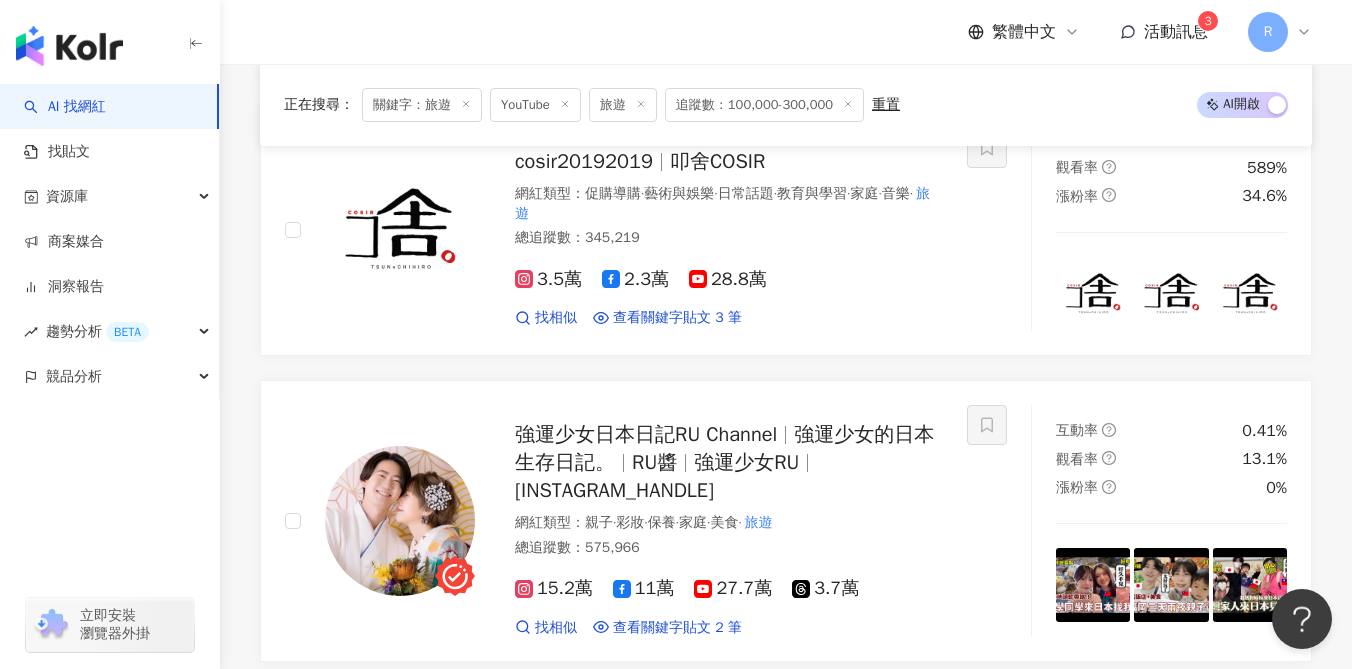 click on "正在搜尋 ： 關鍵字：旅遊 YouTube 旅遊 追蹤數：100,000-300,000 重置 AI  開啟 AI  關閉" at bounding box center (786, 105) 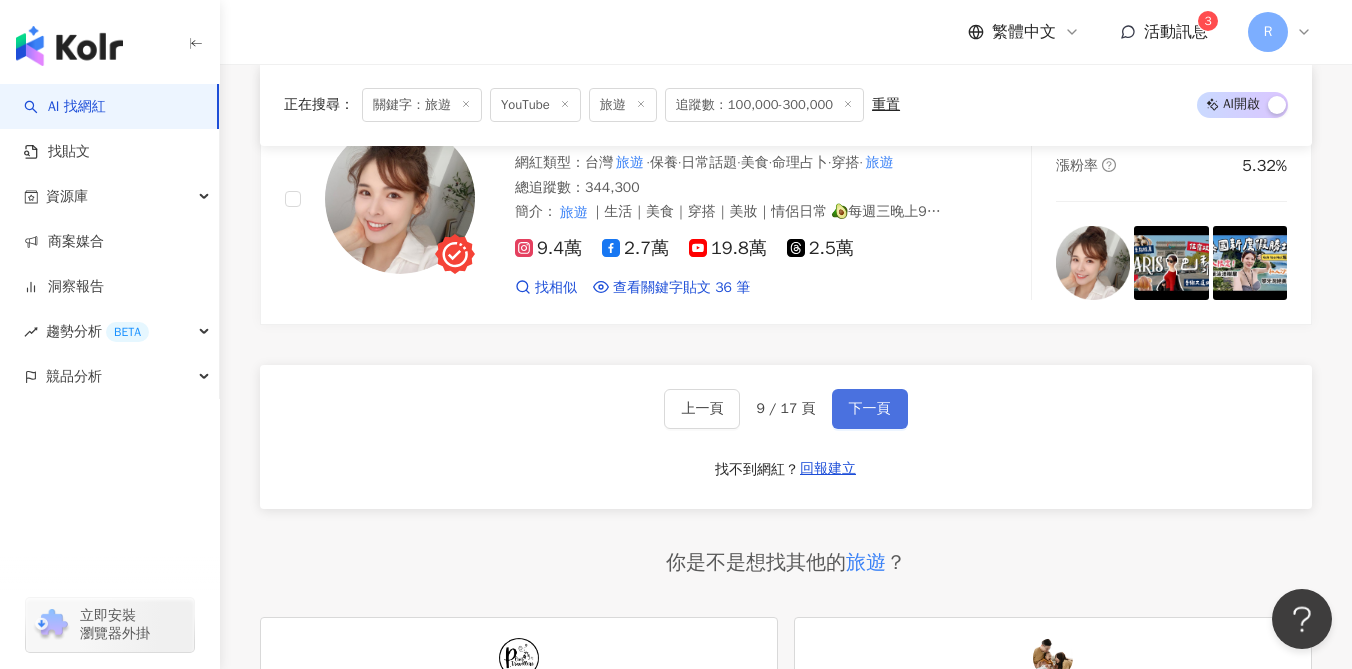 click on "下一頁" at bounding box center [870, 409] 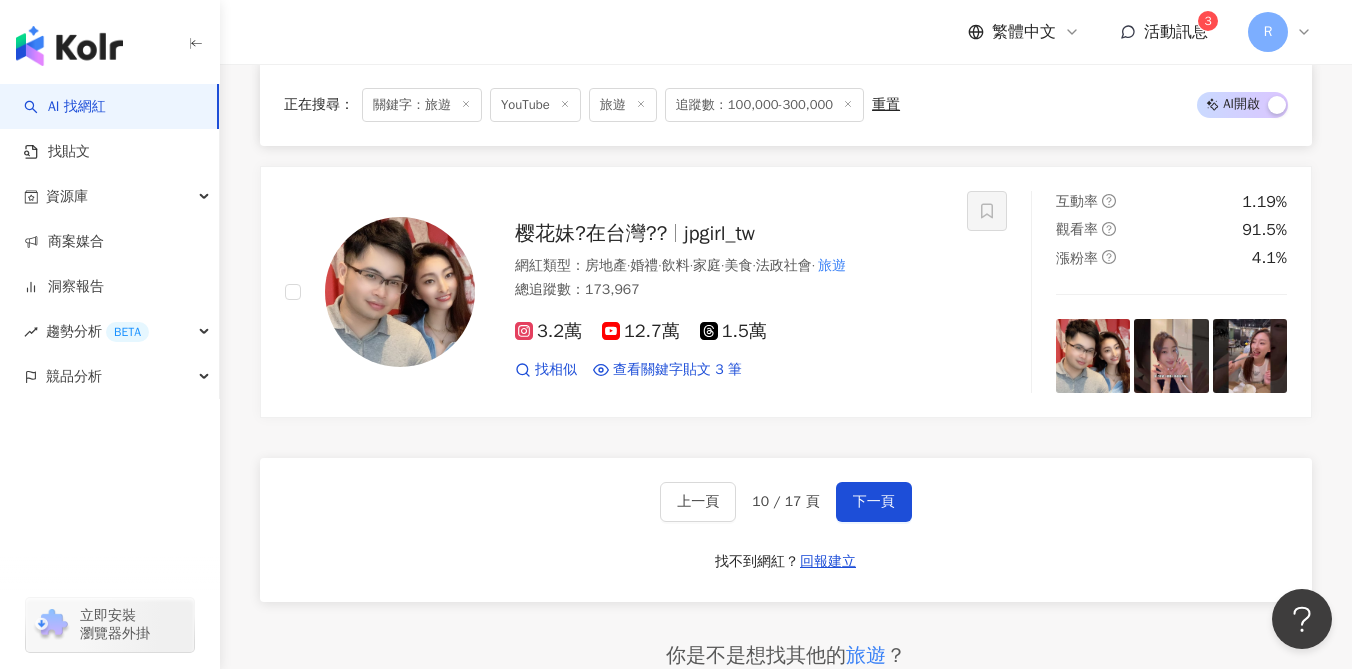 scroll, scrollTop: 3758, scrollLeft: 0, axis: vertical 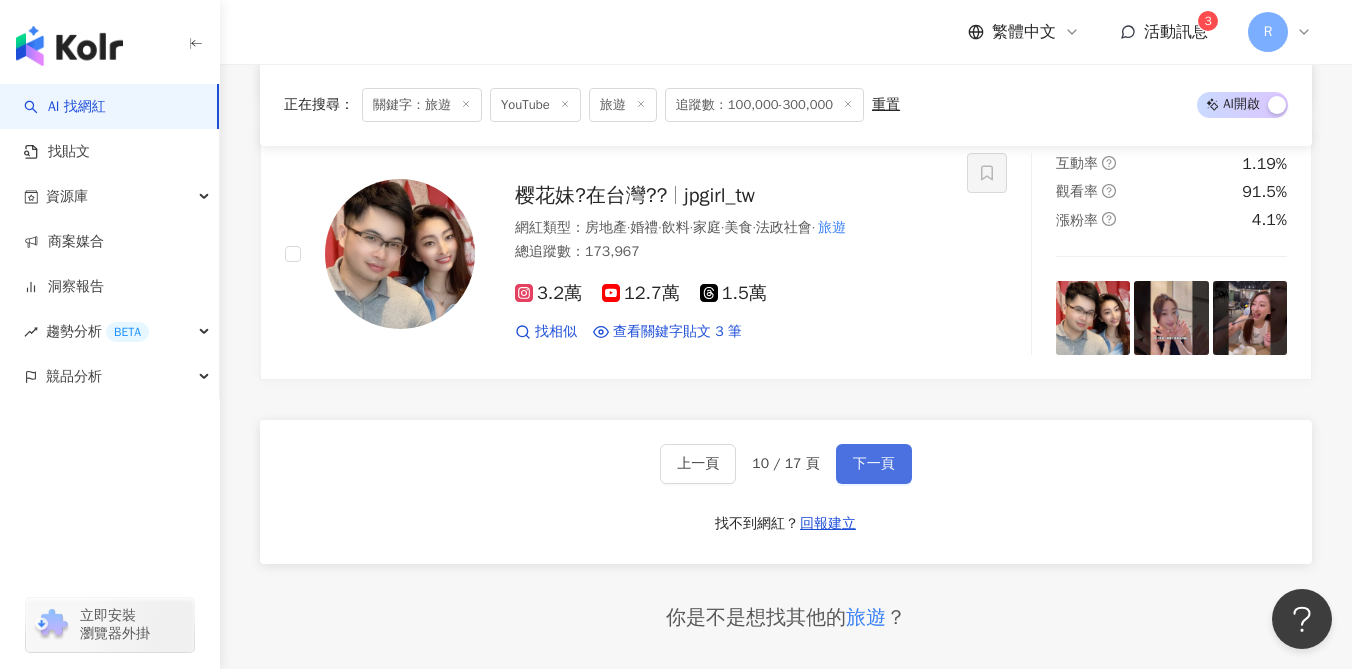 click on "下一頁" at bounding box center (874, 464) 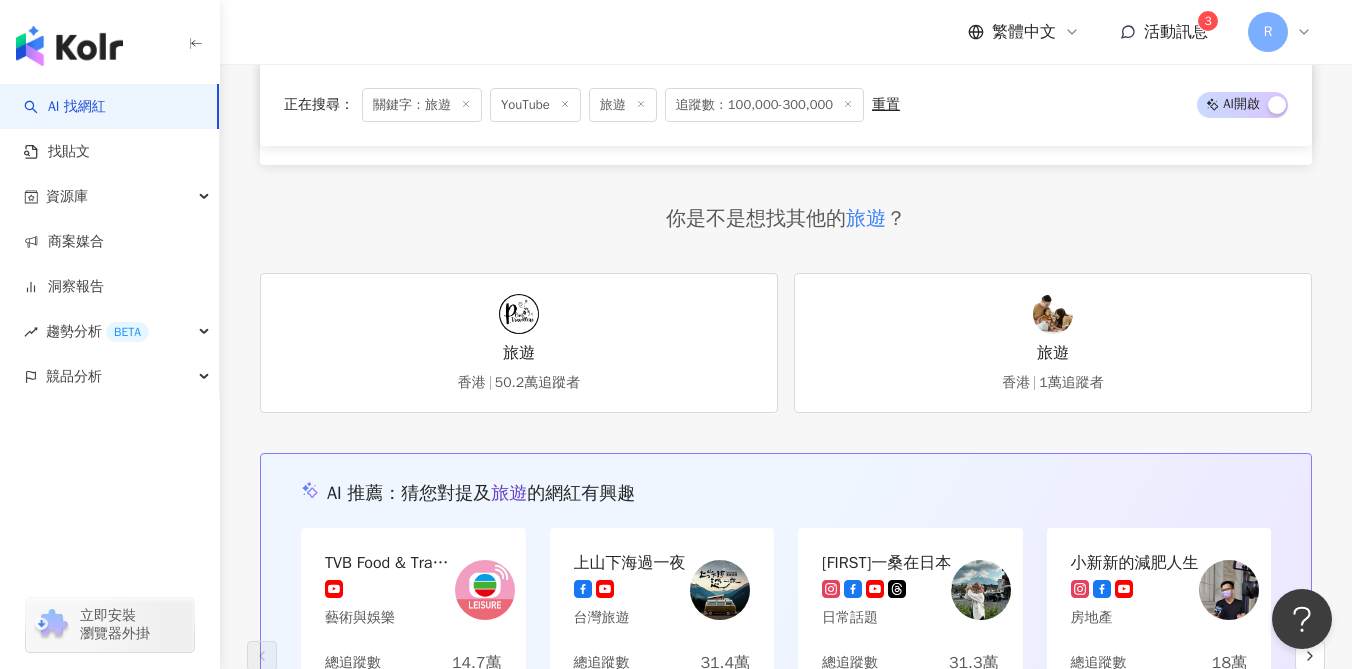 scroll, scrollTop: 4150, scrollLeft: 0, axis: vertical 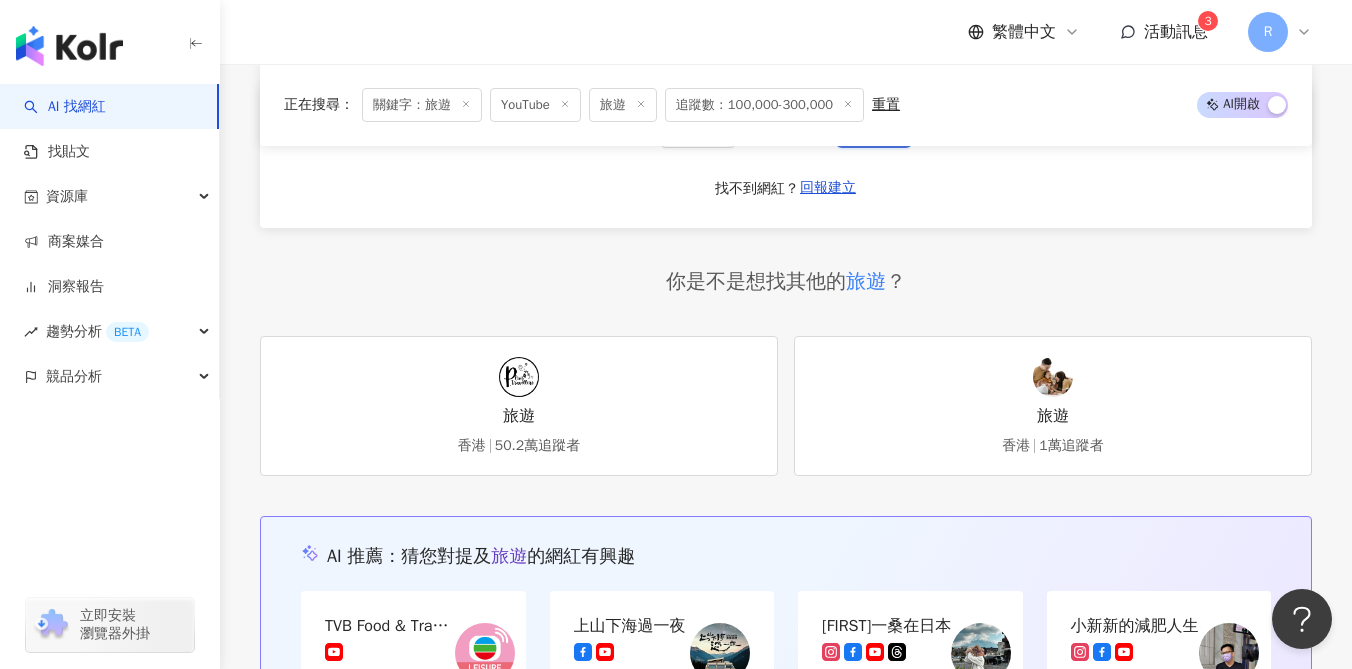 click on "下一頁" at bounding box center (874, 128) 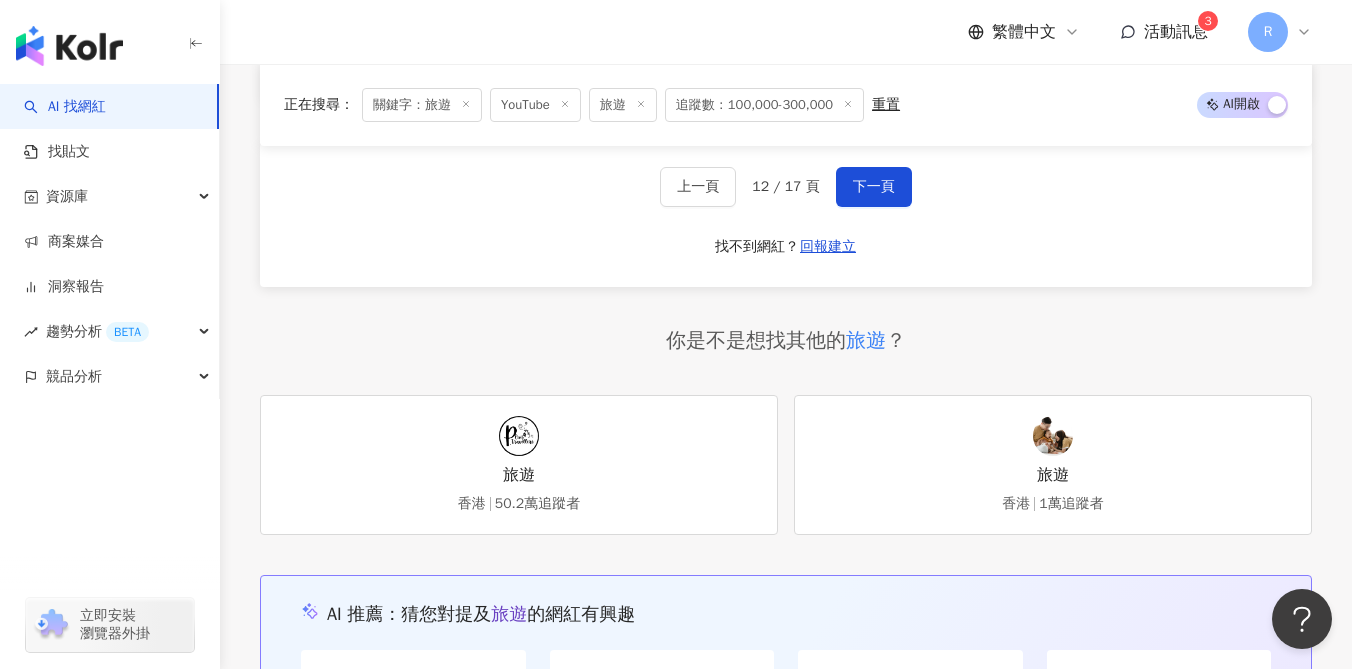 scroll, scrollTop: 4006, scrollLeft: 0, axis: vertical 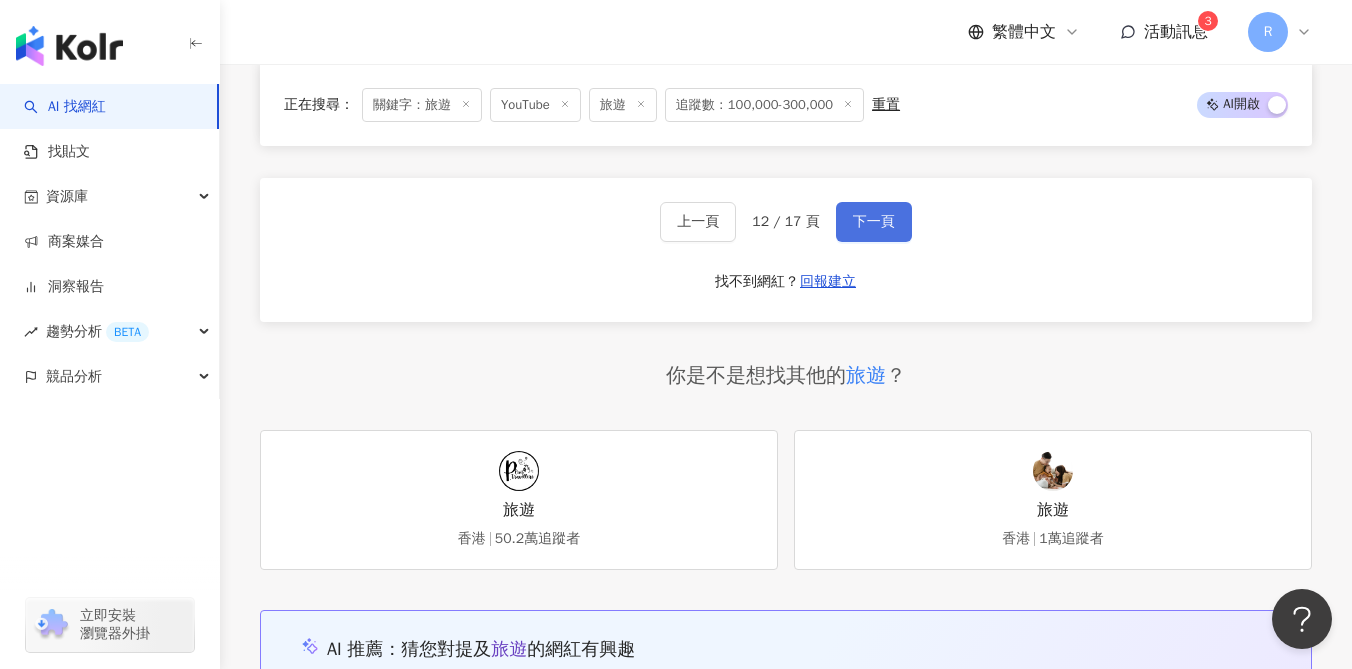 click on "下一頁" at bounding box center (874, 222) 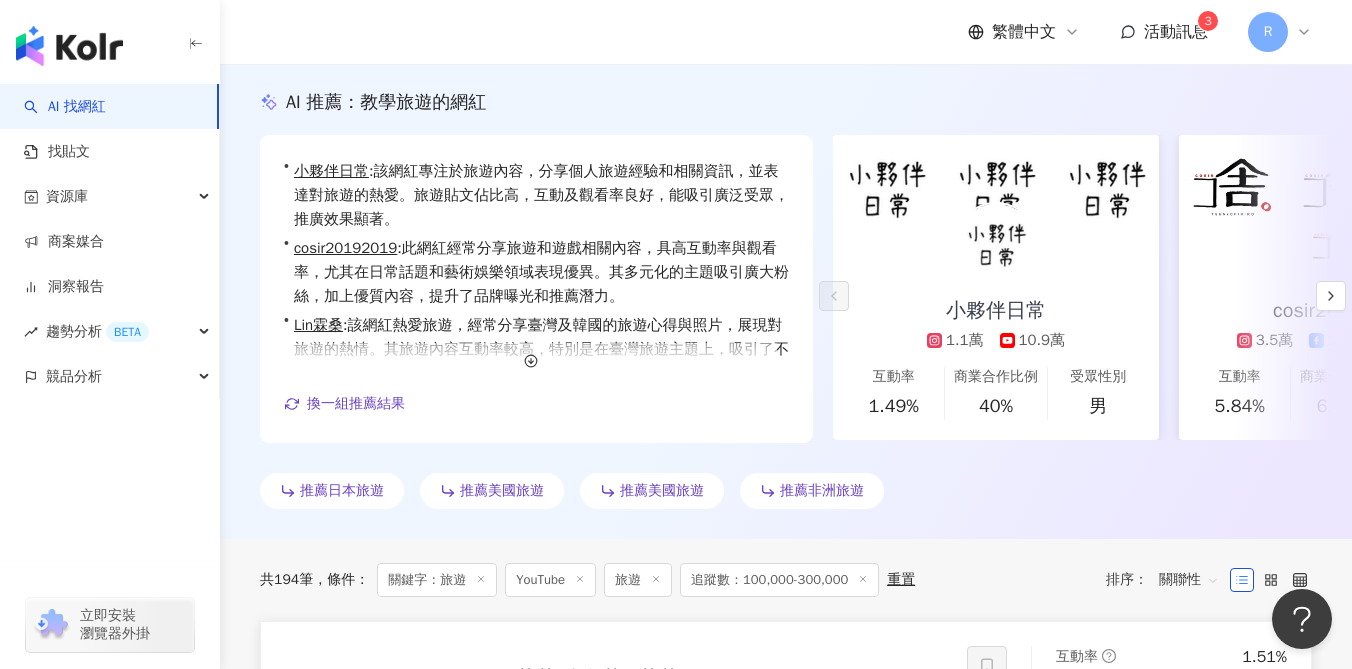 scroll, scrollTop: 234, scrollLeft: 0, axis: vertical 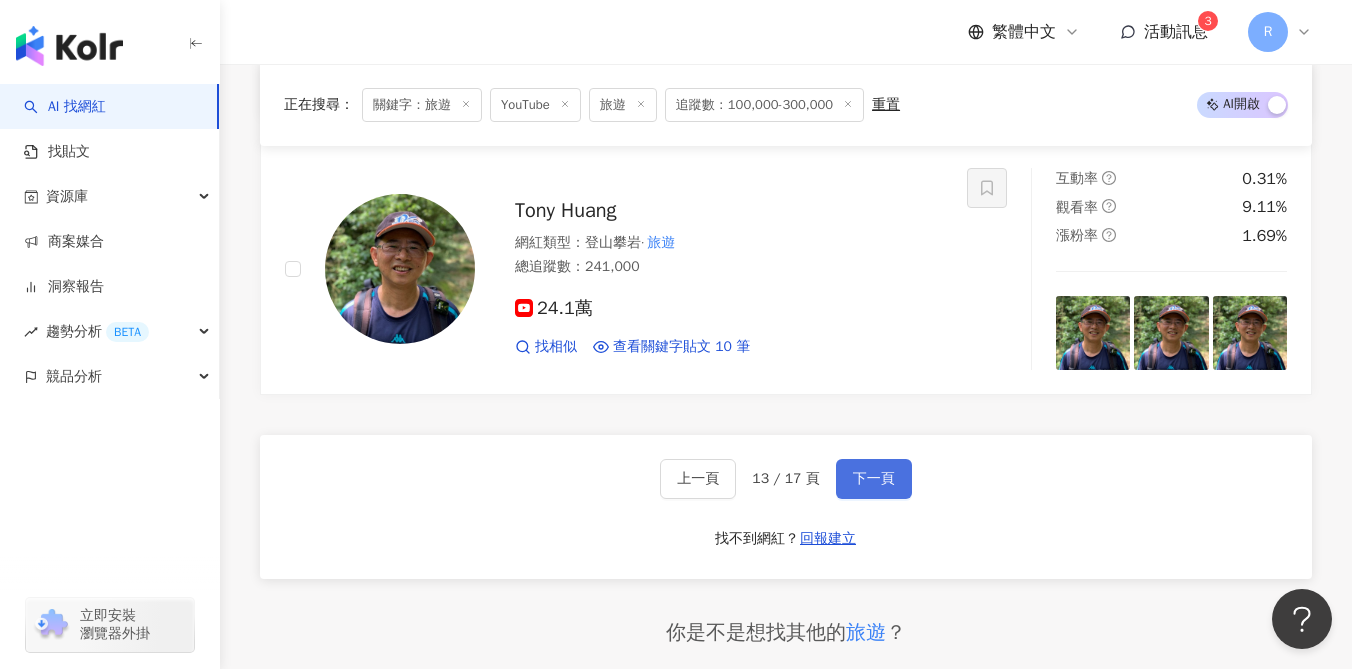 click on "下一頁" at bounding box center [874, 479] 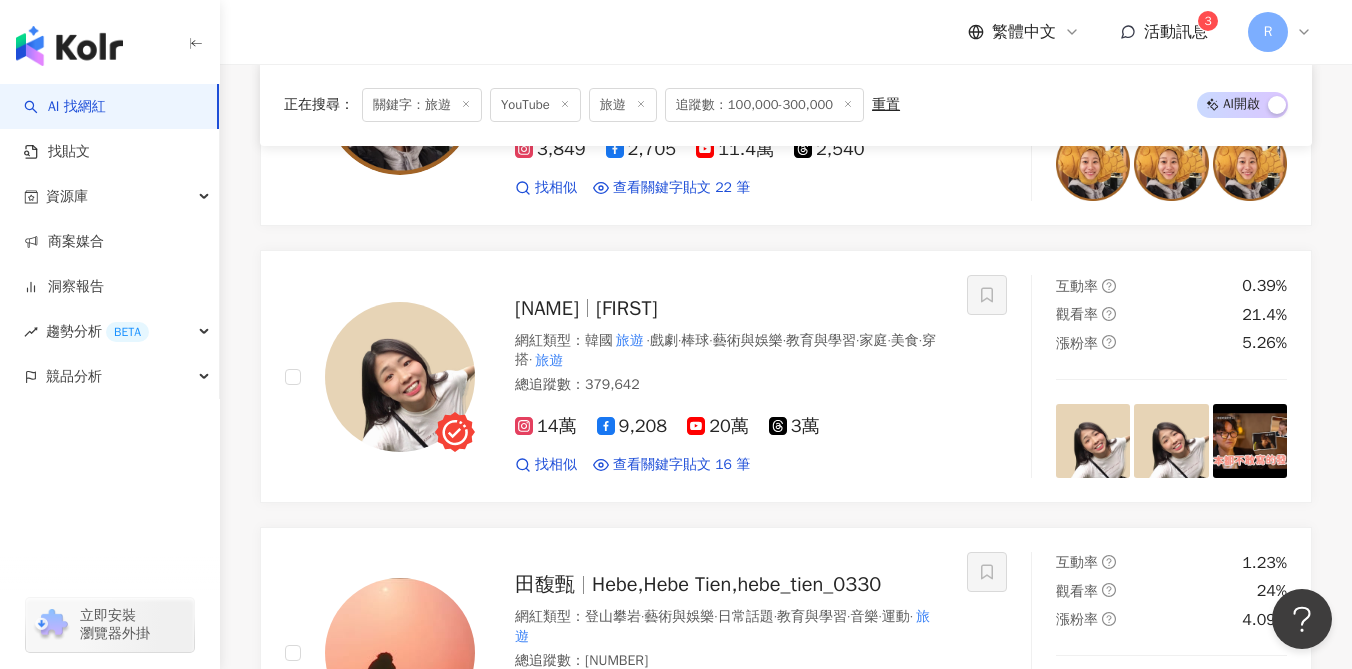 scroll, scrollTop: 3339, scrollLeft: 0, axis: vertical 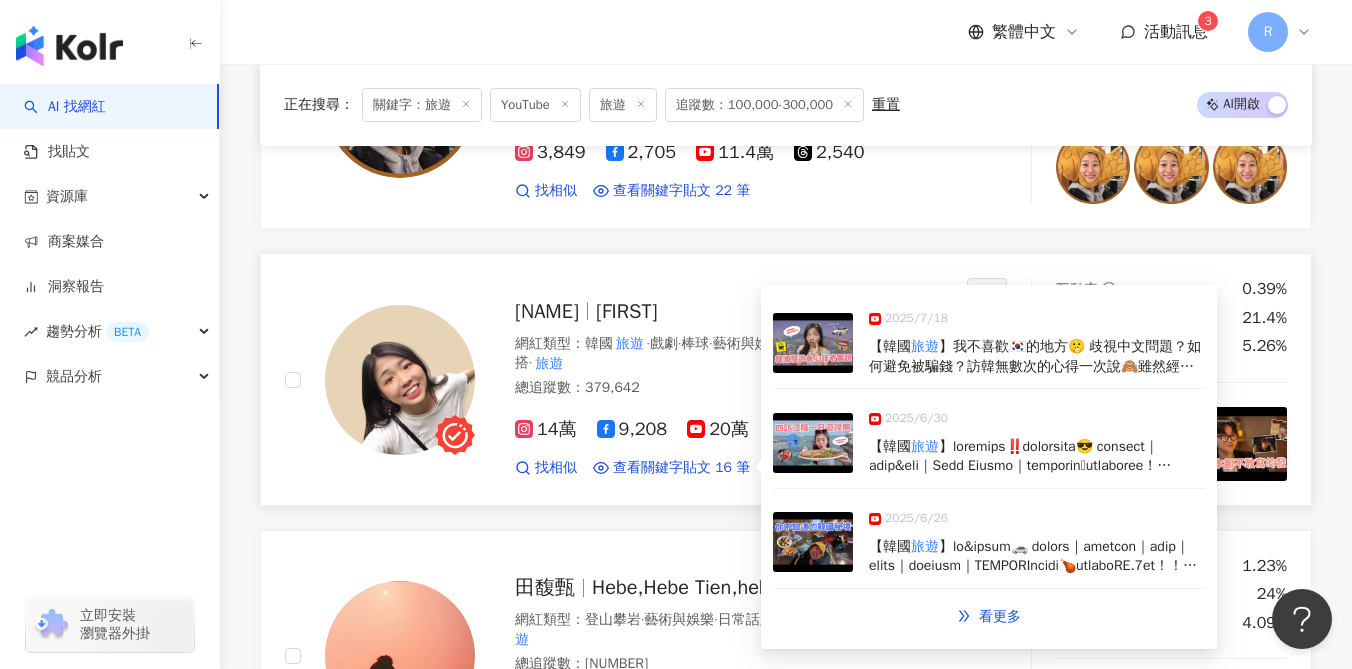 click at bounding box center (813, 443) 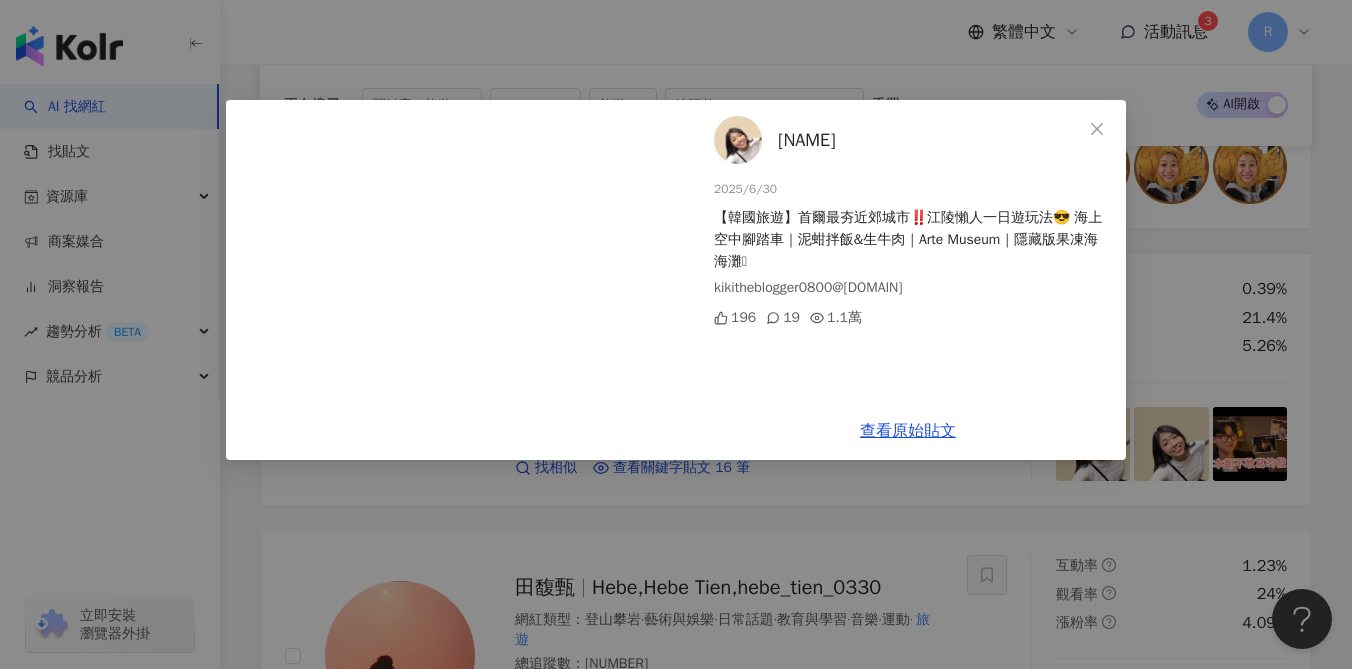click on "[NAME] 2025/6/30 【韓國旅遊】首爾最夯近郊城市‼️江陵懶人一日遊玩法😎 海上空中腳踏車｜泥蚶拌飯&生牛肉｜Arte Museum｜隱藏版果凍海海灘🩵 196 19 1.1萬 查看原始貼文" at bounding box center (676, 334) 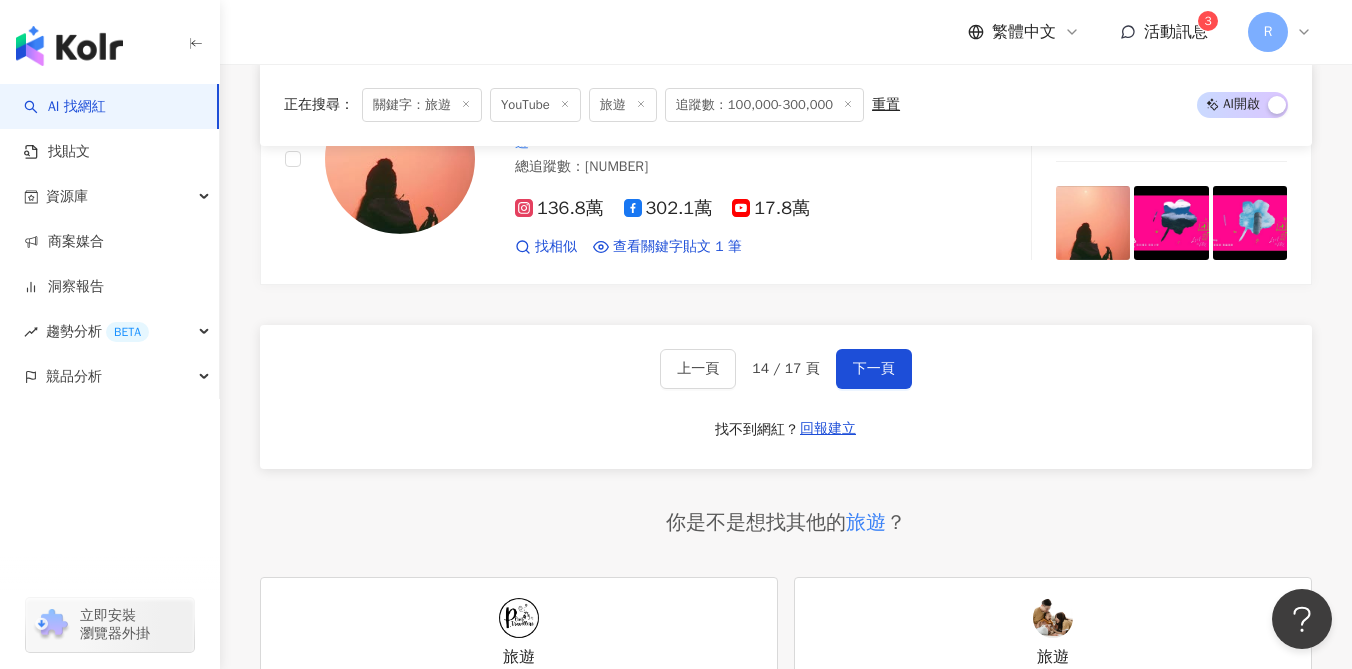 scroll, scrollTop: 3806, scrollLeft: 0, axis: vertical 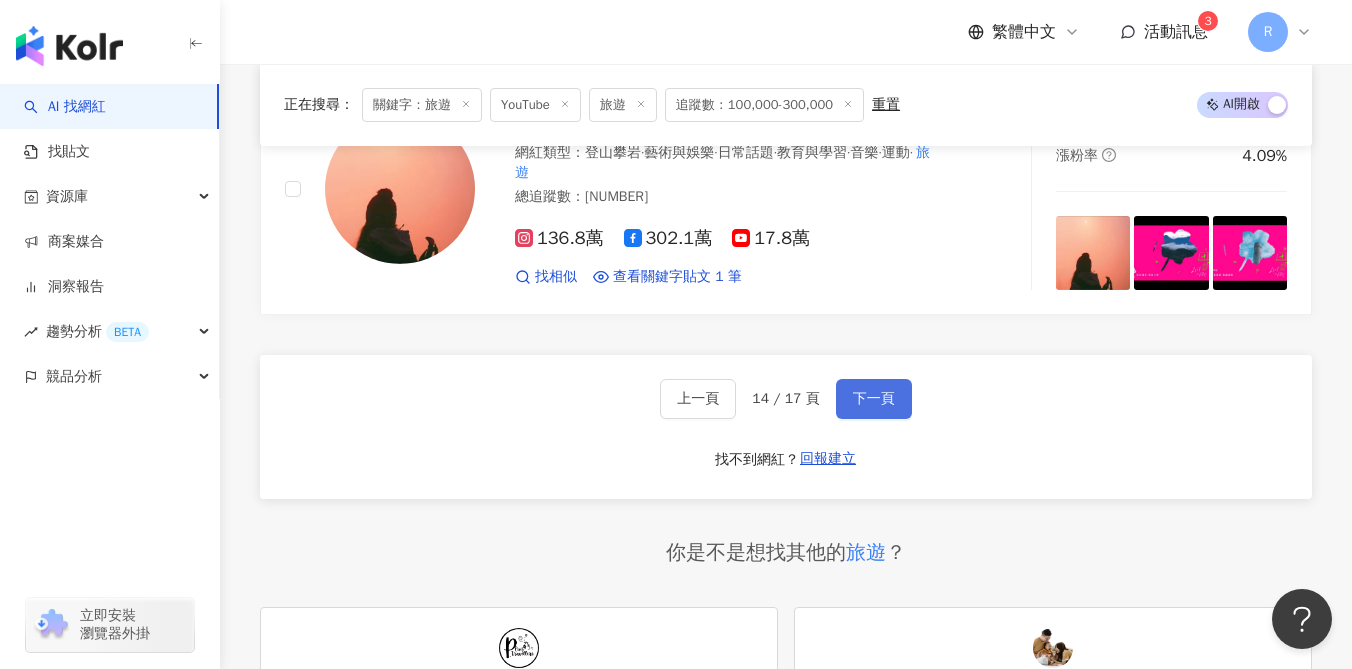 click on "下一頁" at bounding box center (874, 399) 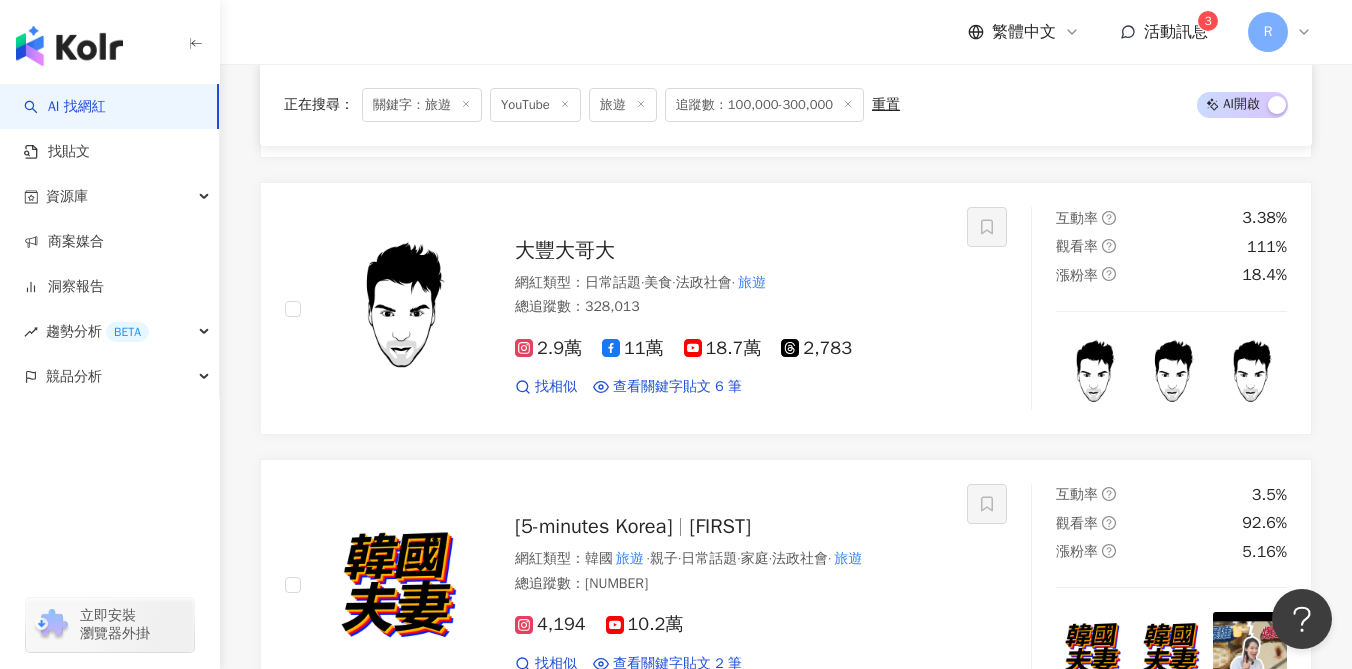 scroll, scrollTop: 1139, scrollLeft: 0, axis: vertical 